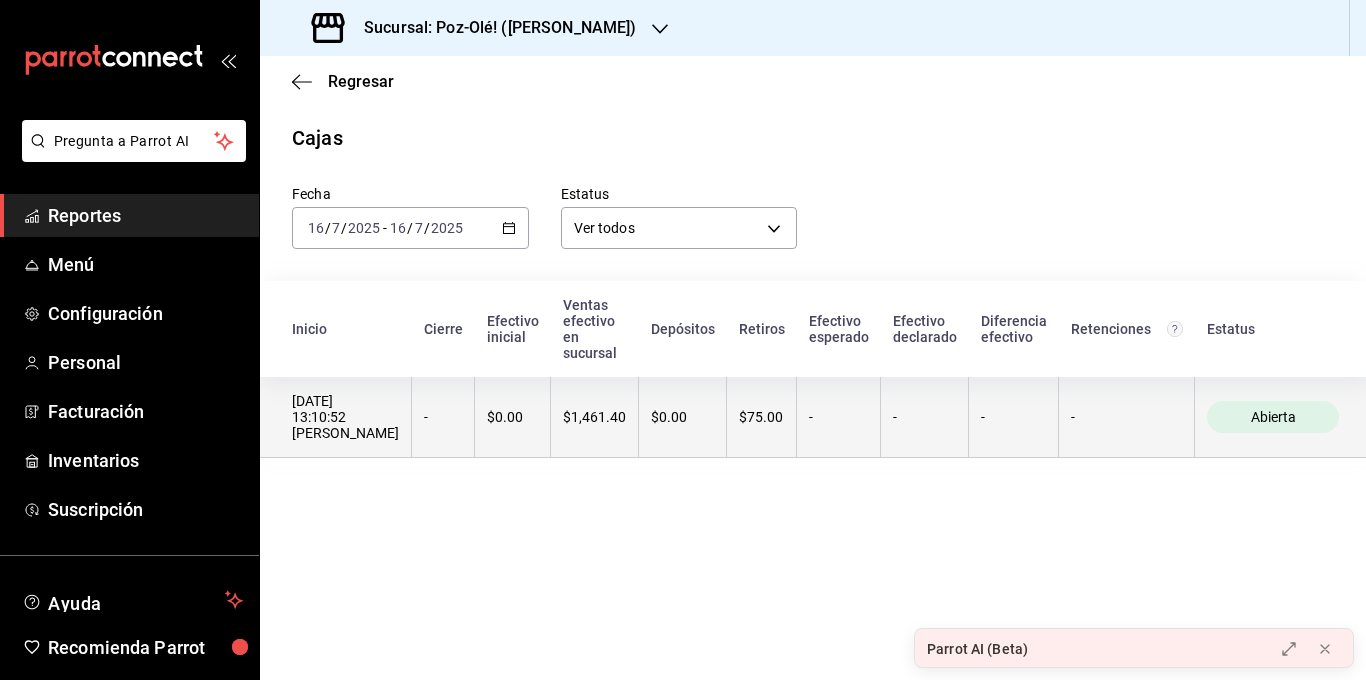 scroll, scrollTop: 0, scrollLeft: 0, axis: both 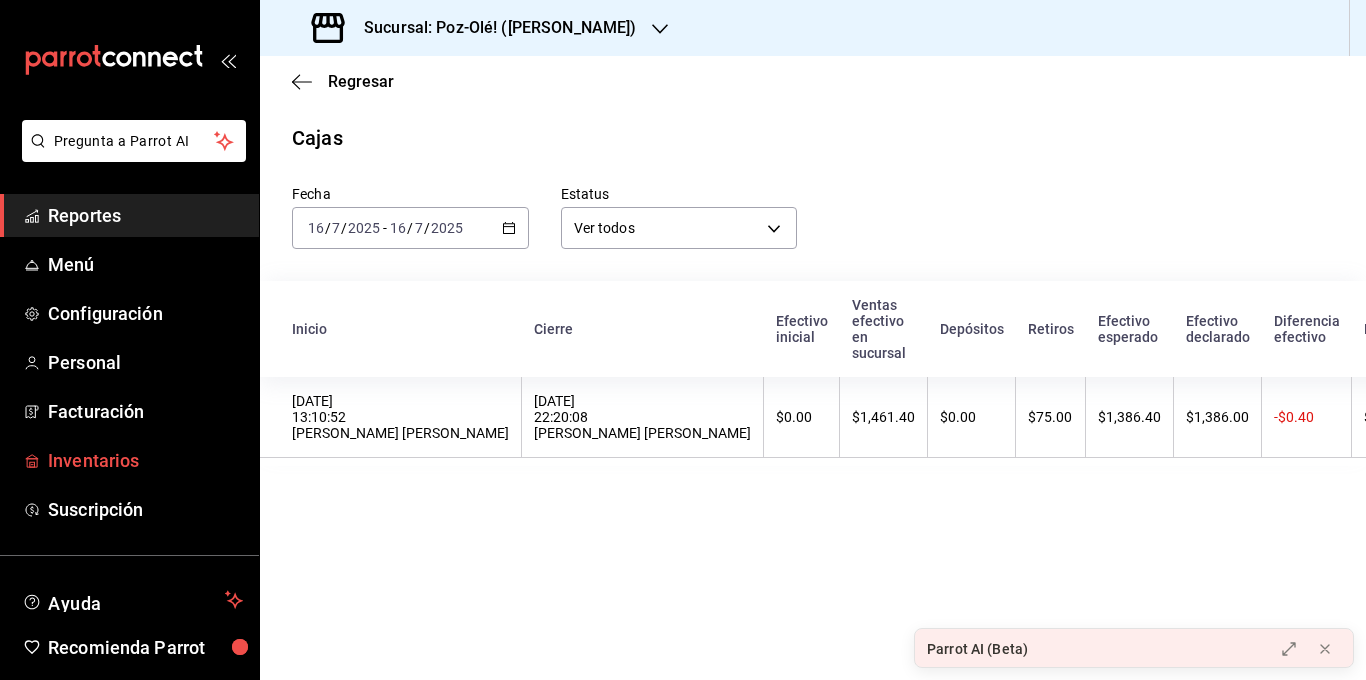 click on "Inventarios" at bounding box center (145, 460) 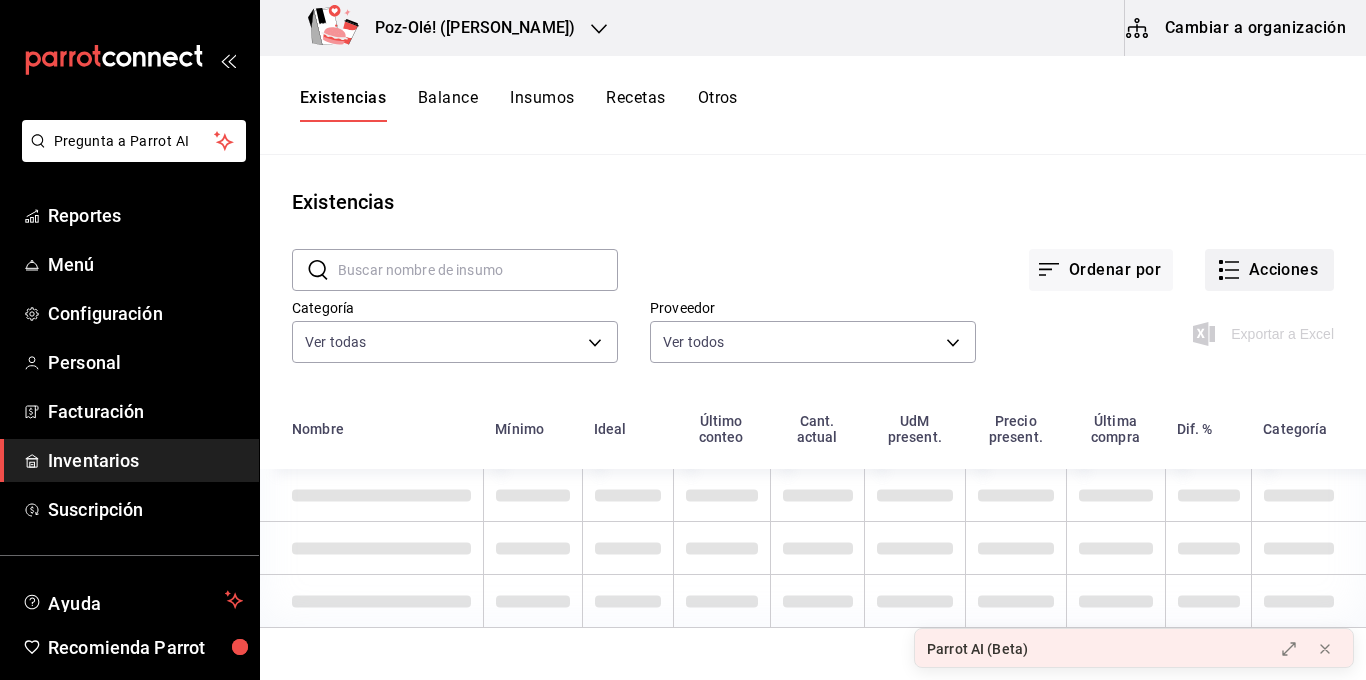 click on "Acciones" at bounding box center [1269, 270] 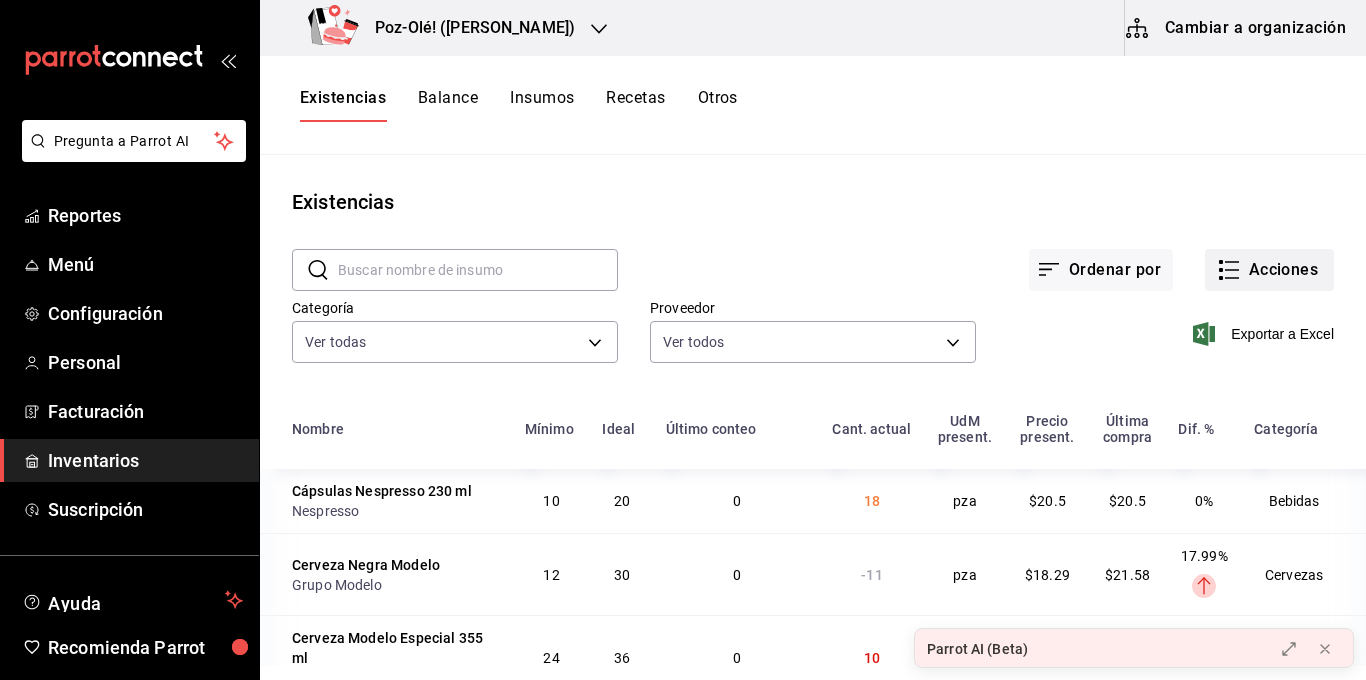 click on "Acciones" at bounding box center [1269, 270] 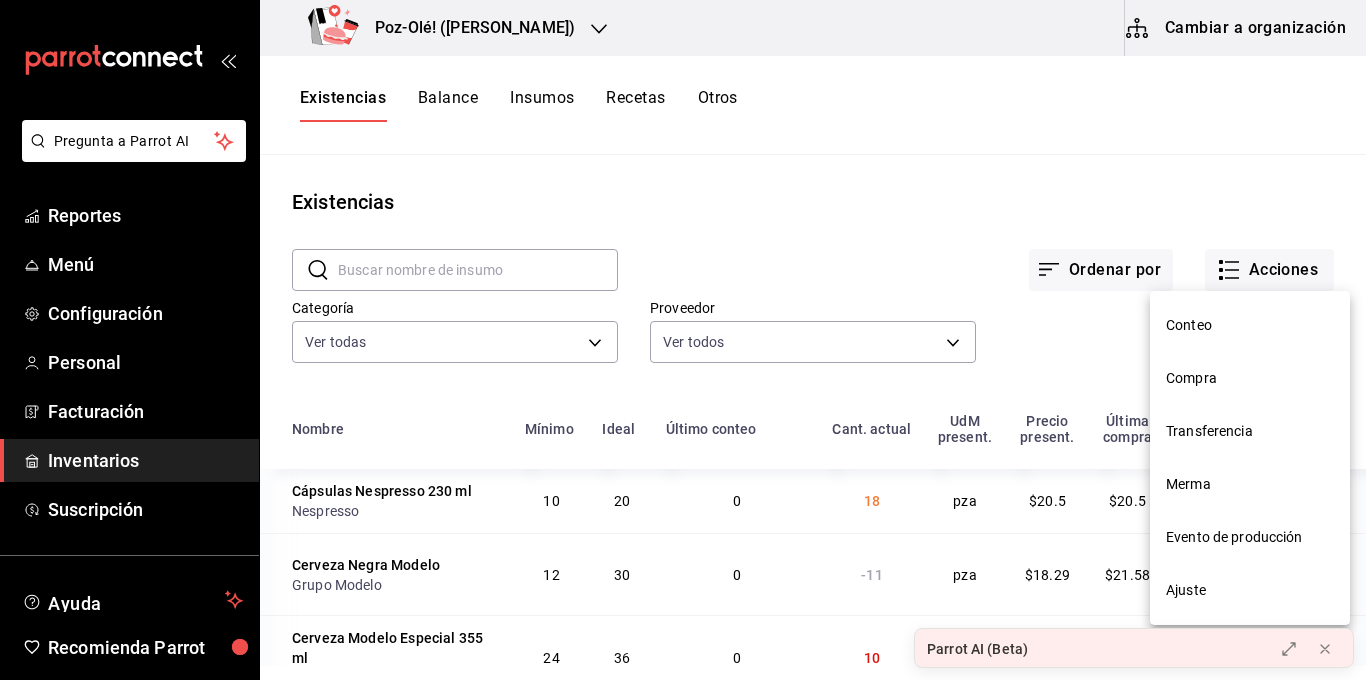 click on "Ajuste" at bounding box center [1250, 590] 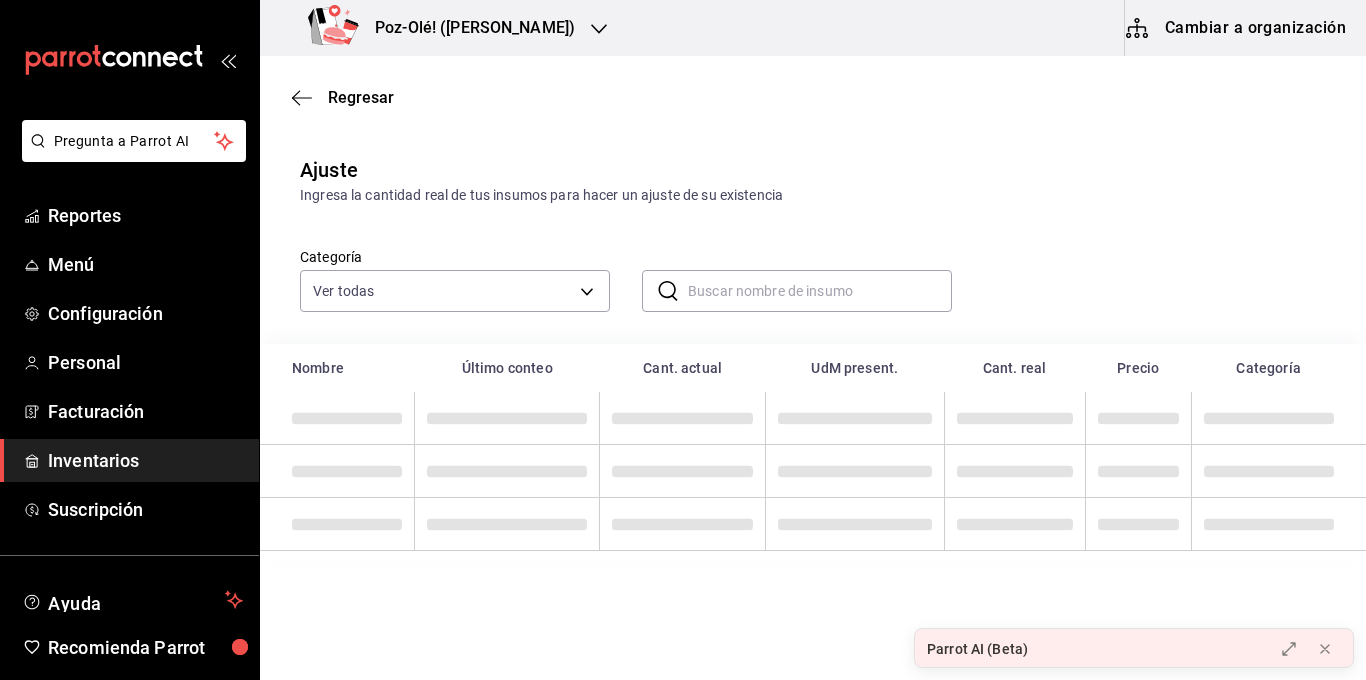 click at bounding box center (820, 291) 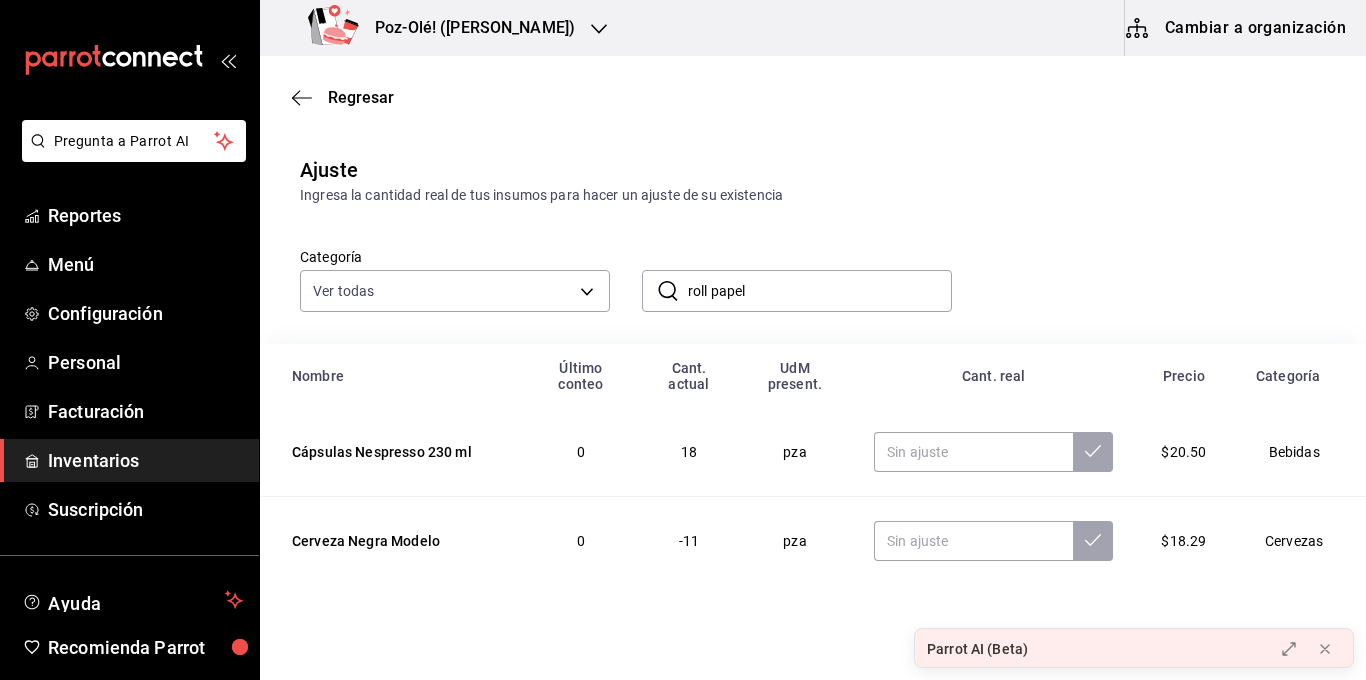 click on "roll papel" at bounding box center (820, 291) 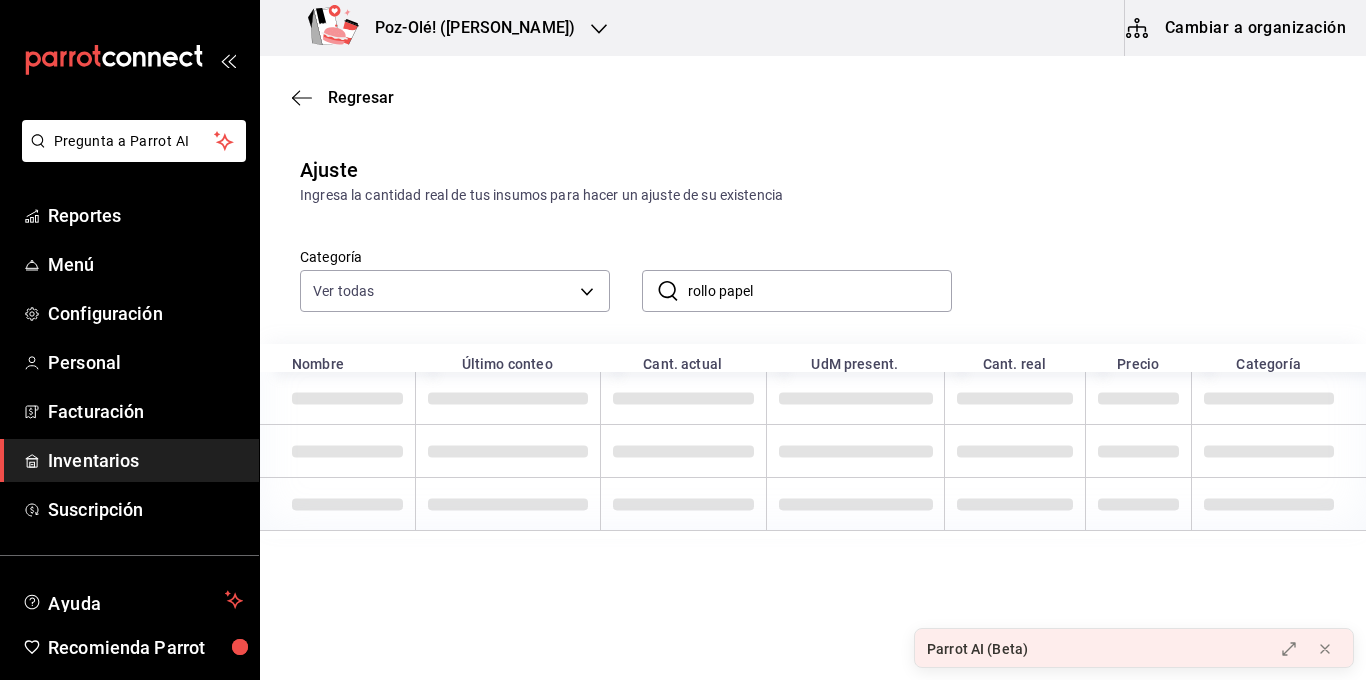 click on "rollo papel" at bounding box center (820, 291) 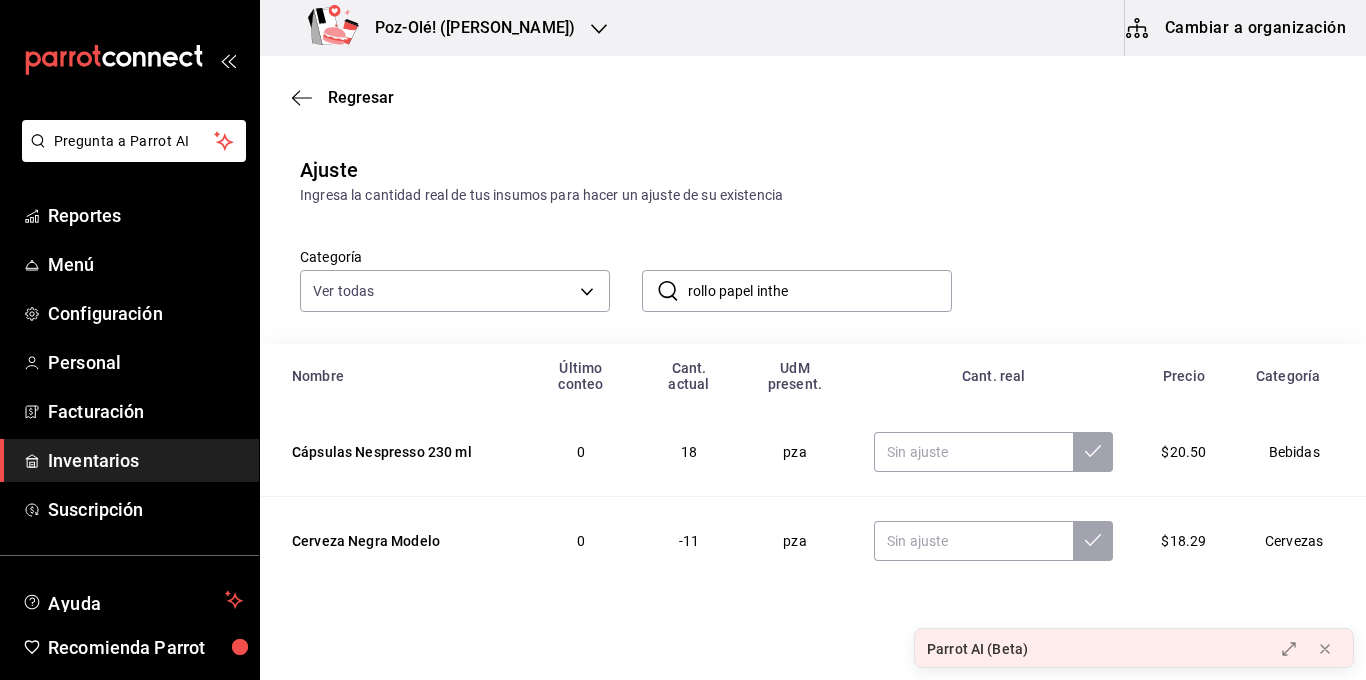 click on "rollo papel inthe" at bounding box center [820, 291] 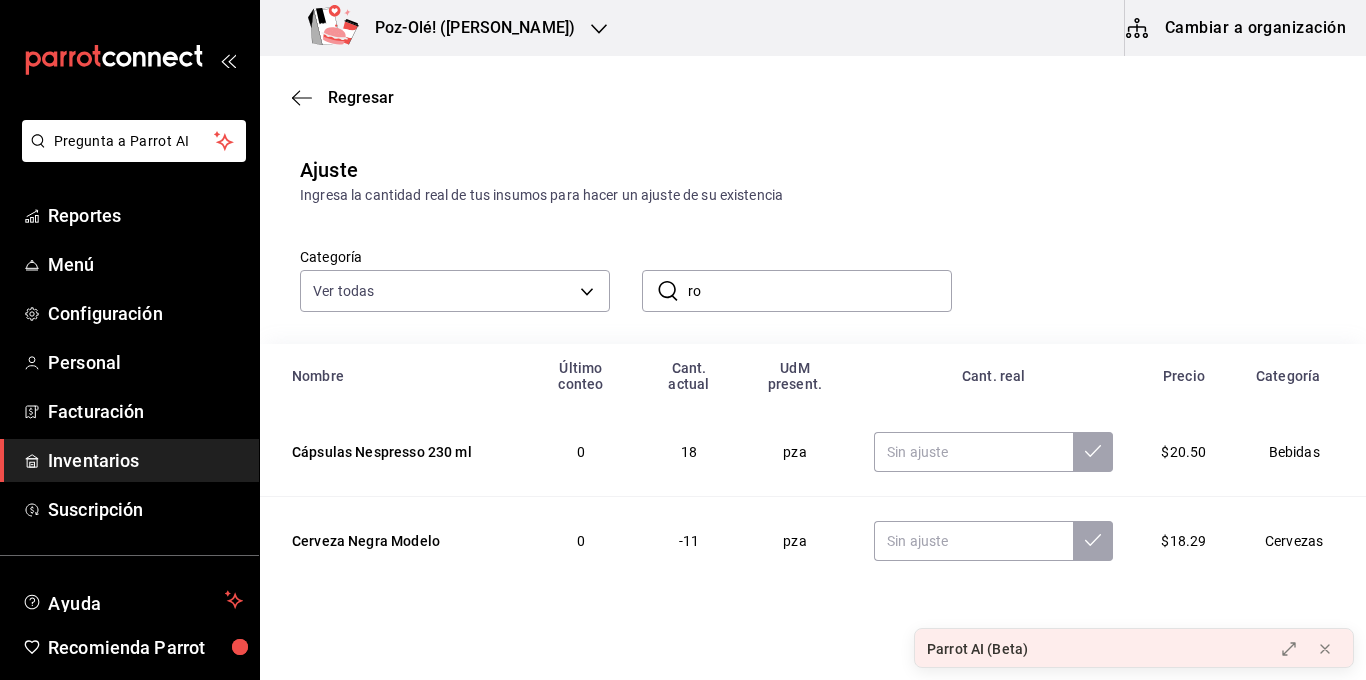 type on "r" 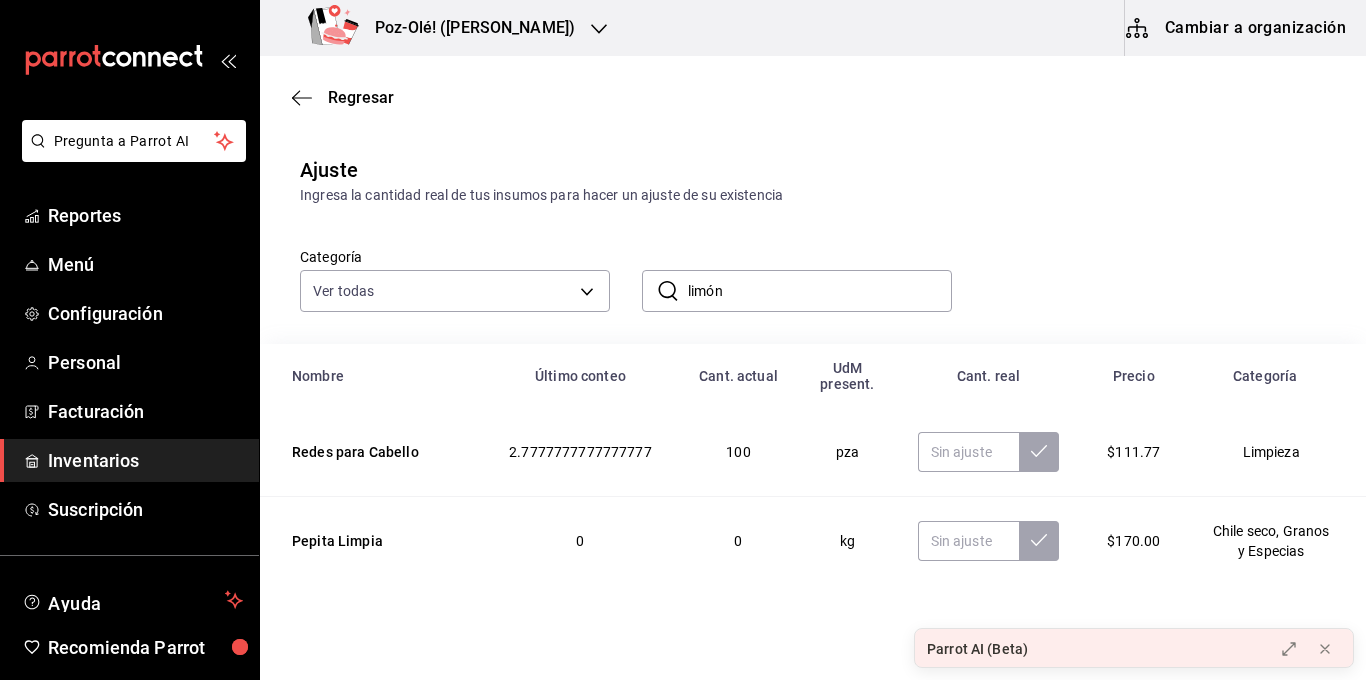 click on "Categoría Ver todas d676893f-1eff-4afc-89d5-be7931405371,64c67766-f765-4080-8c3b-6b73adc83a6f,5c5041bb-a5f2-4fee-a852-9518eaaaed63,a9ecc625-3e6e-4f3a-af89-b6f5851c2aa6,664a98cc-303f-4457-ad6a-208424c1b37e,36a74587-1017-4fd3-9202-a42460c92c41,6f6df9d1-7af3-447f-bdad-717510cfd3a0,5edf9950-3e7b-46be-983e-759299c0bd72,a0016c89-fc40-4d14-a13f-f79d9adf0461,641e80c7-81a0-4fcb-acf7-bf130a73799a,7c441fcf-f04e-4a9e-887d-7e4510957efa ​ [PERSON_NAME] ​" at bounding box center (781, 259) 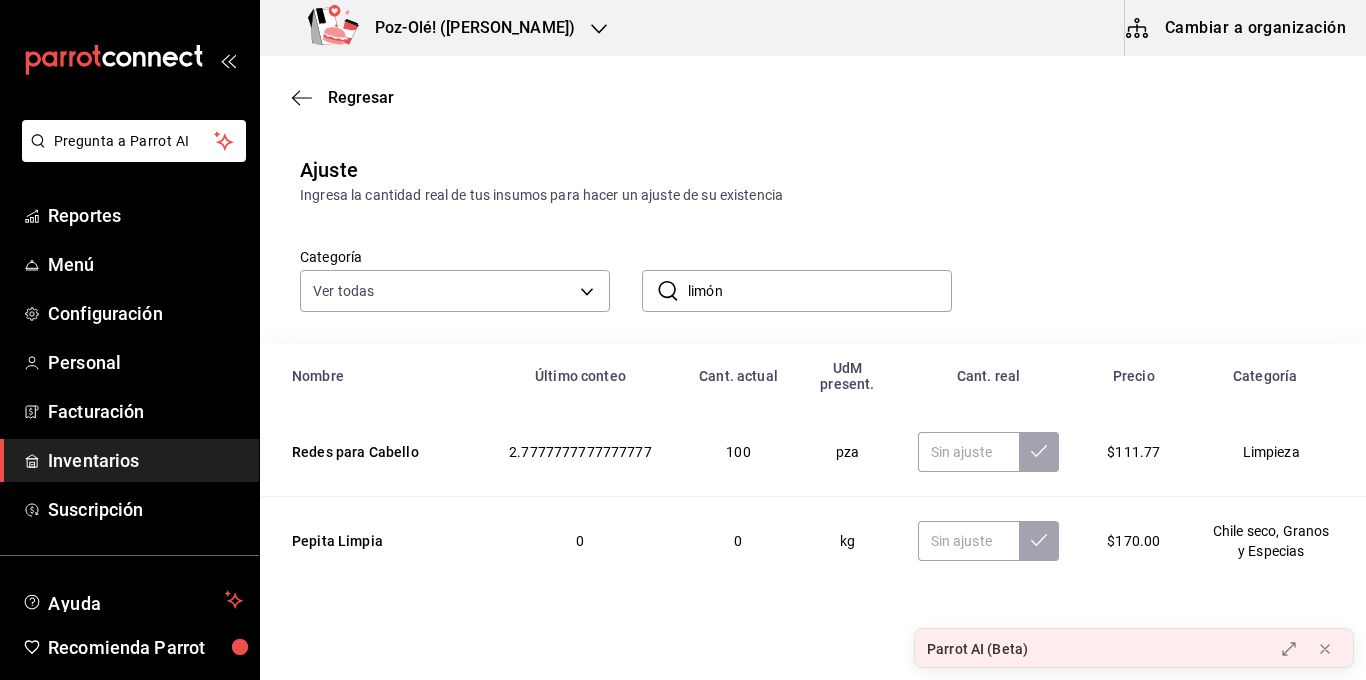 click on "limón" at bounding box center (820, 291) 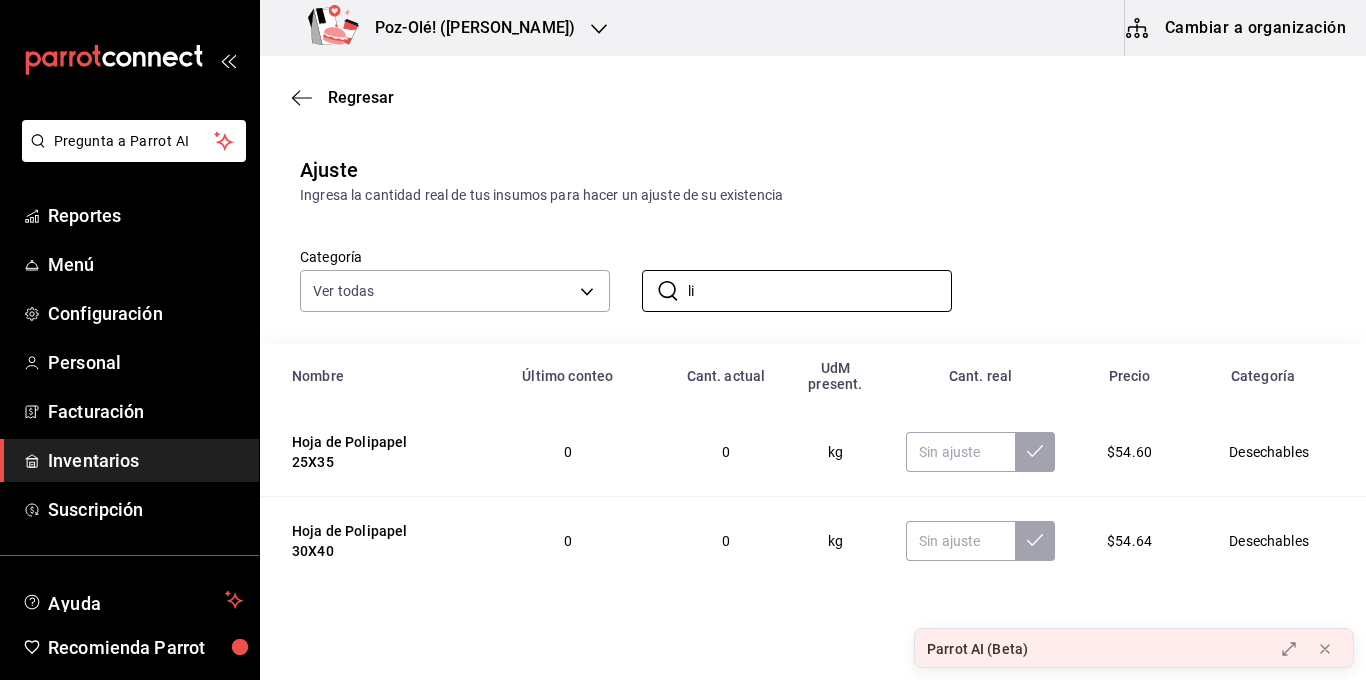 type on "limon" 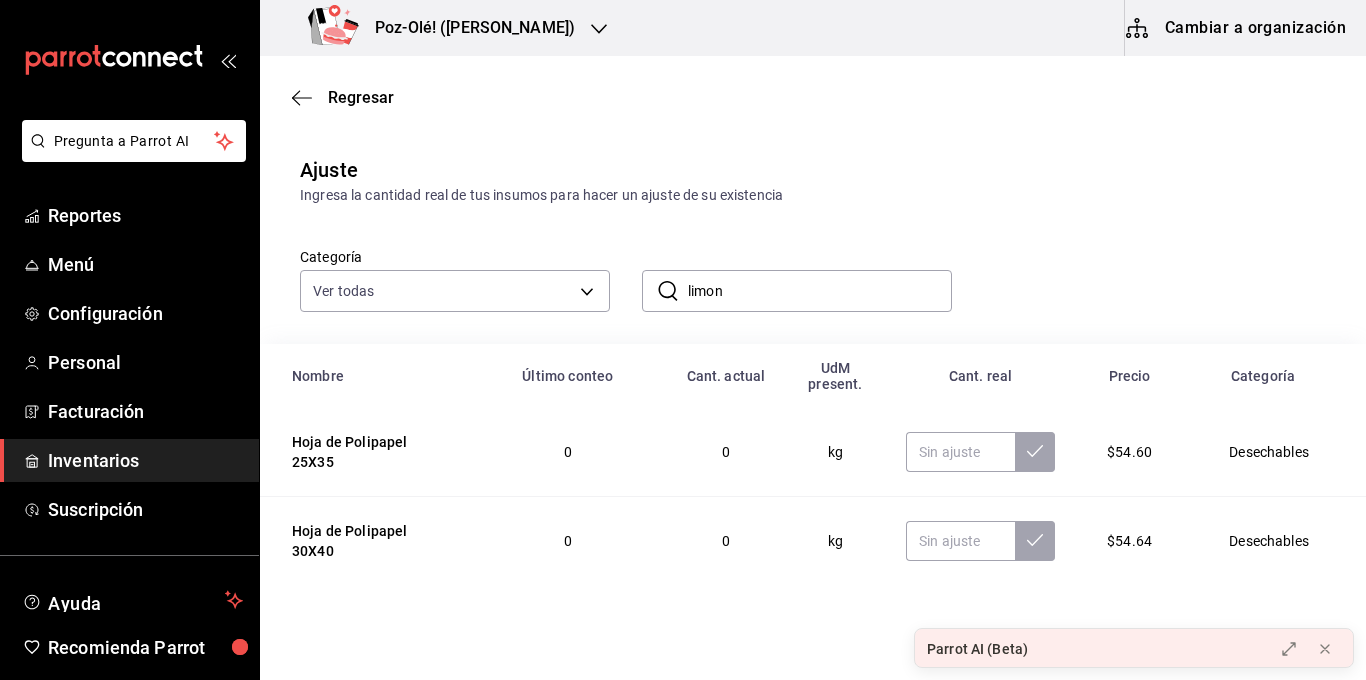 click on "limon" at bounding box center [820, 291] 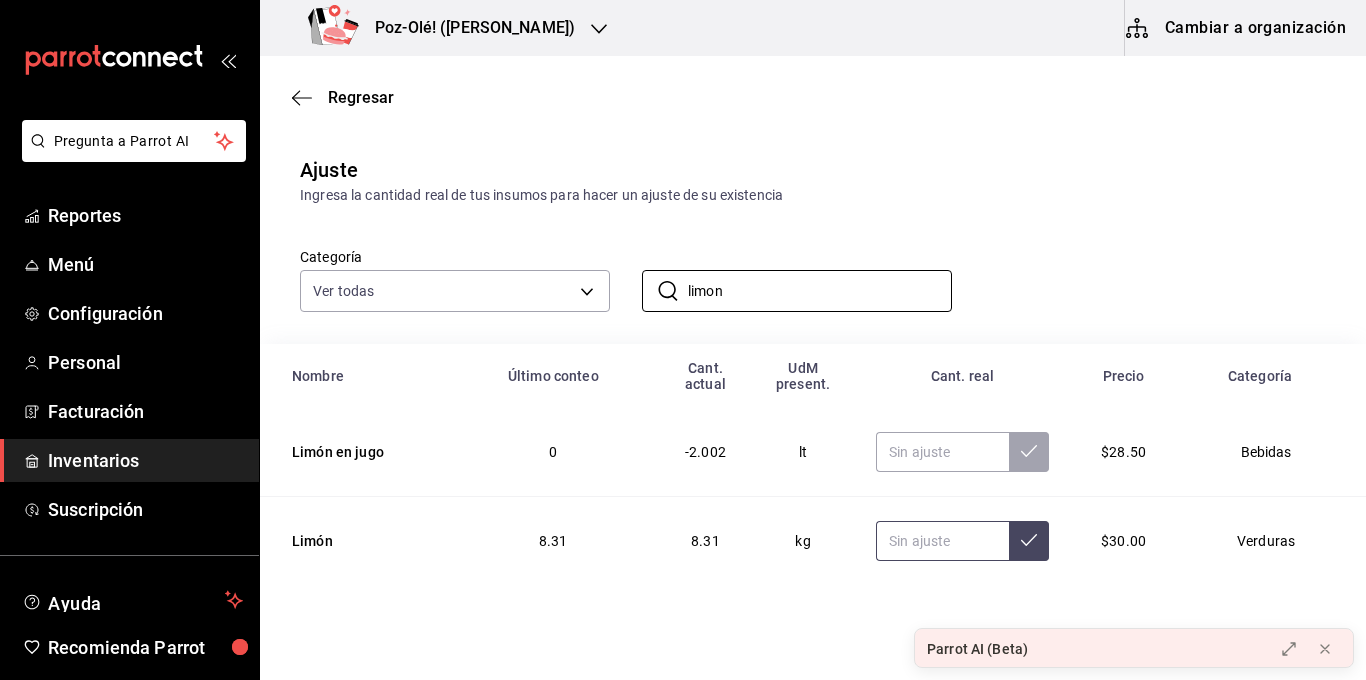 click at bounding box center [942, 541] 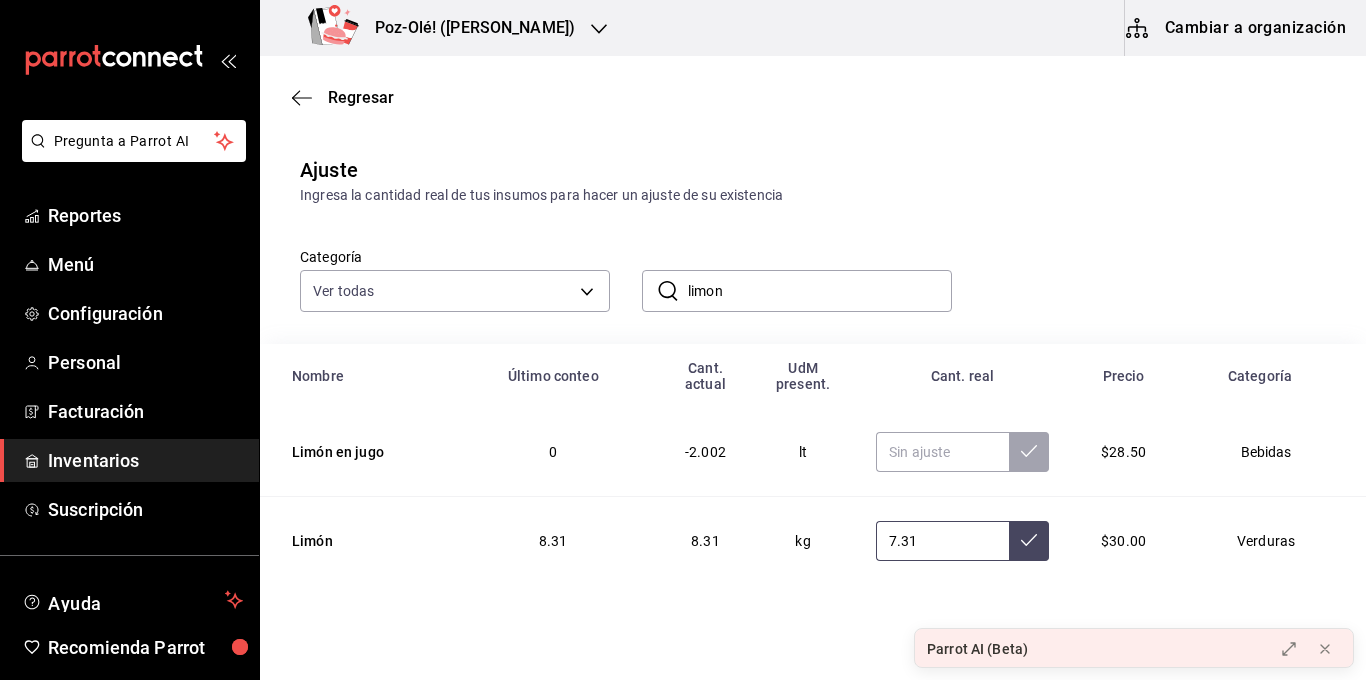 type on "7.31" 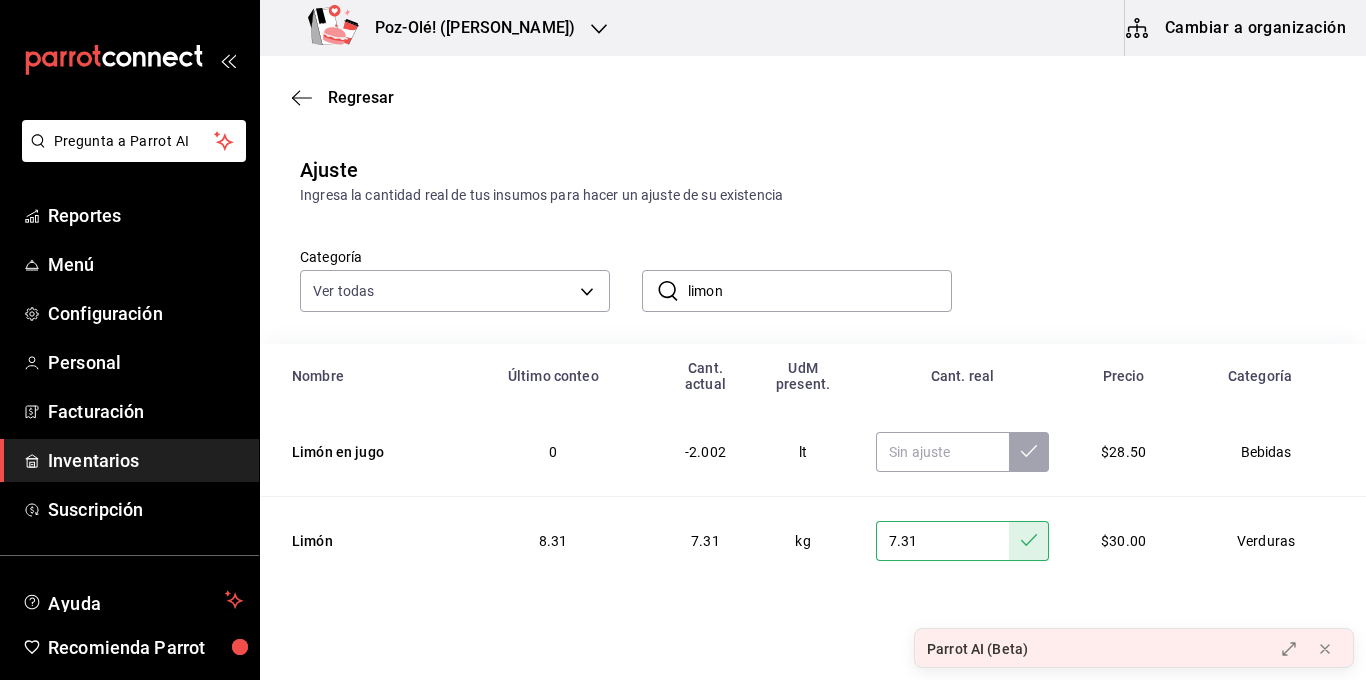 click on "limon" at bounding box center (820, 291) 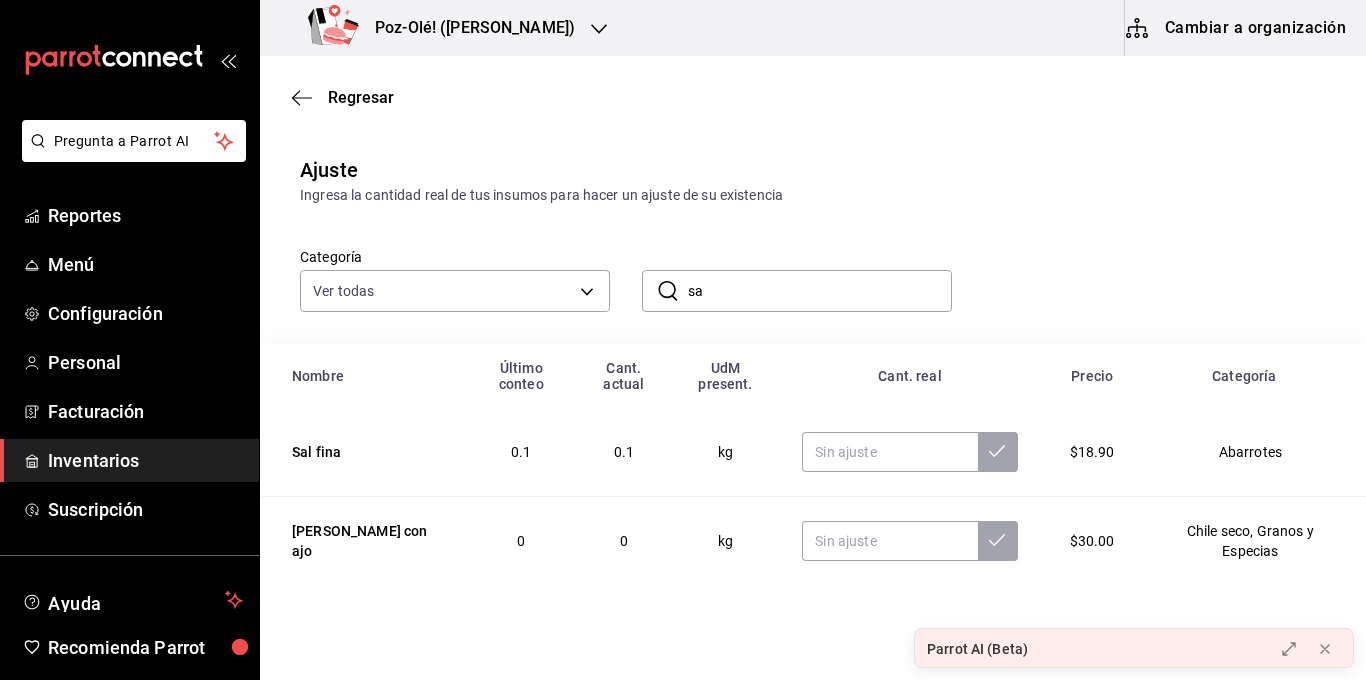type on "s" 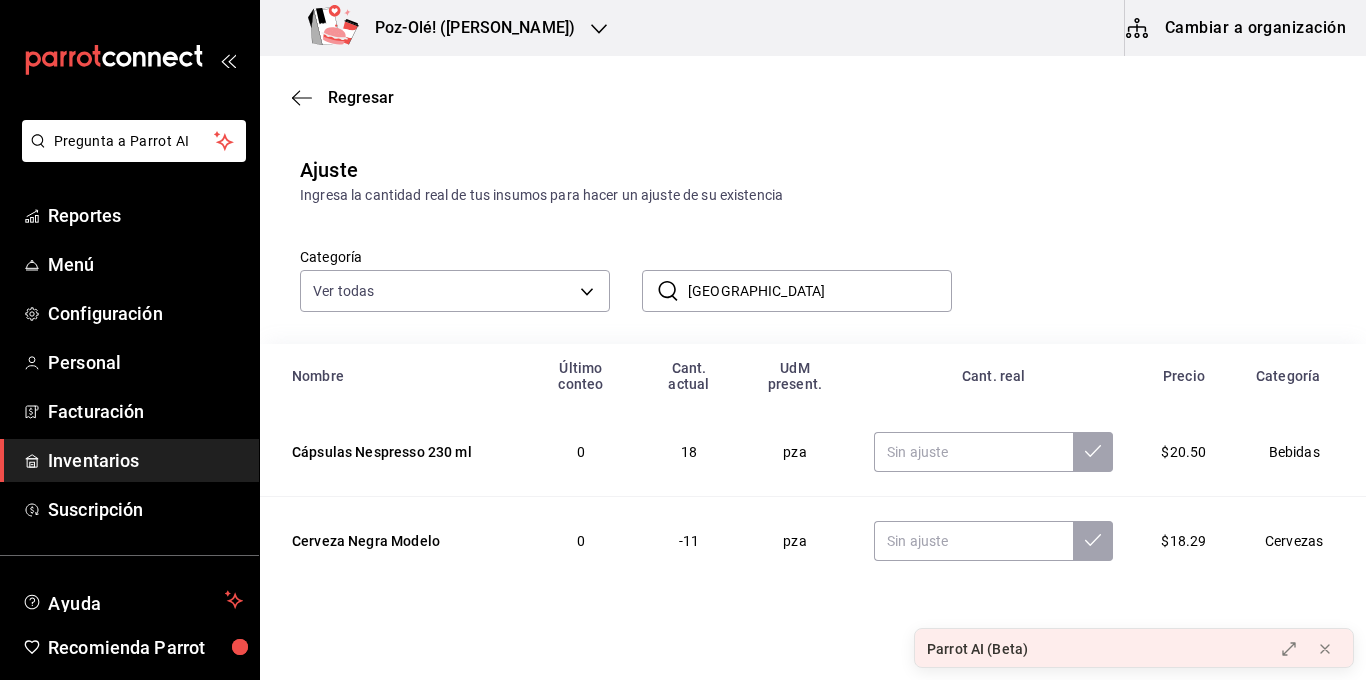 click on "[GEOGRAPHIC_DATA]" at bounding box center (820, 291) 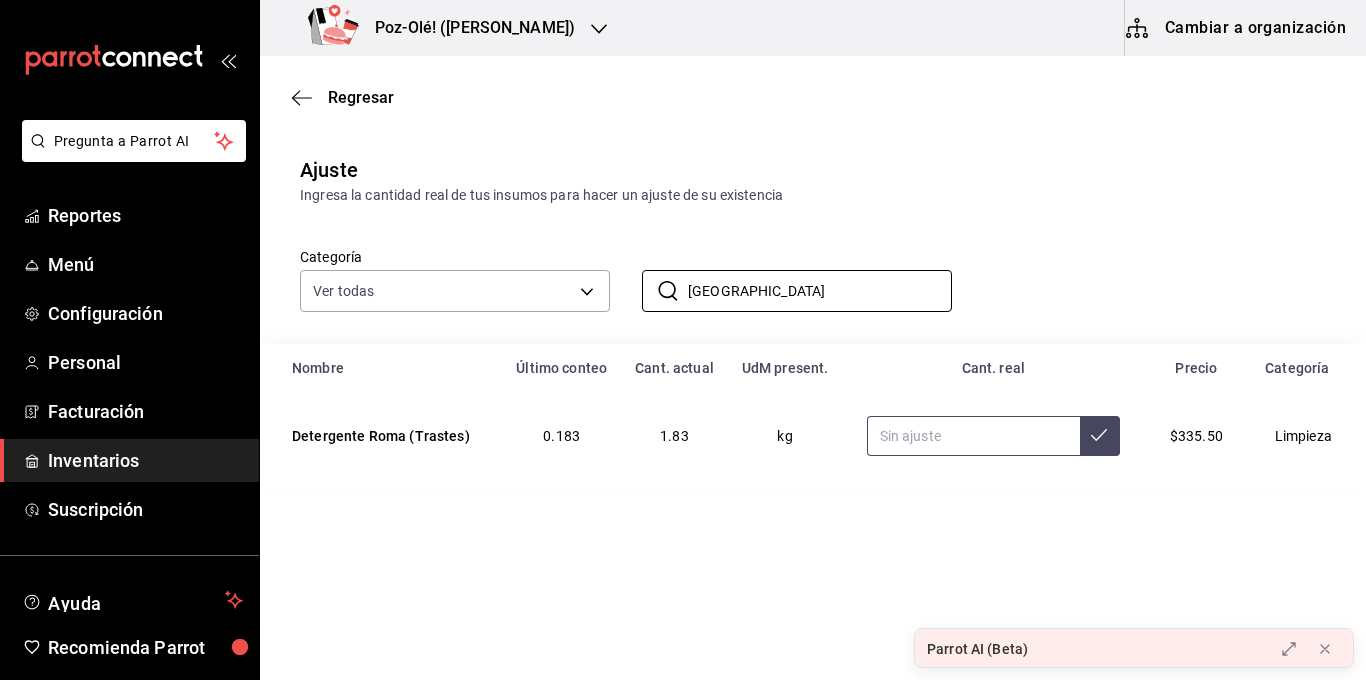 type on "[GEOGRAPHIC_DATA]" 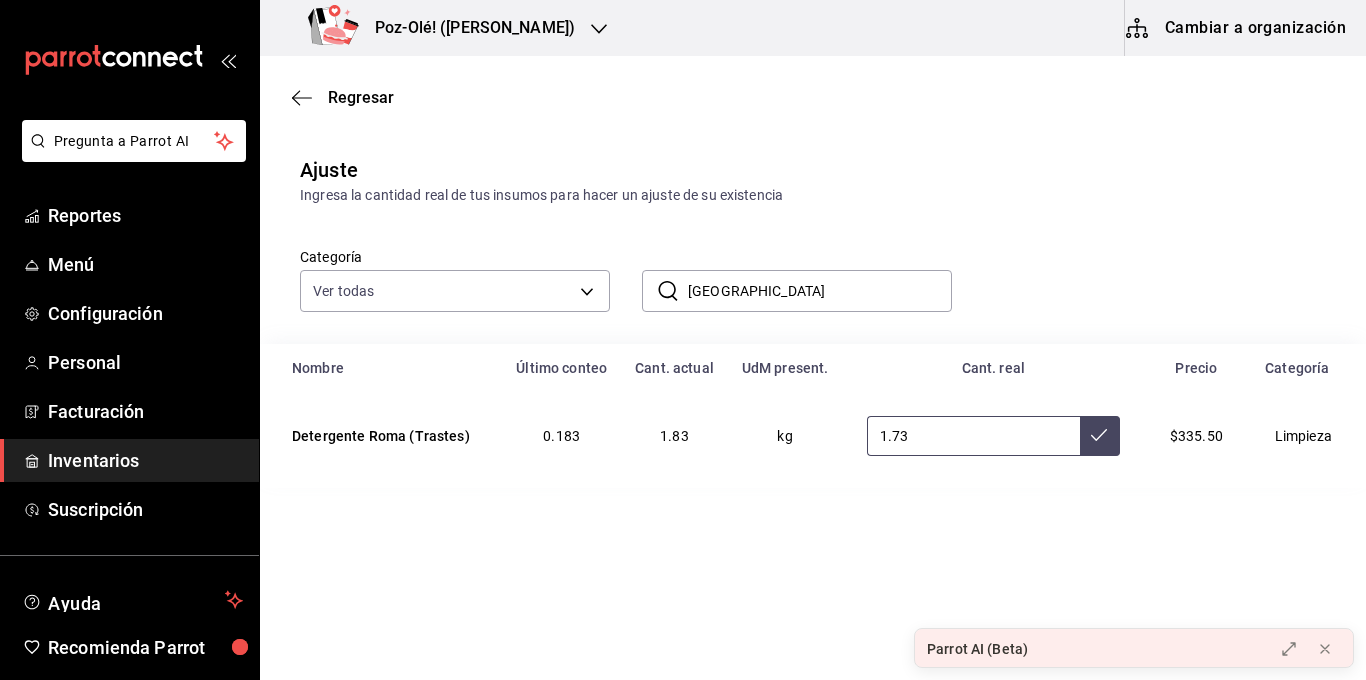 type on "1.73" 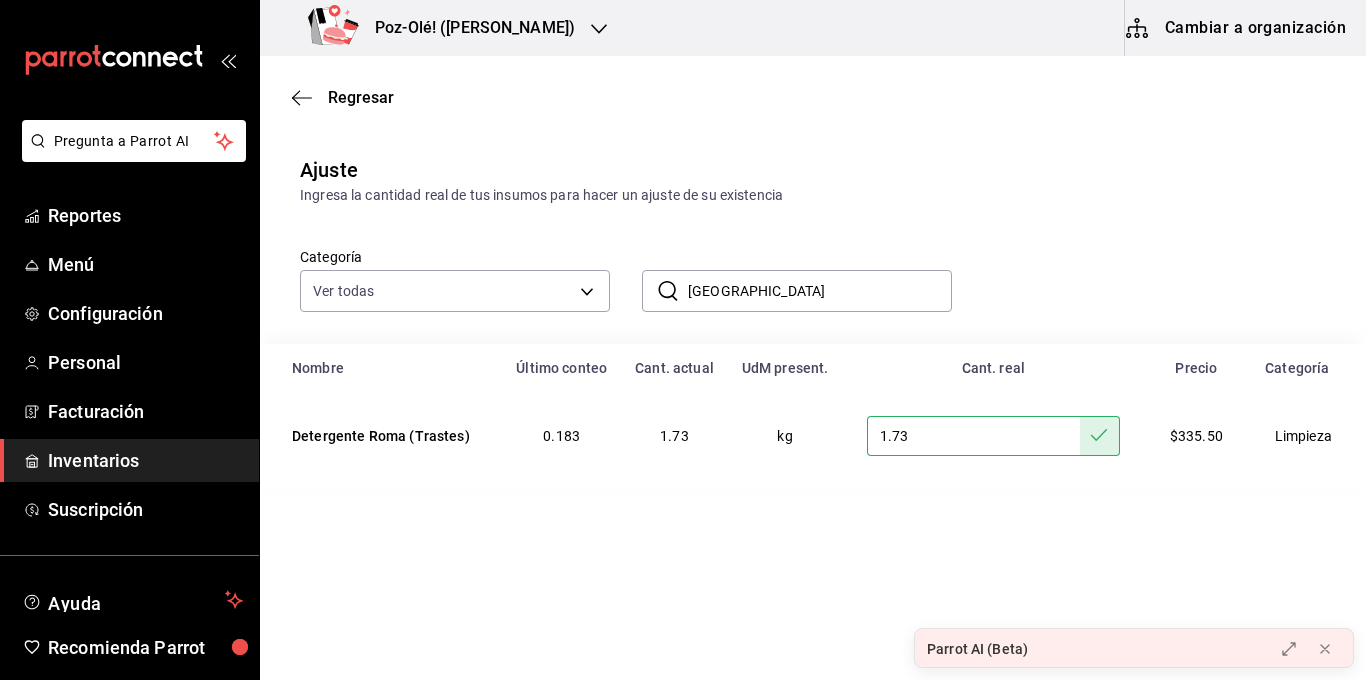 click on "[GEOGRAPHIC_DATA]" at bounding box center [820, 291] 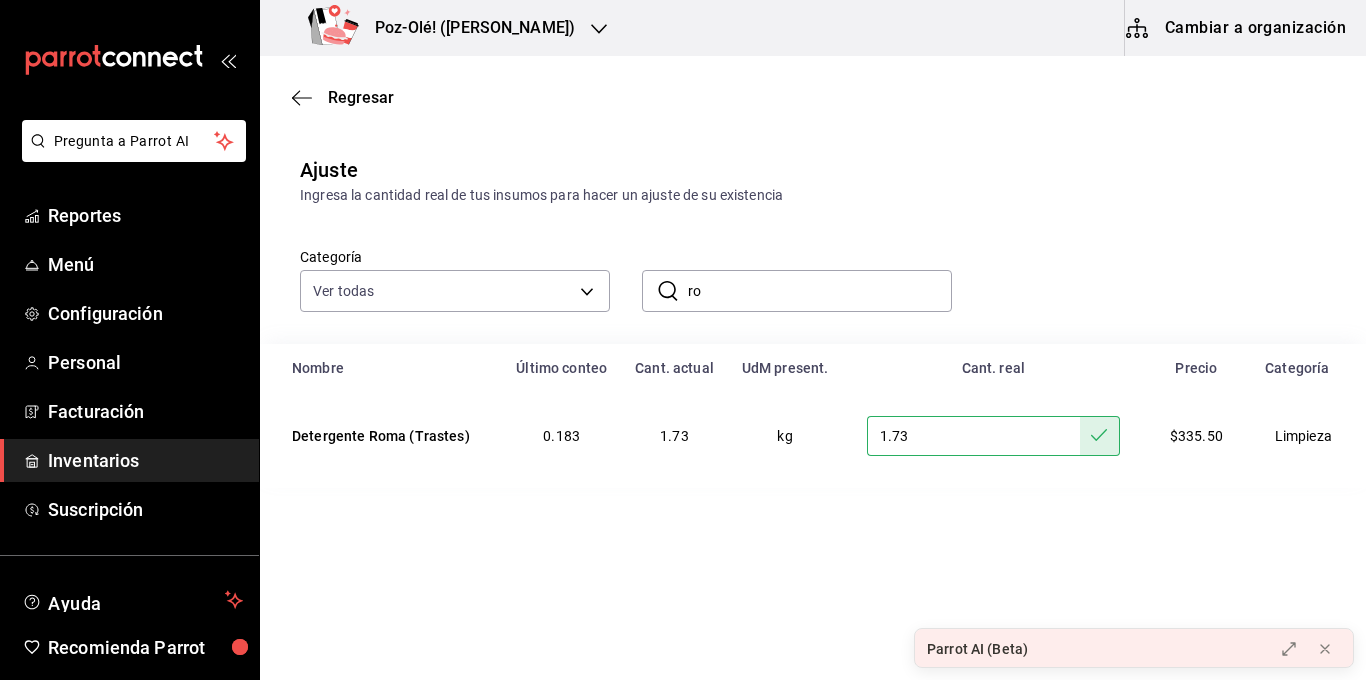type on "r" 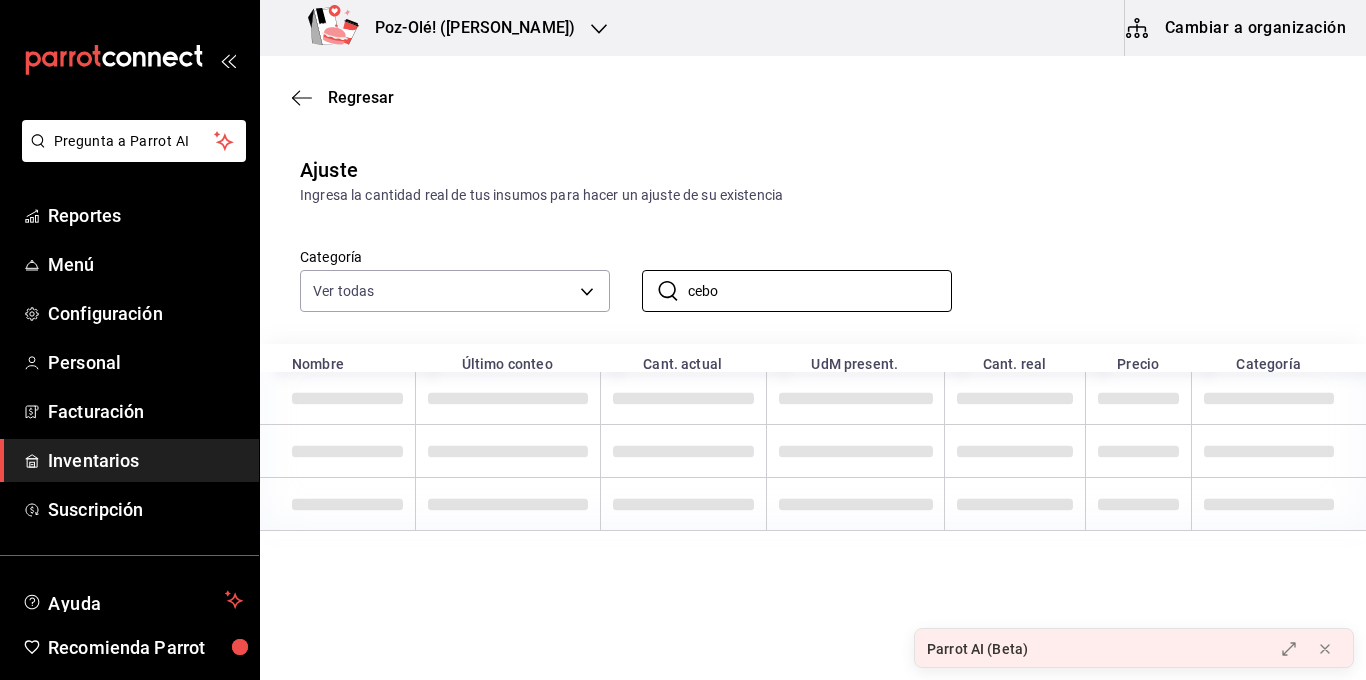 type on "cebolla" 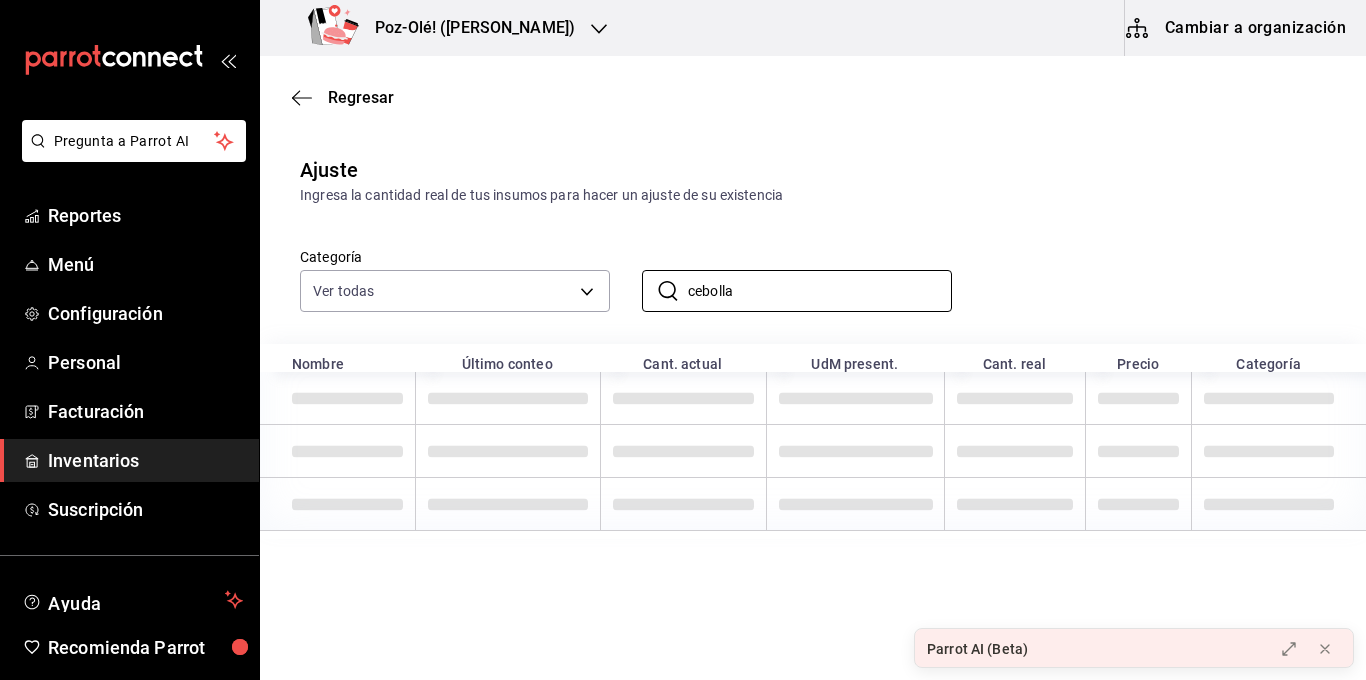 click at bounding box center [855, 398] 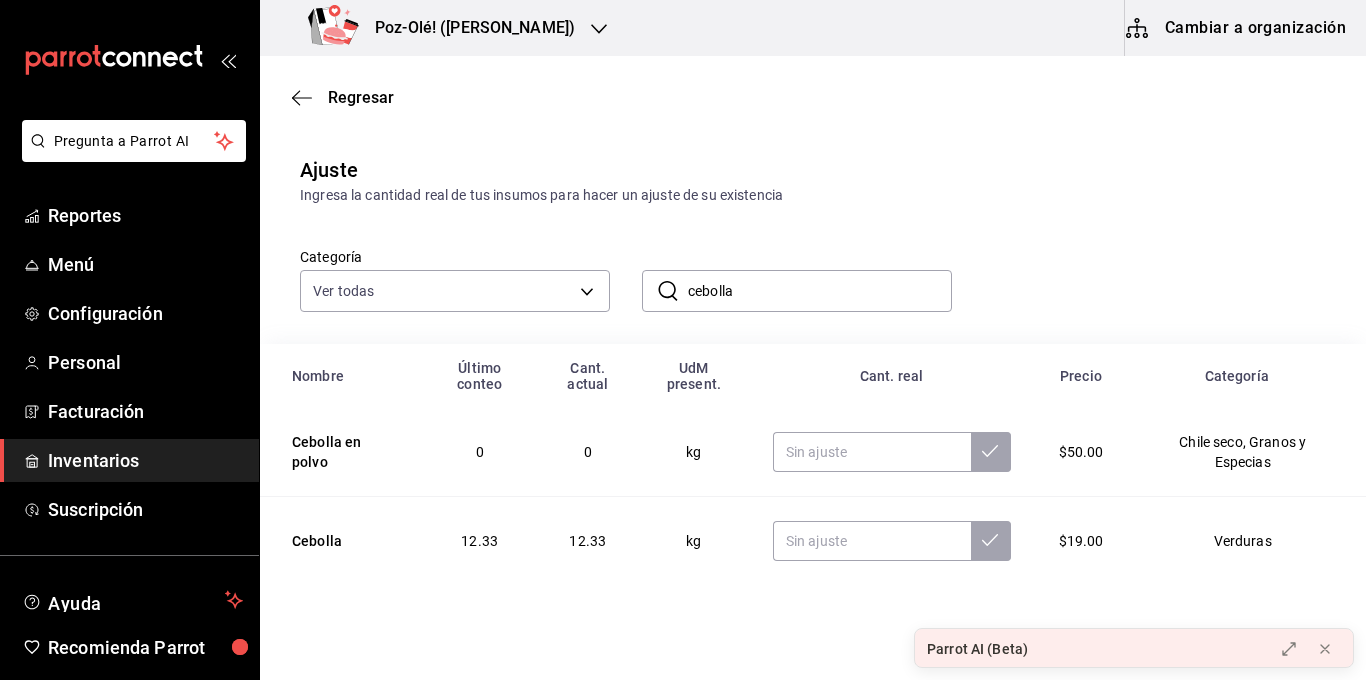 click at bounding box center [892, 541] 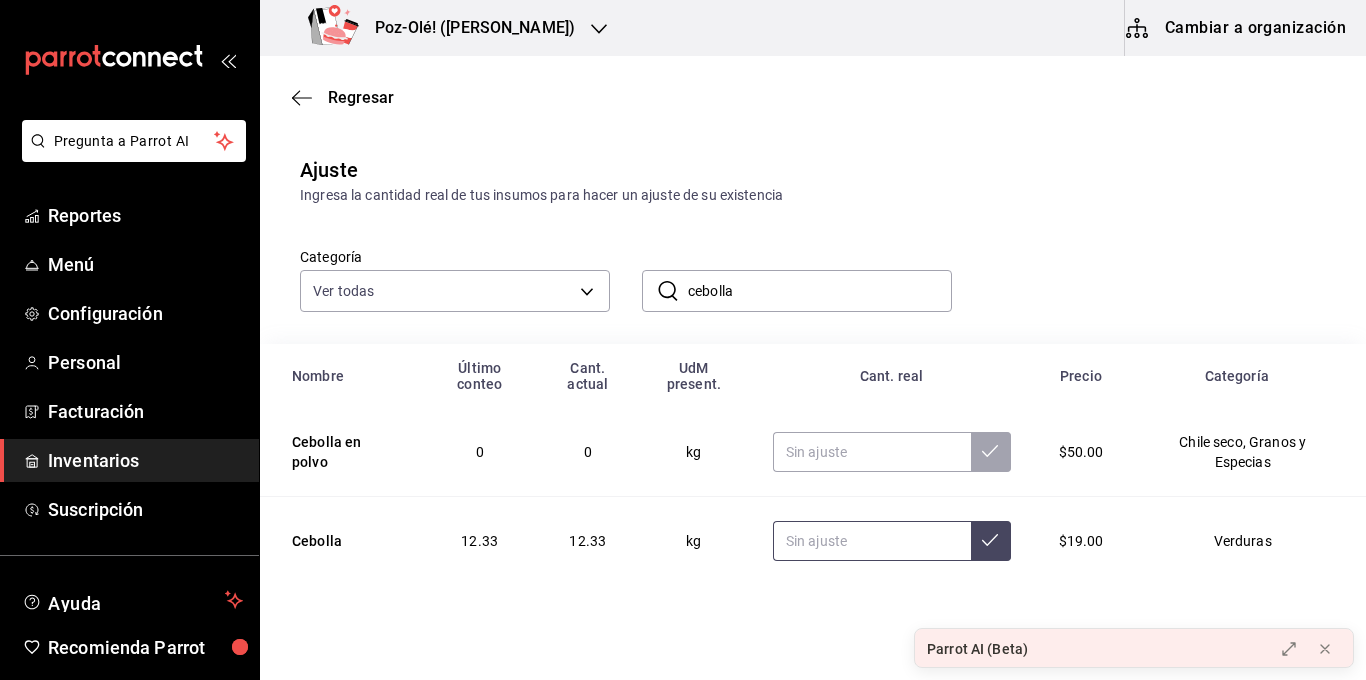 click at bounding box center [872, 541] 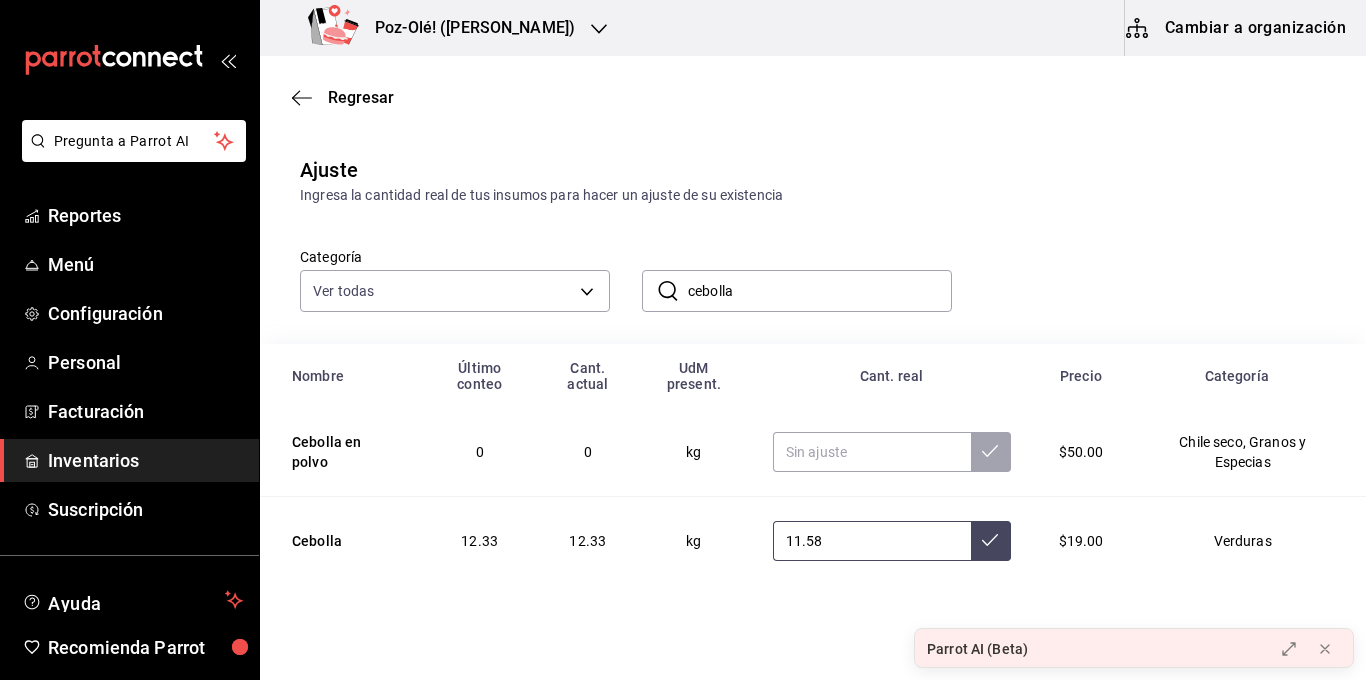 type on "11.58" 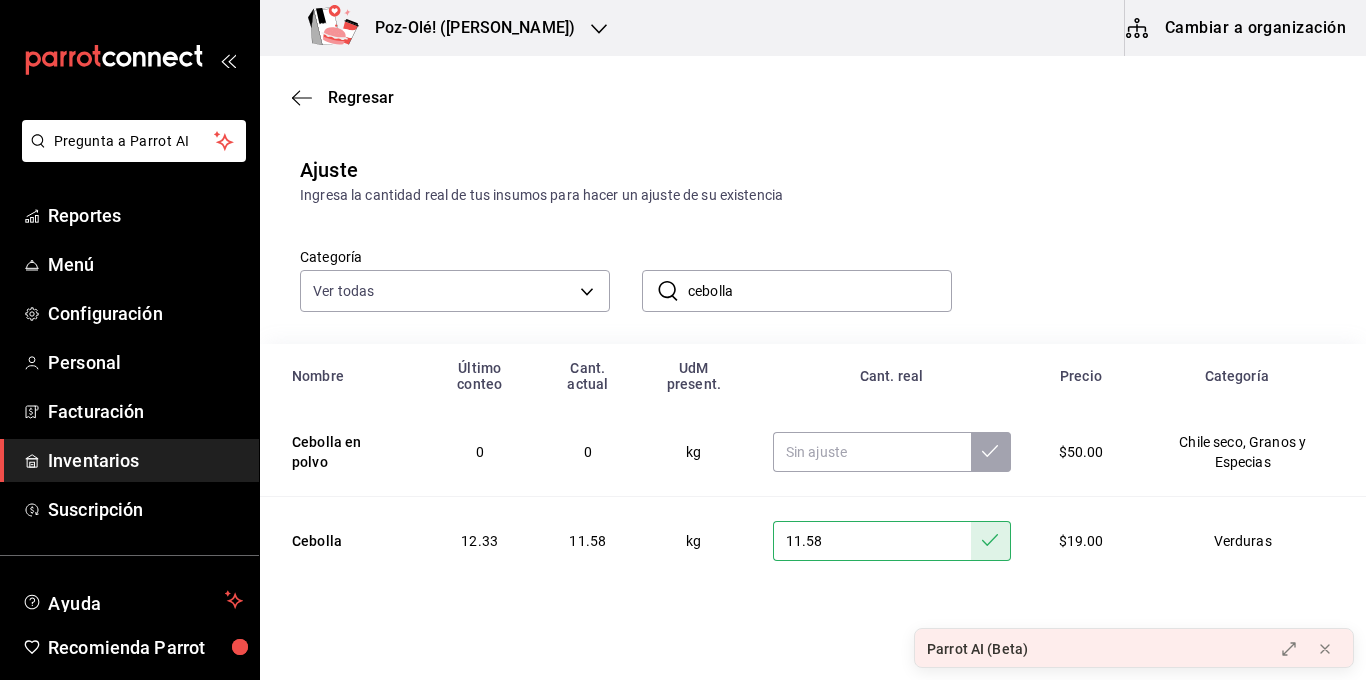 click on "cebolla" at bounding box center (820, 291) 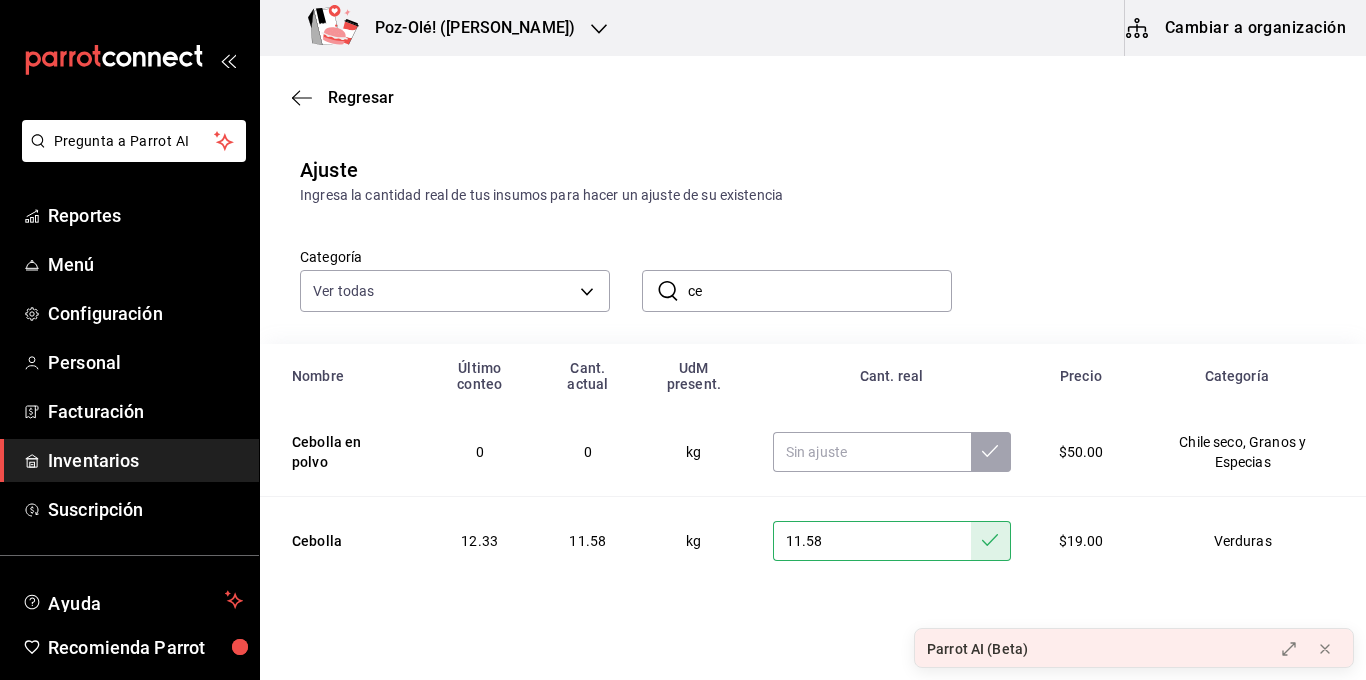 type on "c" 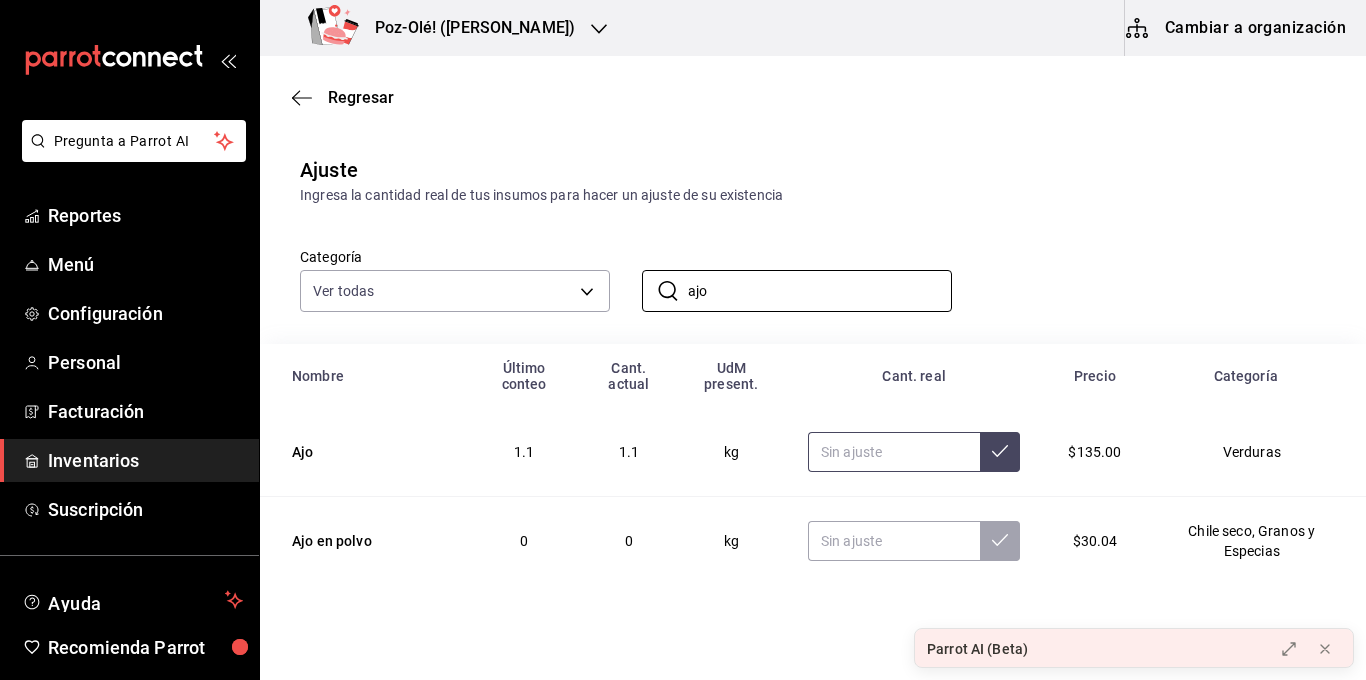 type on "ajo" 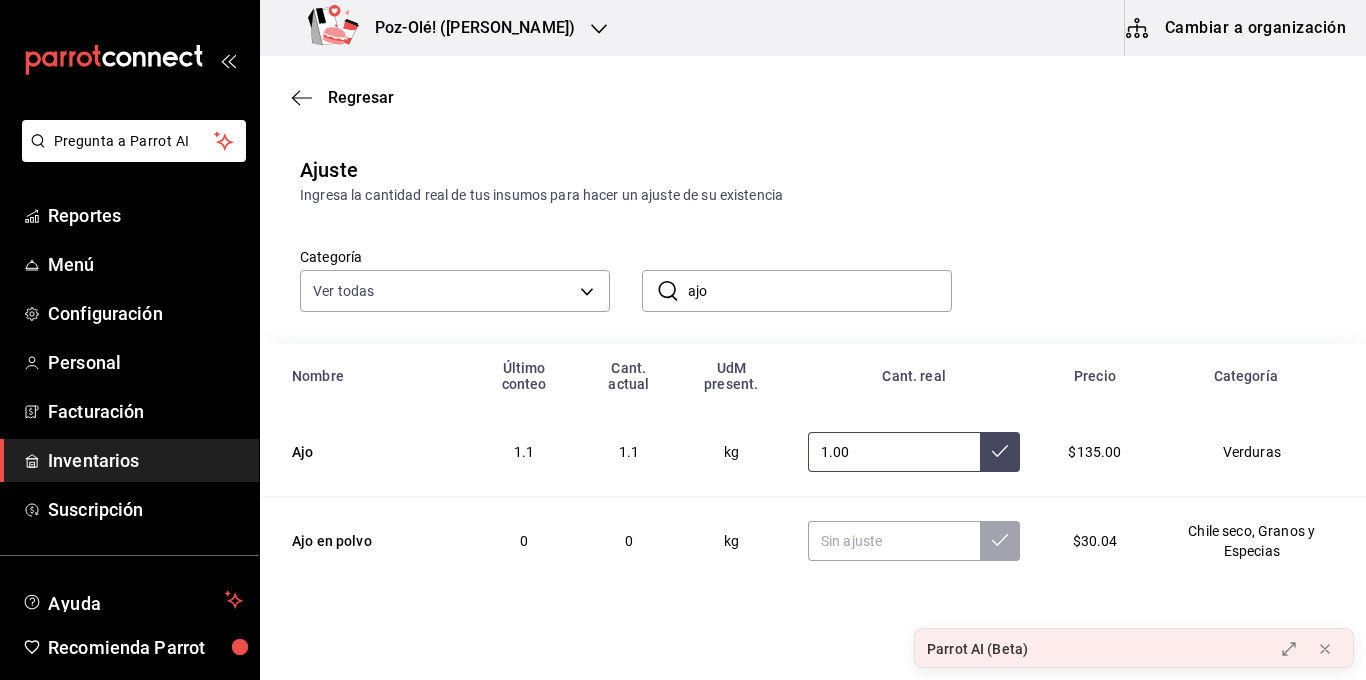 type on "1.00" 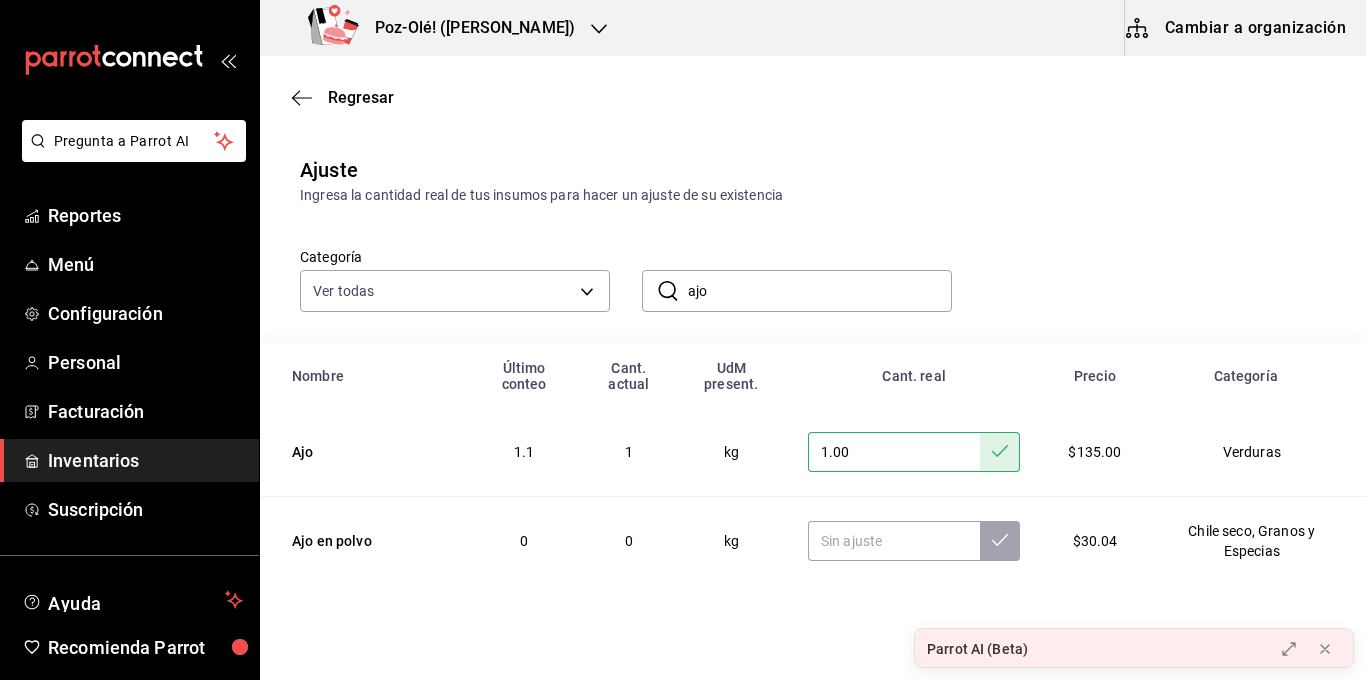 click on "ajo" at bounding box center (820, 291) 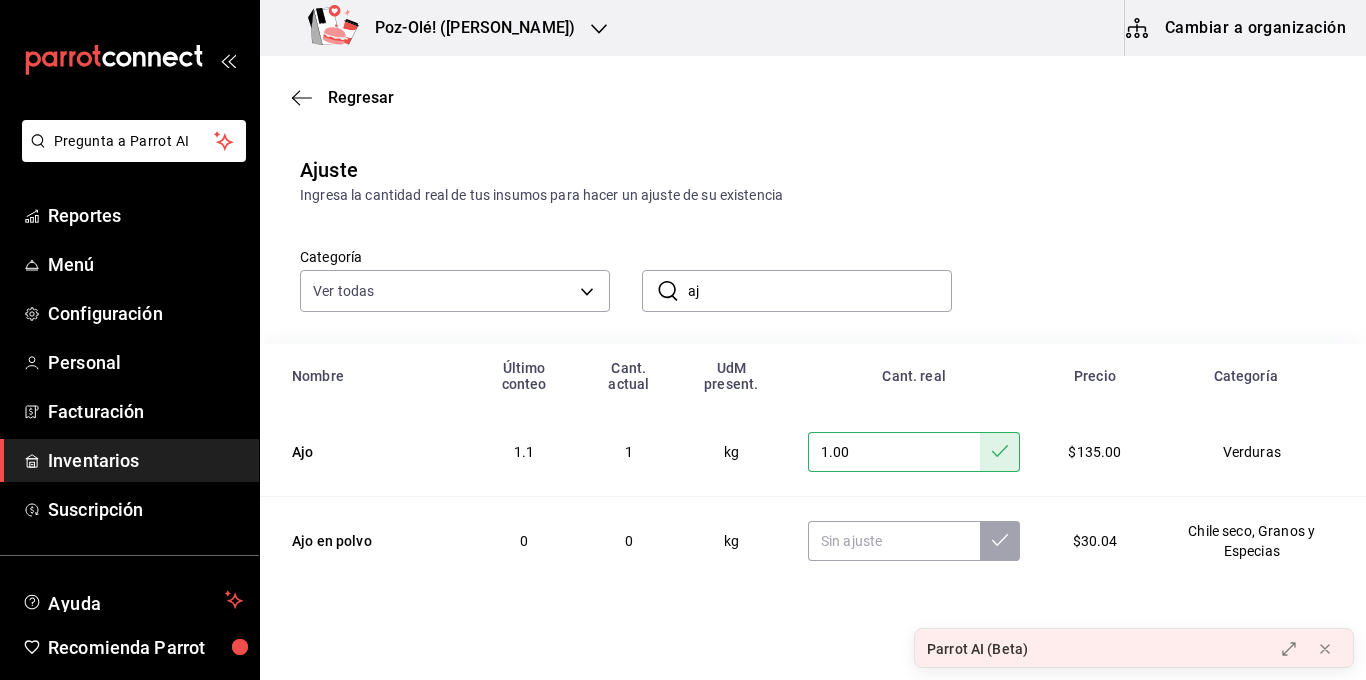 type on "a" 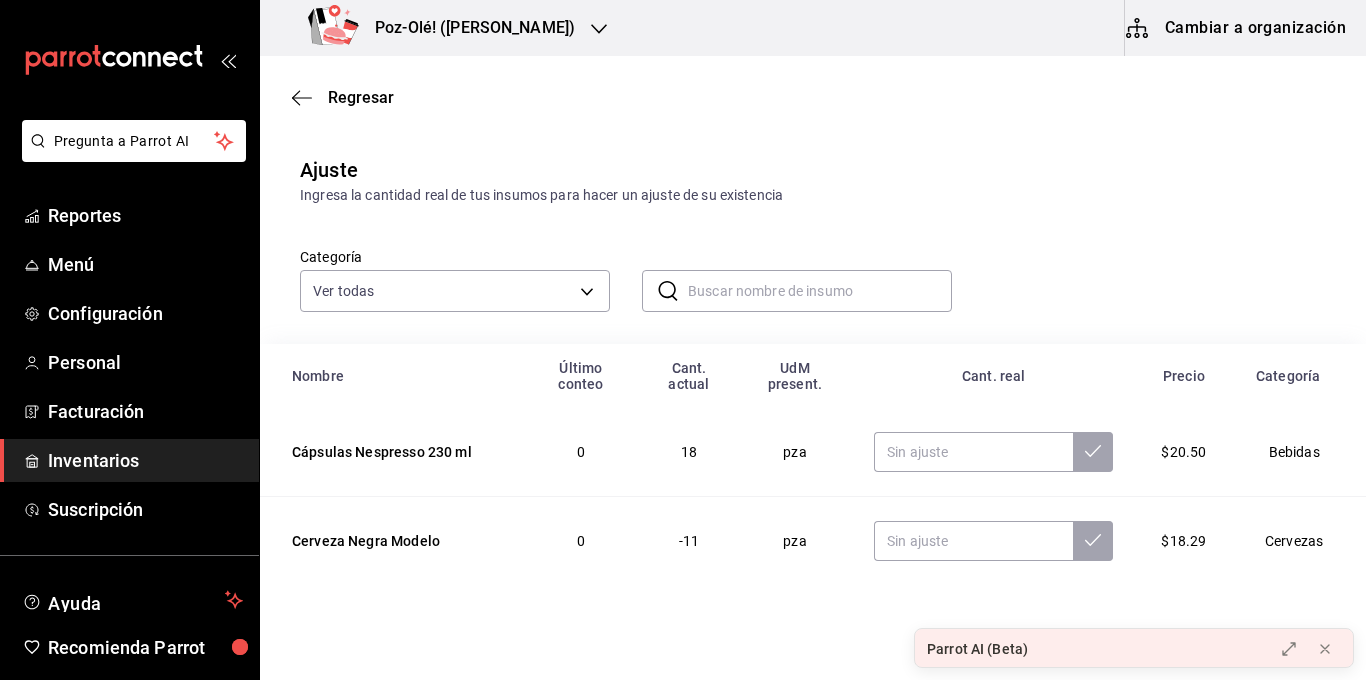 click at bounding box center (820, 291) 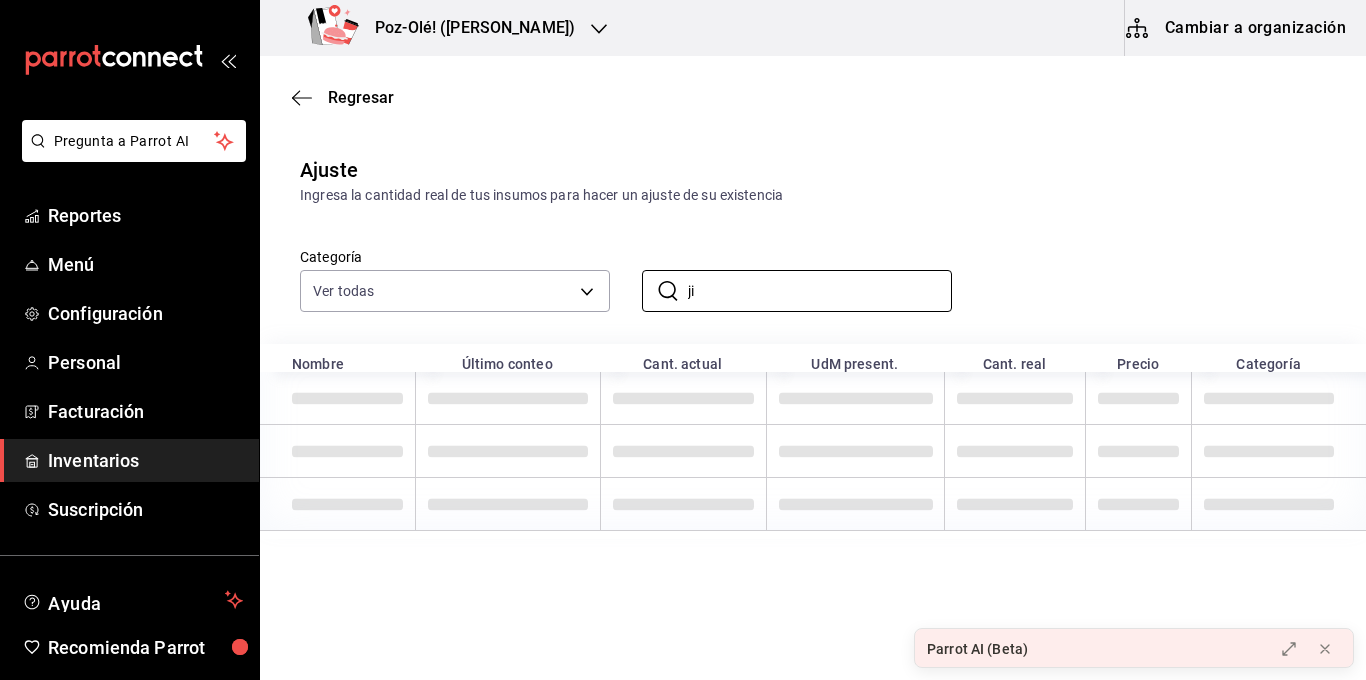type on "jitomate" 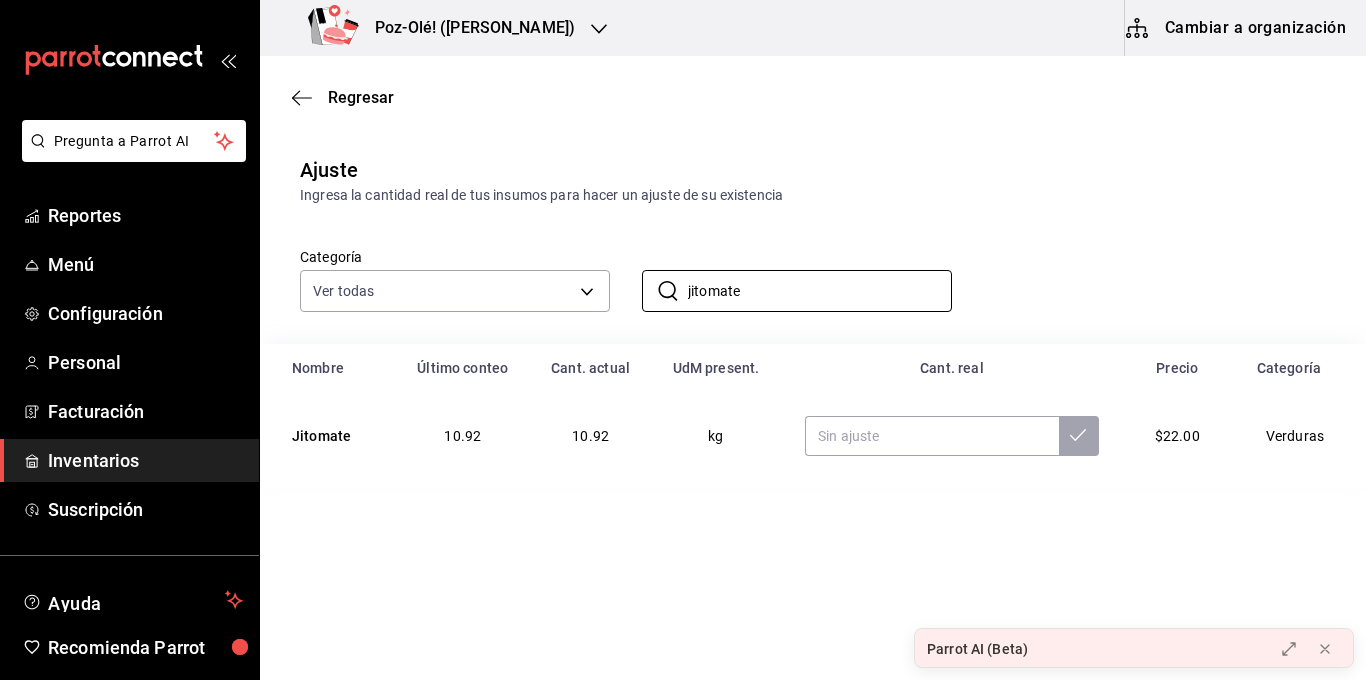 click at bounding box center (952, 436) 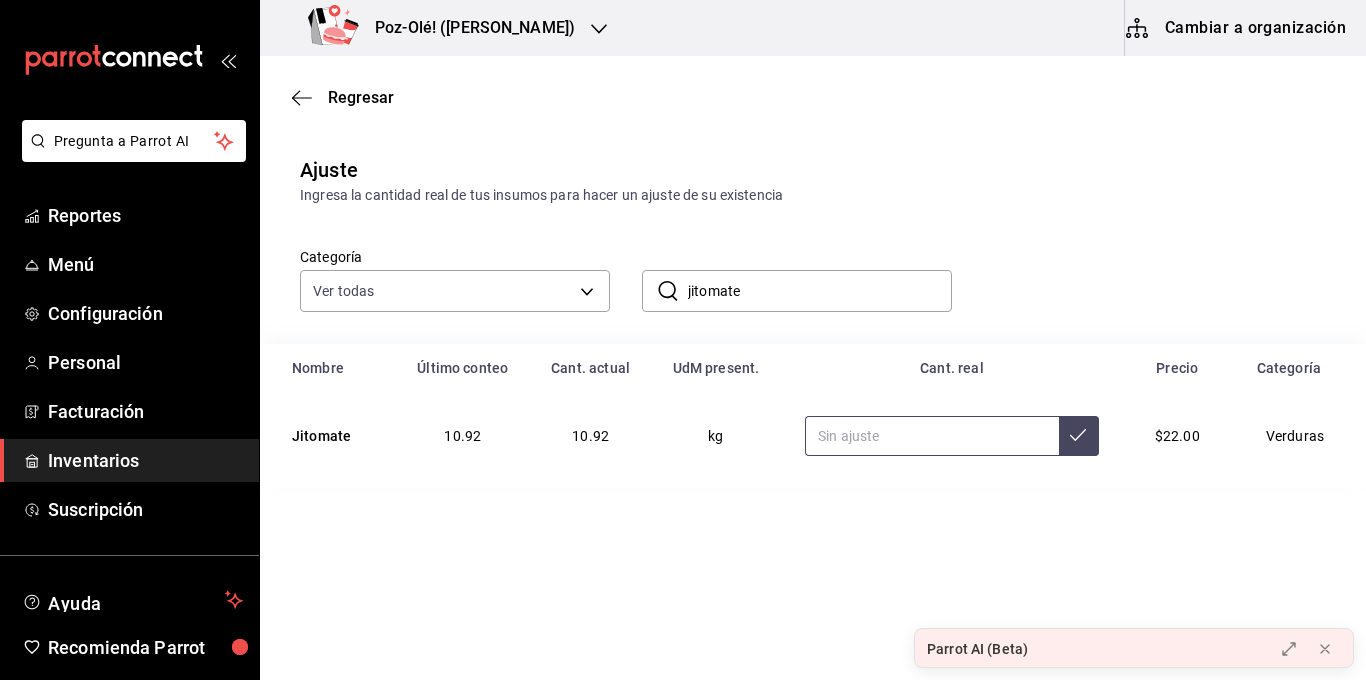 click at bounding box center (932, 436) 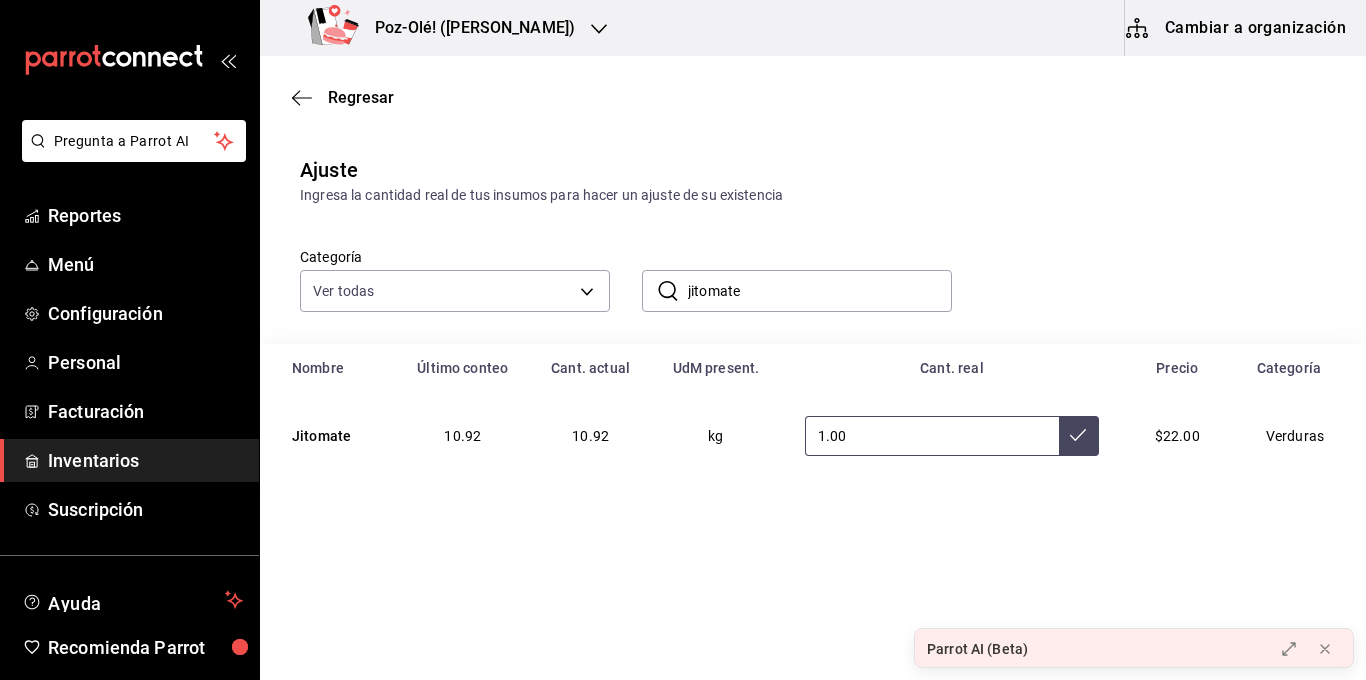type on "1.00" 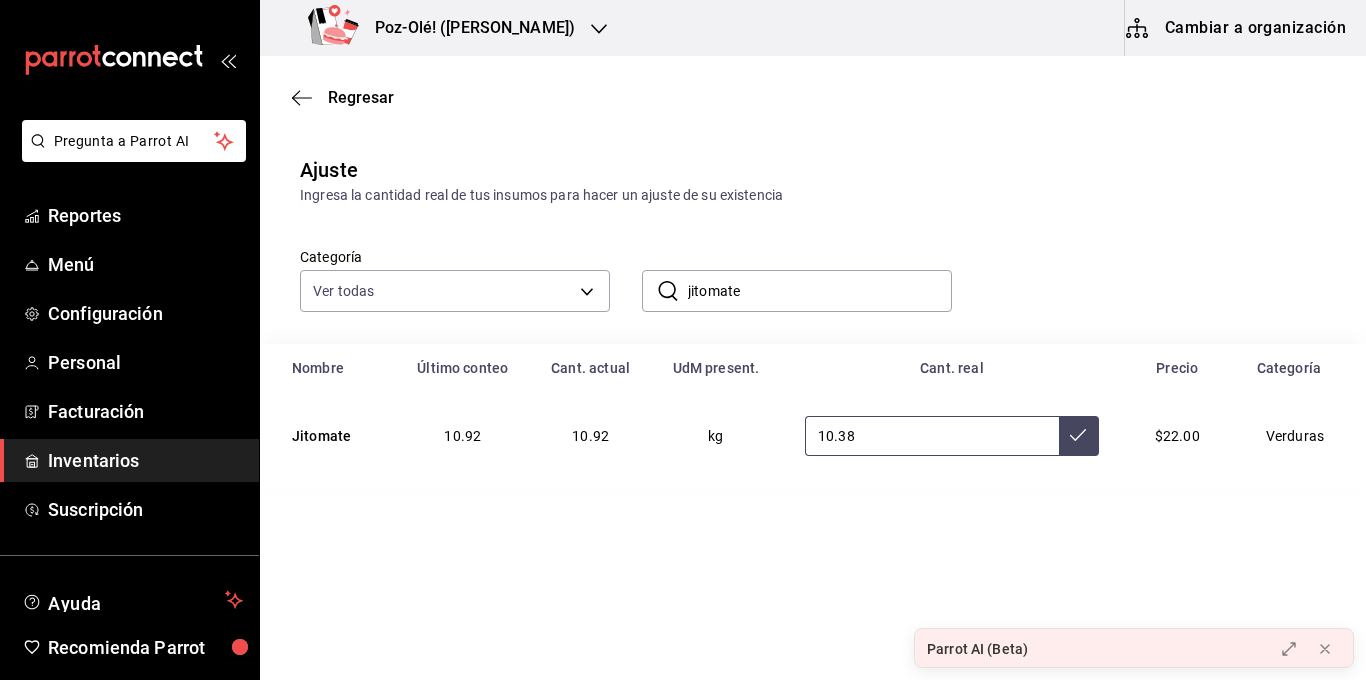 type on "10.38" 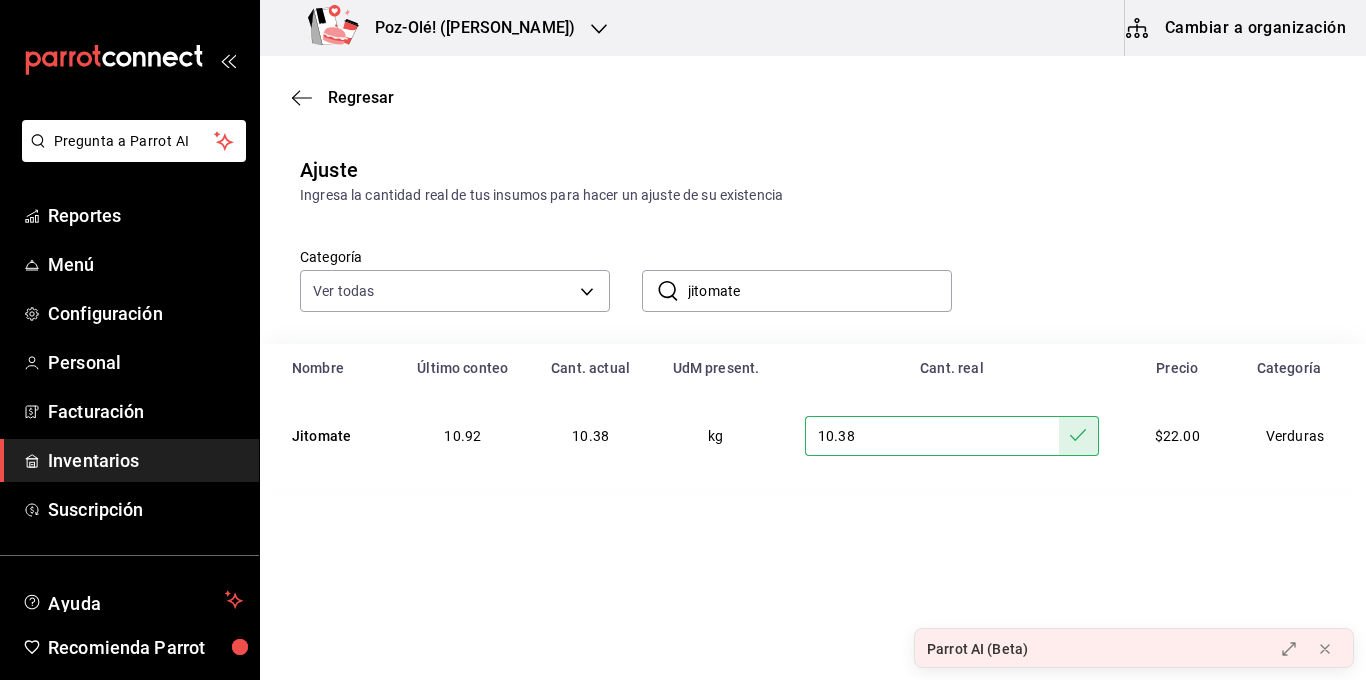 click on "jitomate" at bounding box center (820, 291) 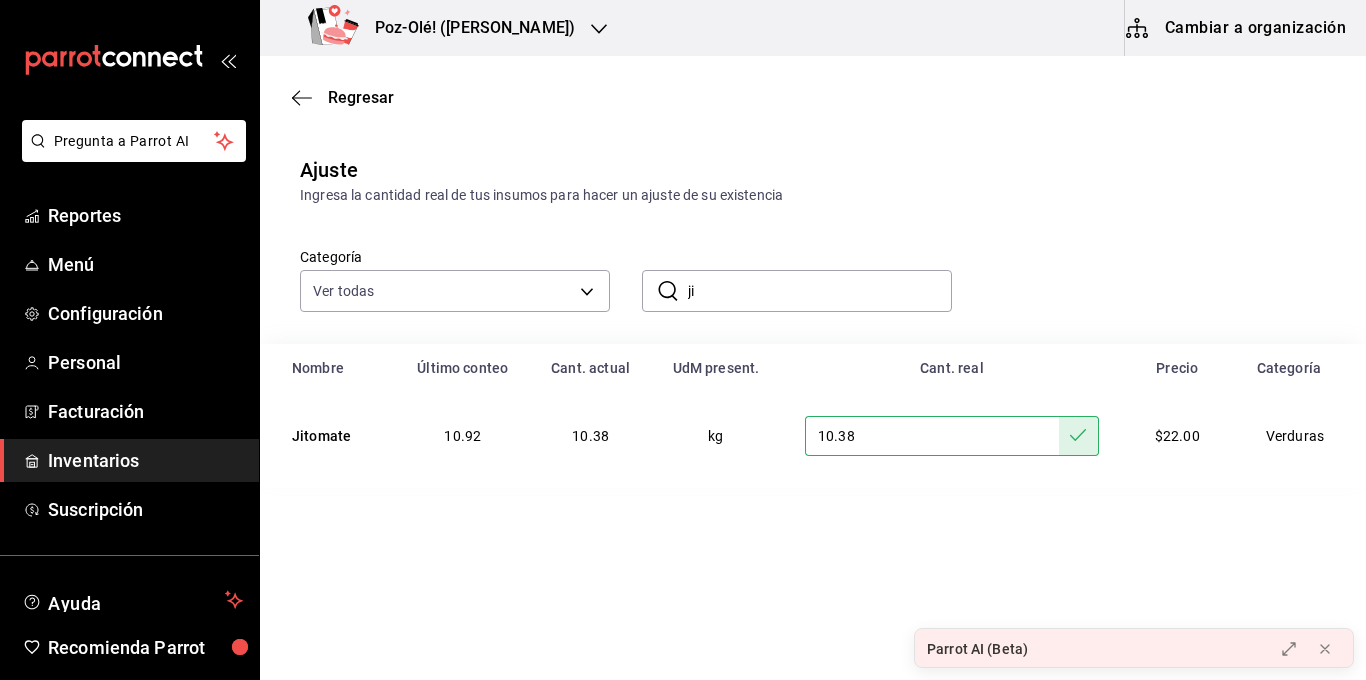 type on "j" 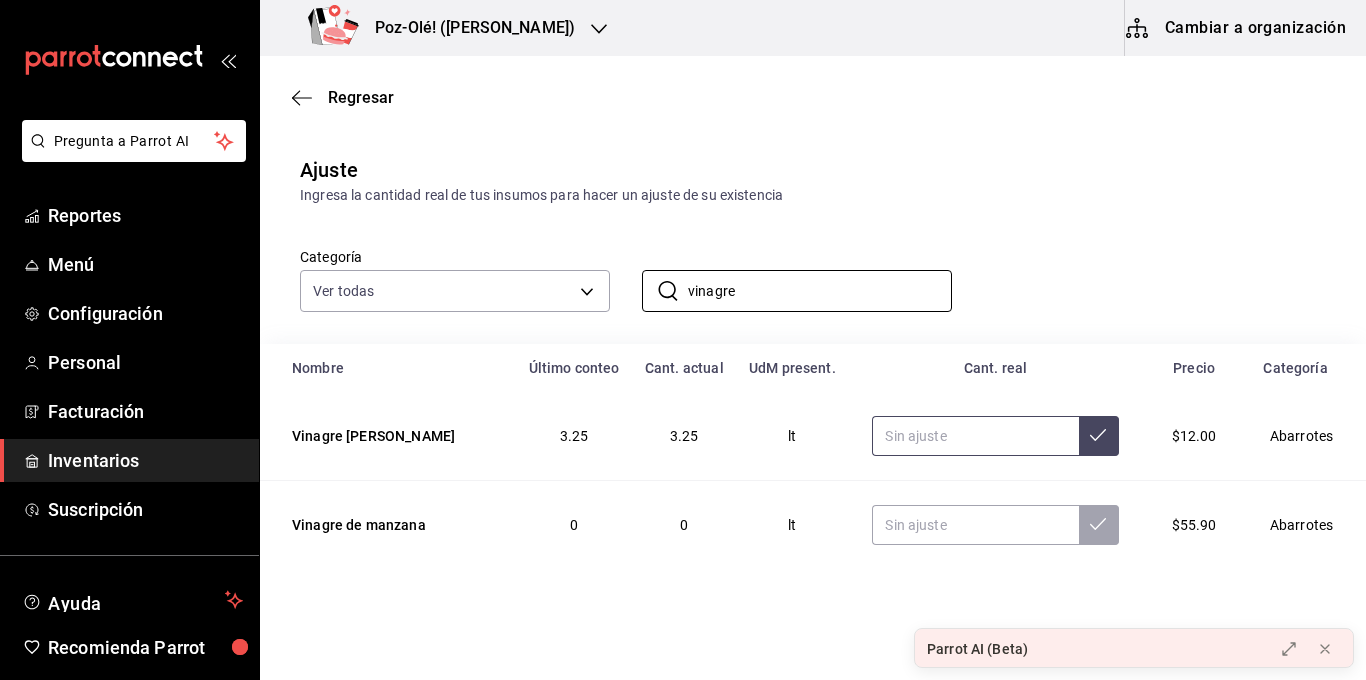 type on "vinagre" 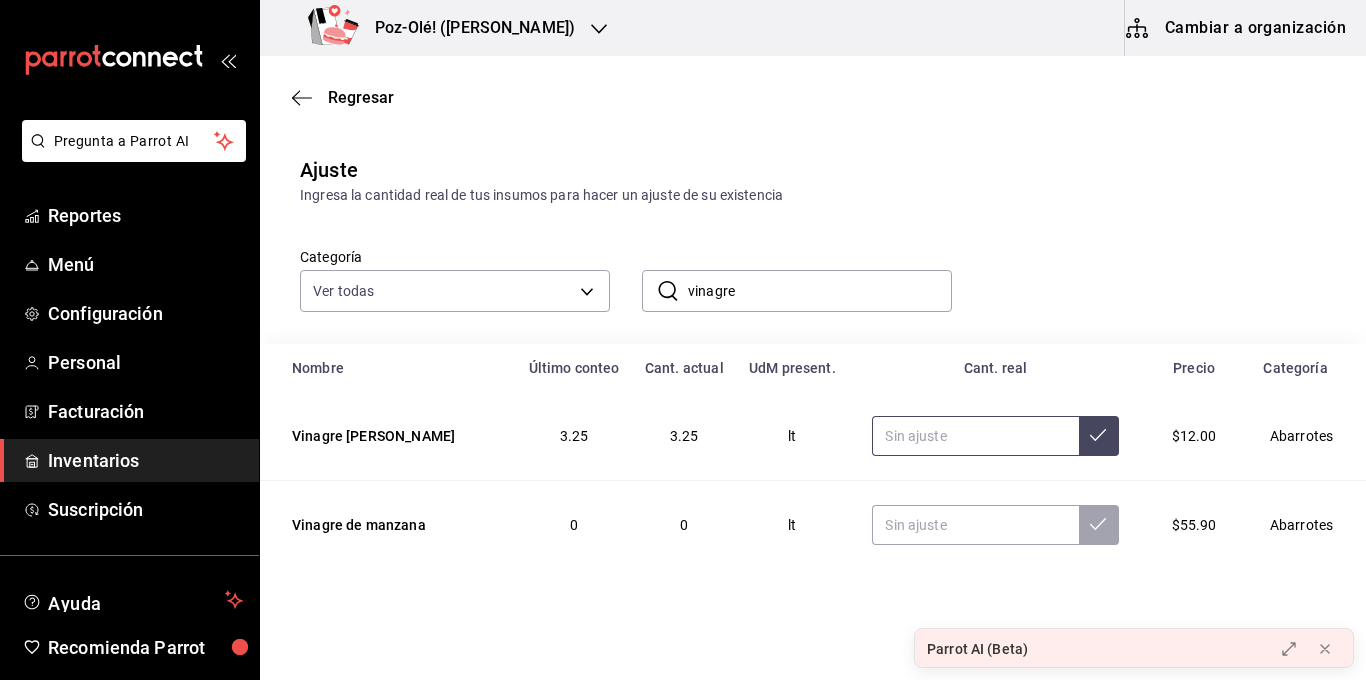 click at bounding box center (975, 436) 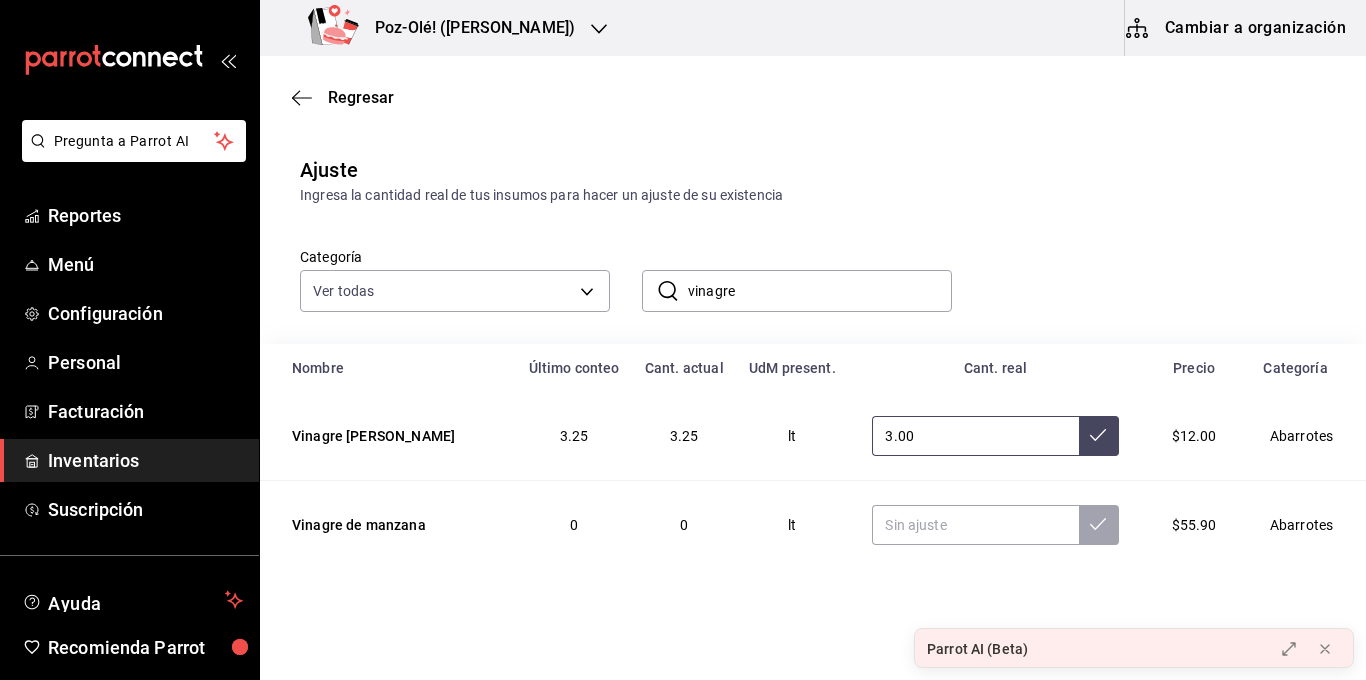 type on "3.00" 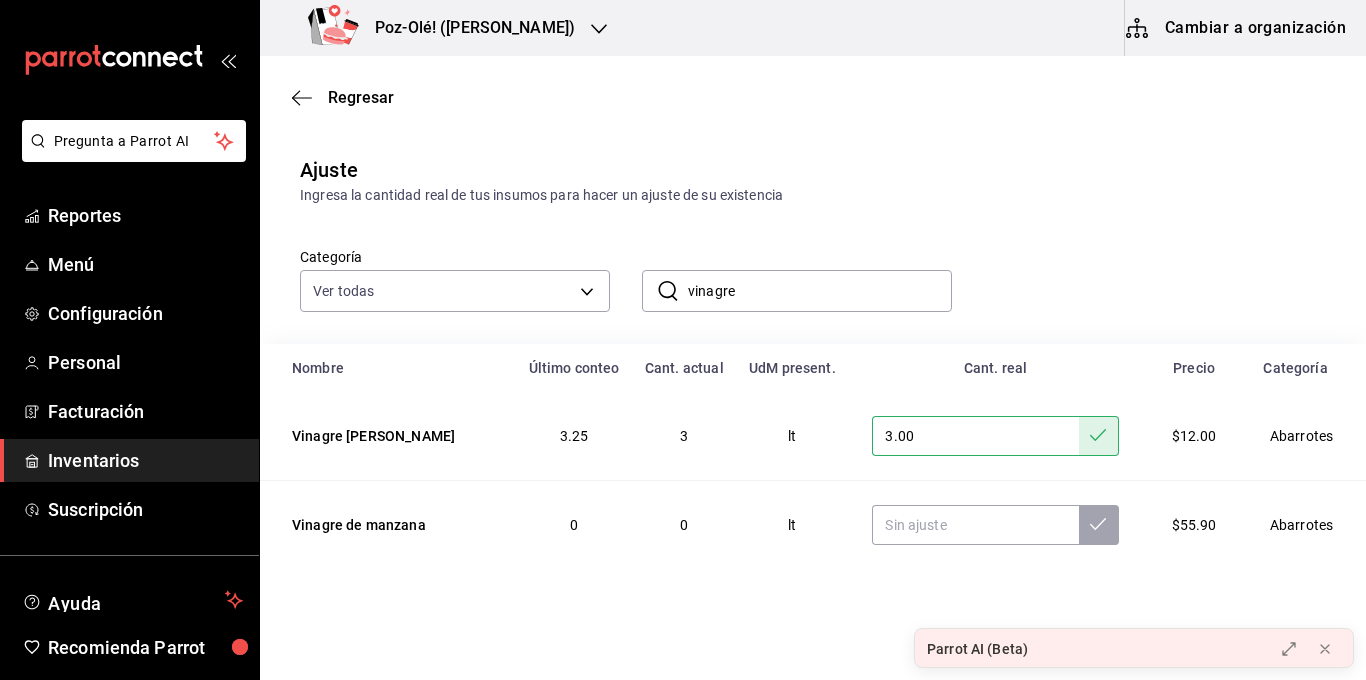 click on "vinagre" at bounding box center (820, 291) 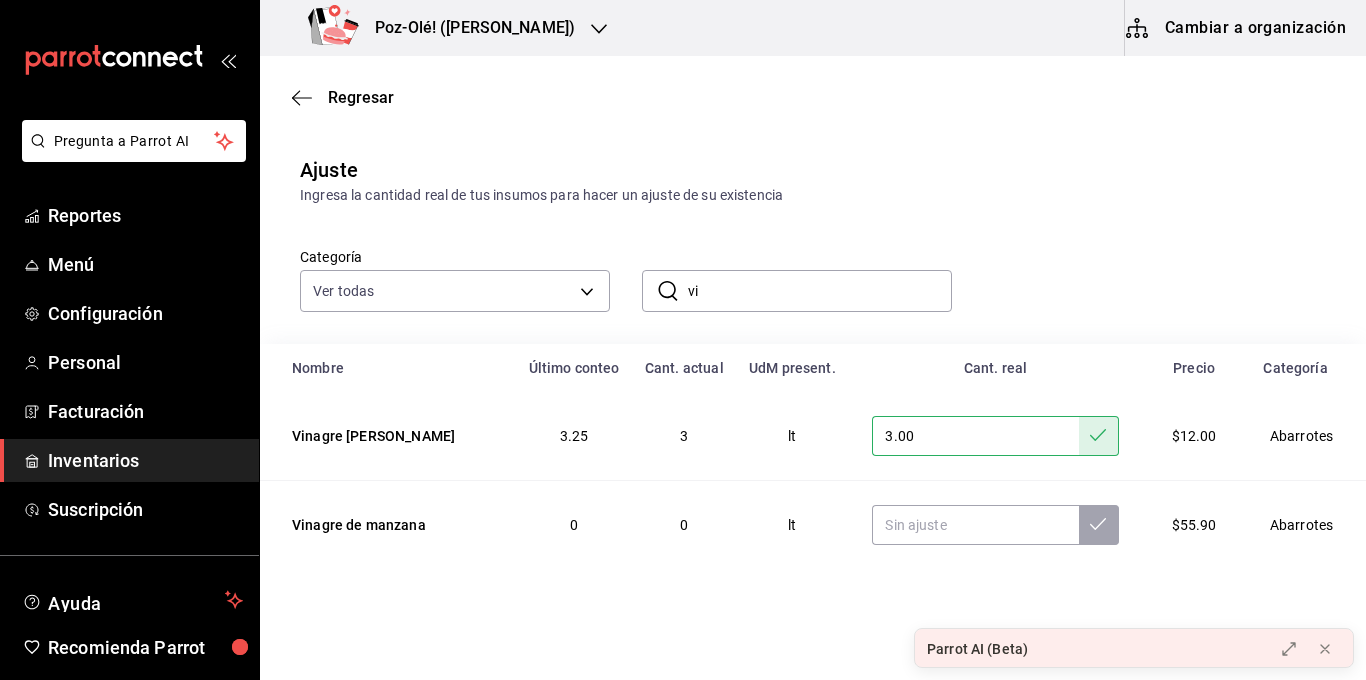 type on "v" 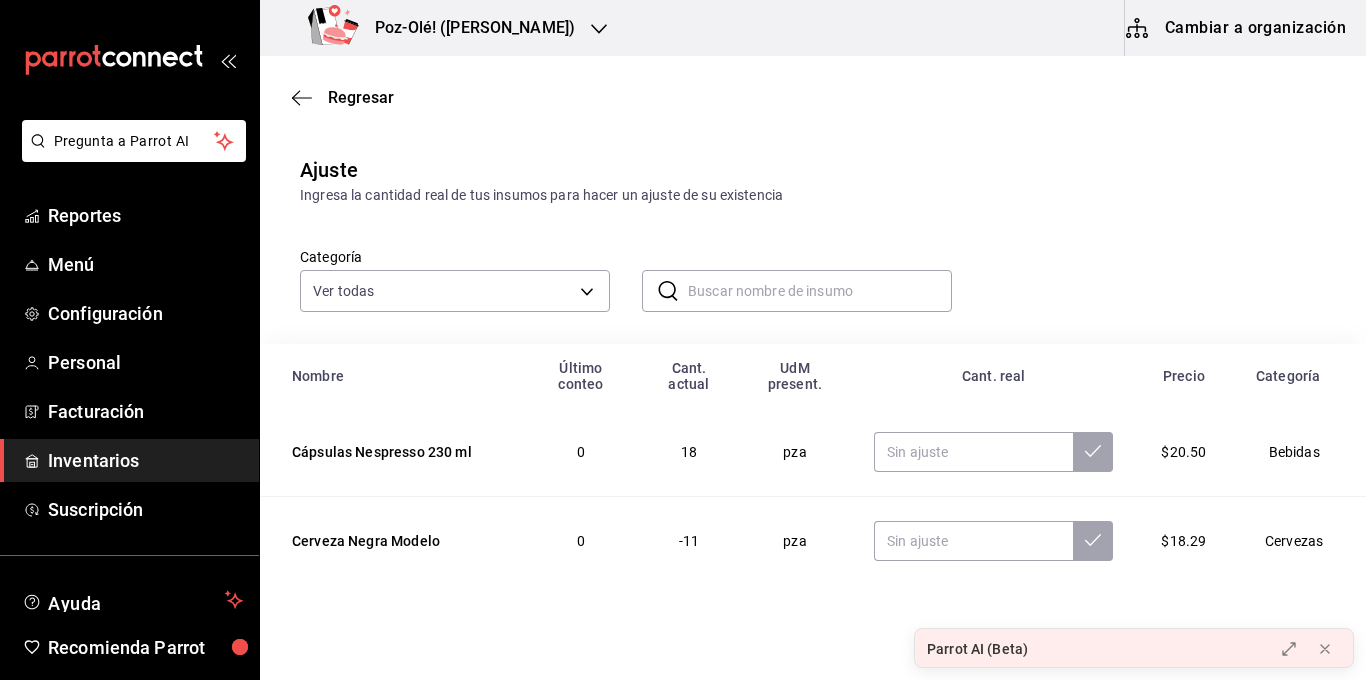 type on "v" 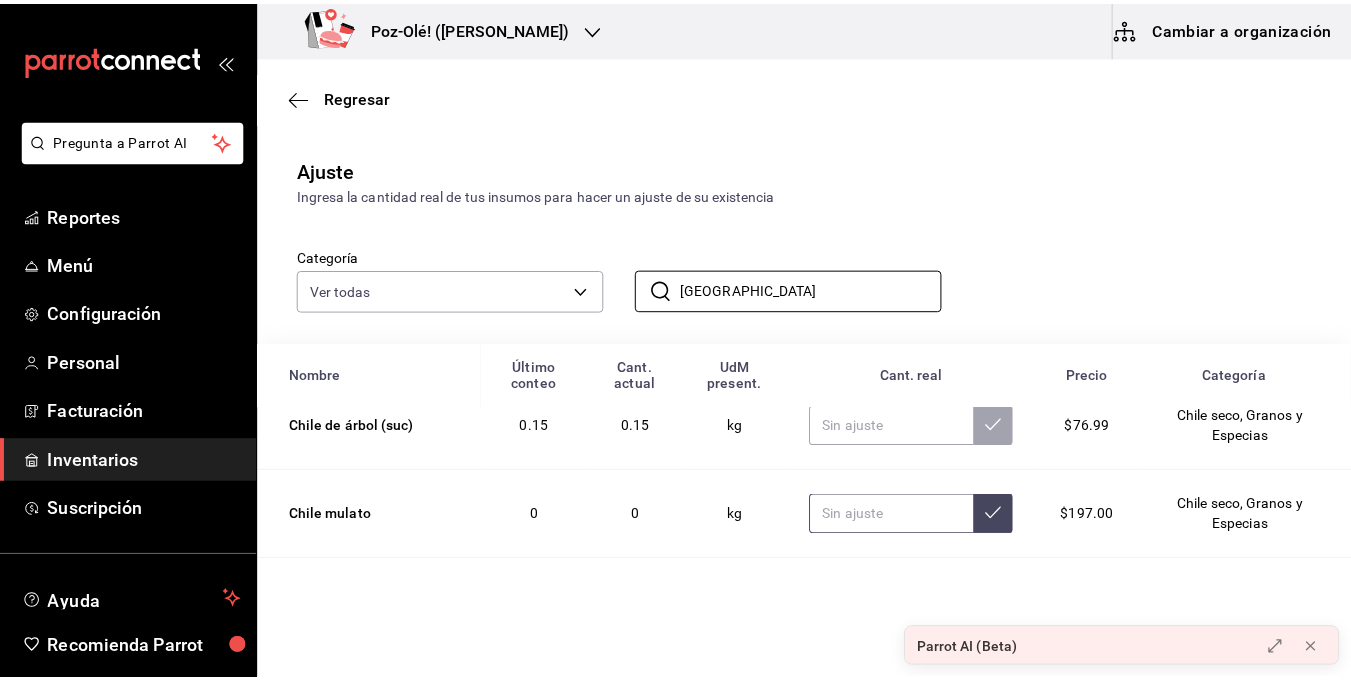 scroll, scrollTop: 75, scrollLeft: 0, axis: vertical 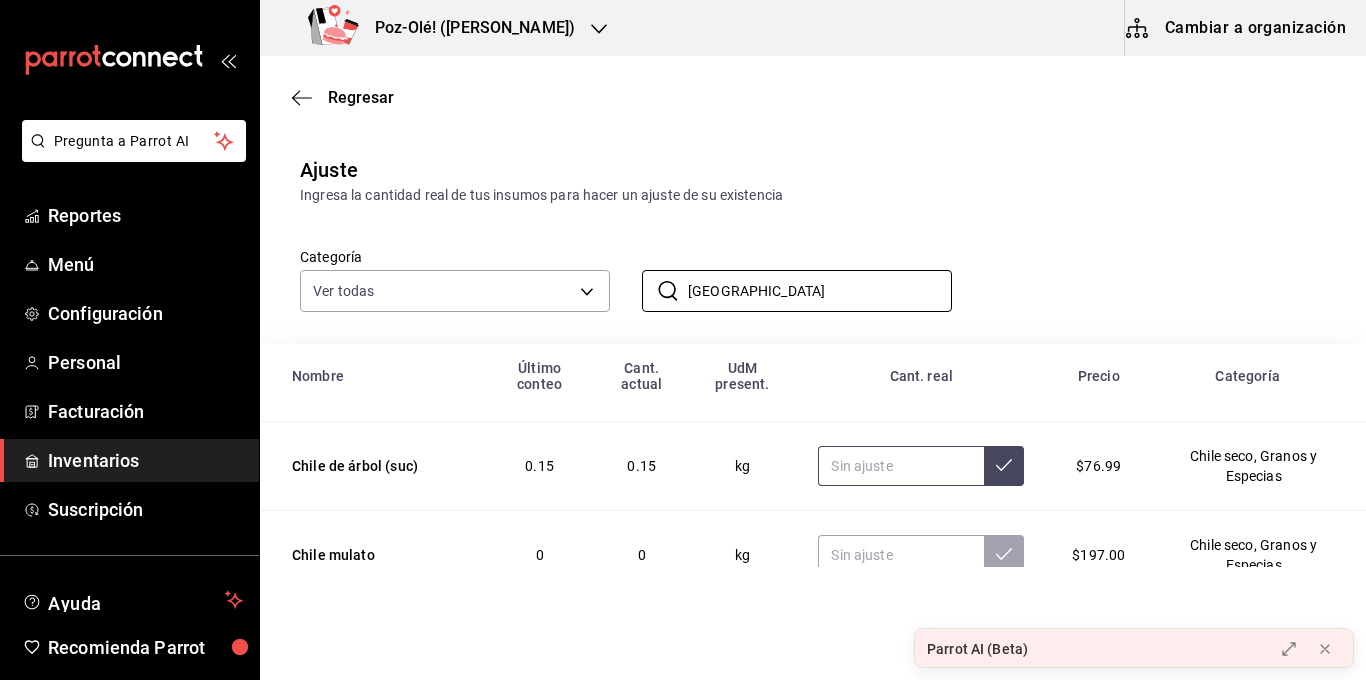 type on "[GEOGRAPHIC_DATA]" 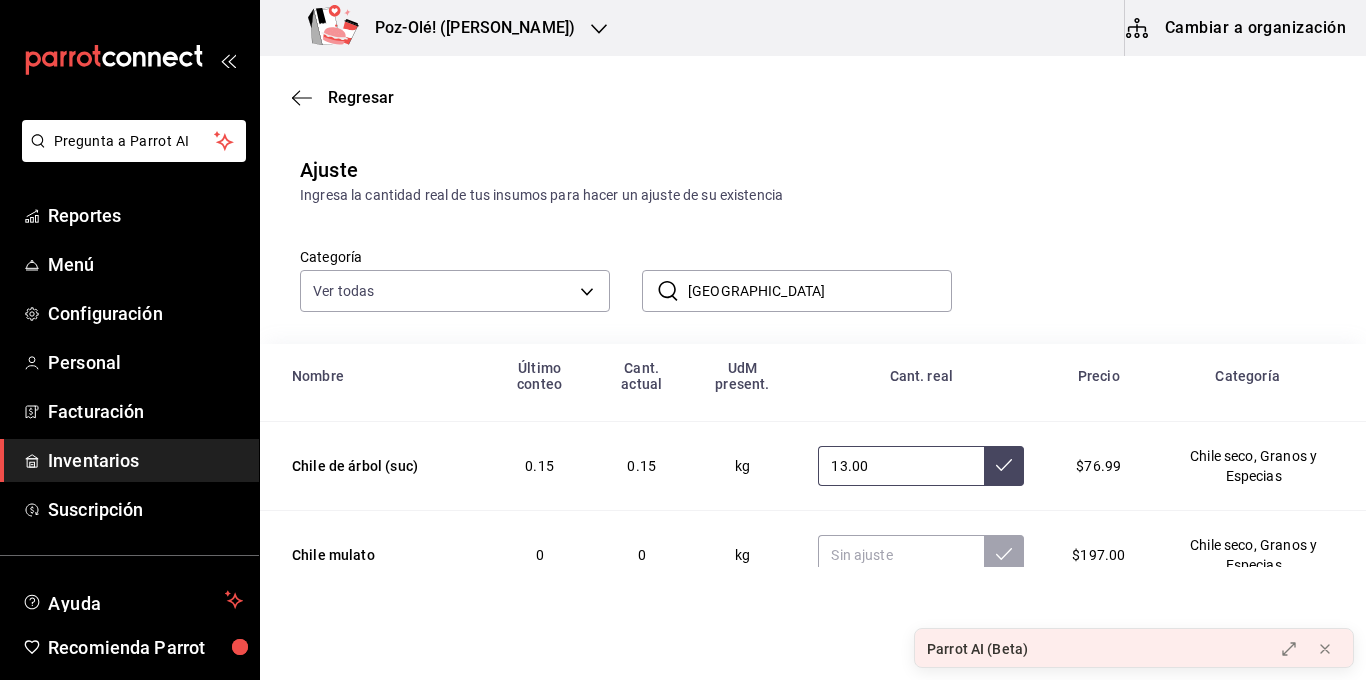 type on "1.00" 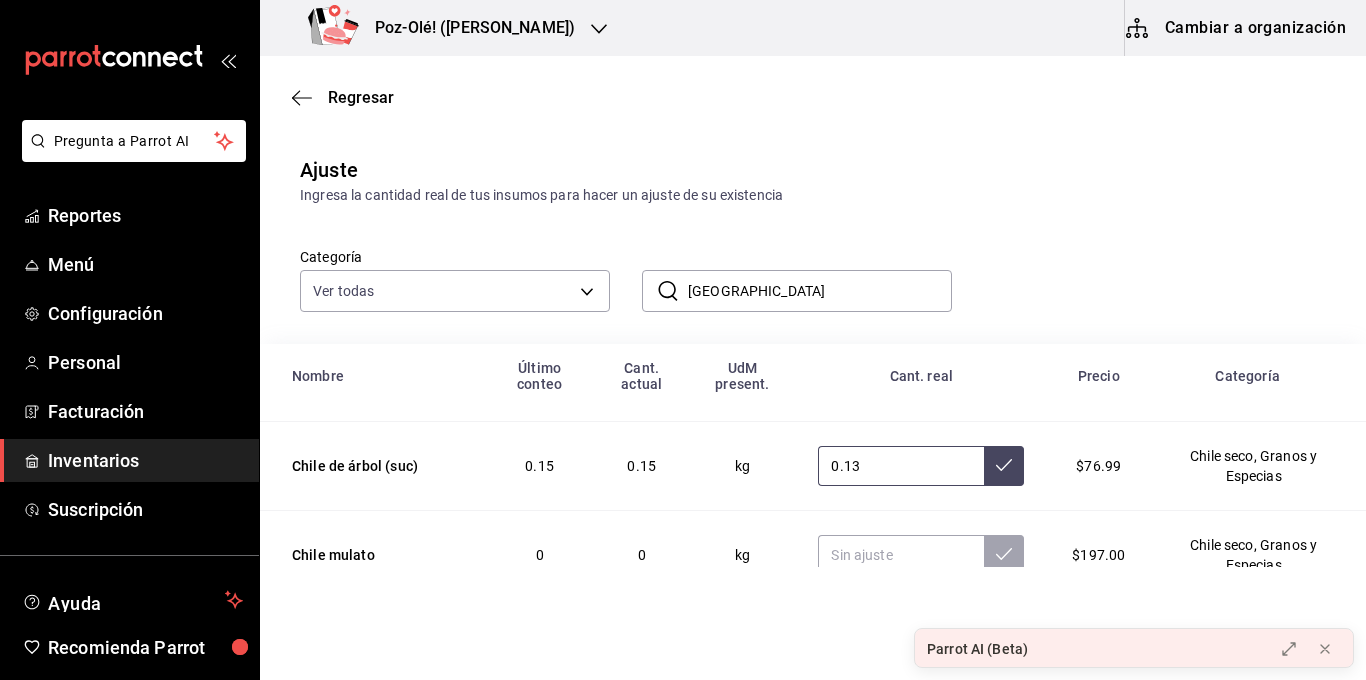 type on "0.13" 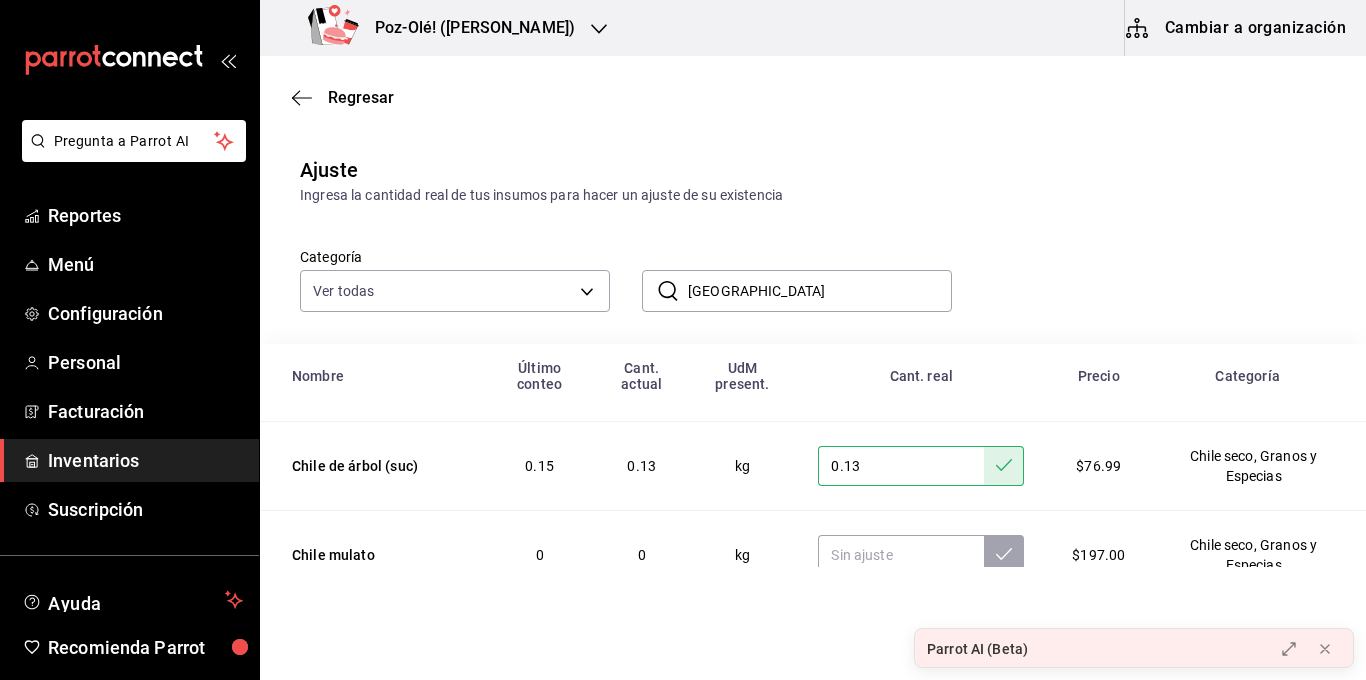 click on "[GEOGRAPHIC_DATA]" at bounding box center [820, 291] 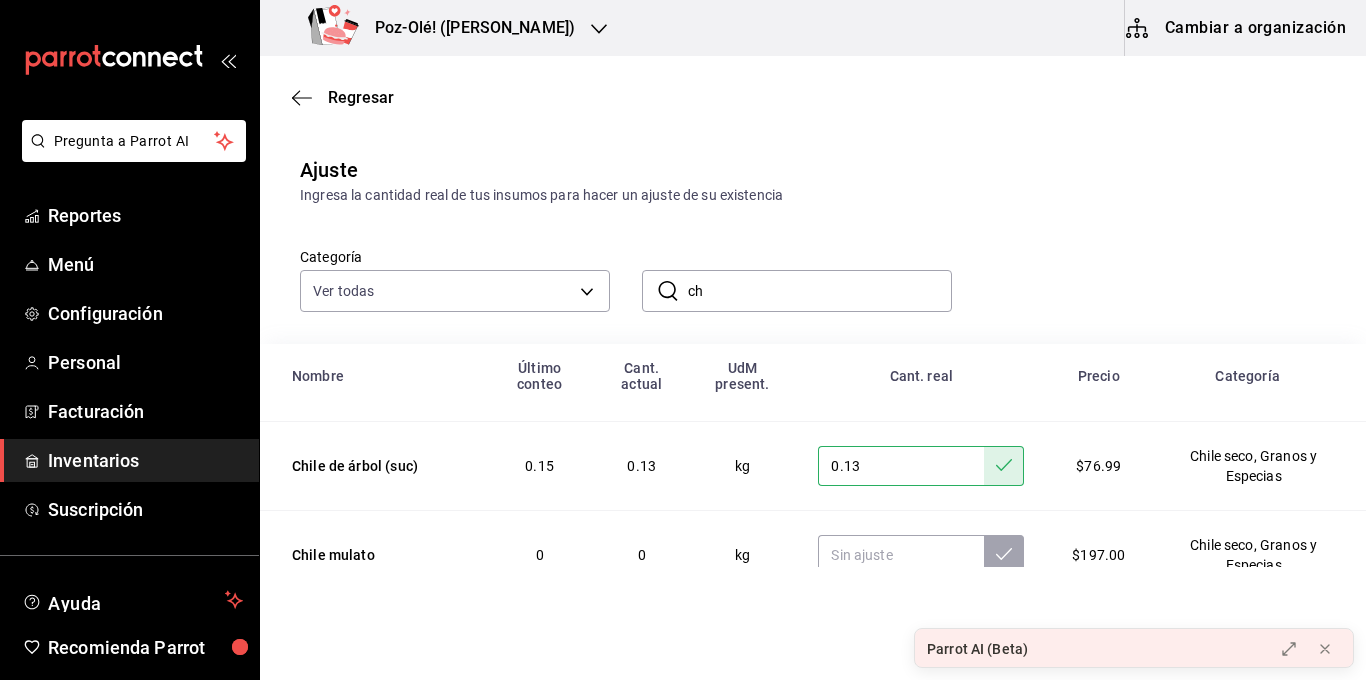 type on "c" 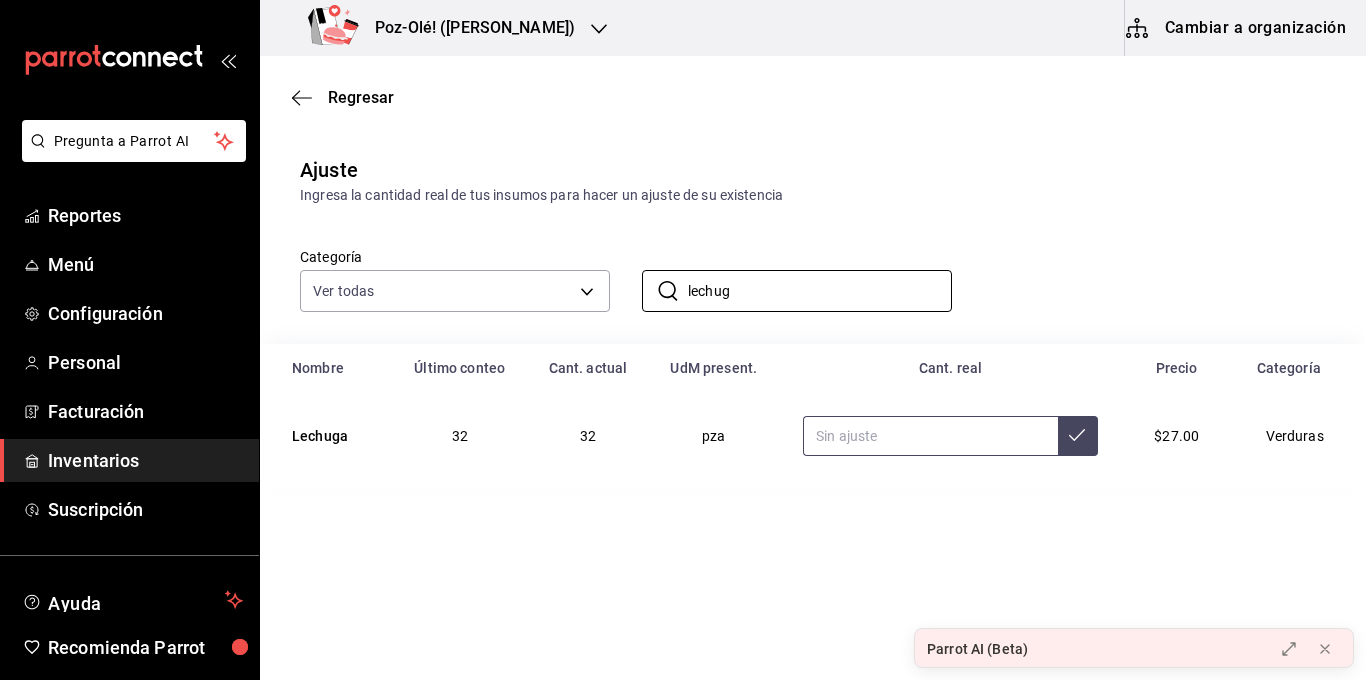type on "lechug" 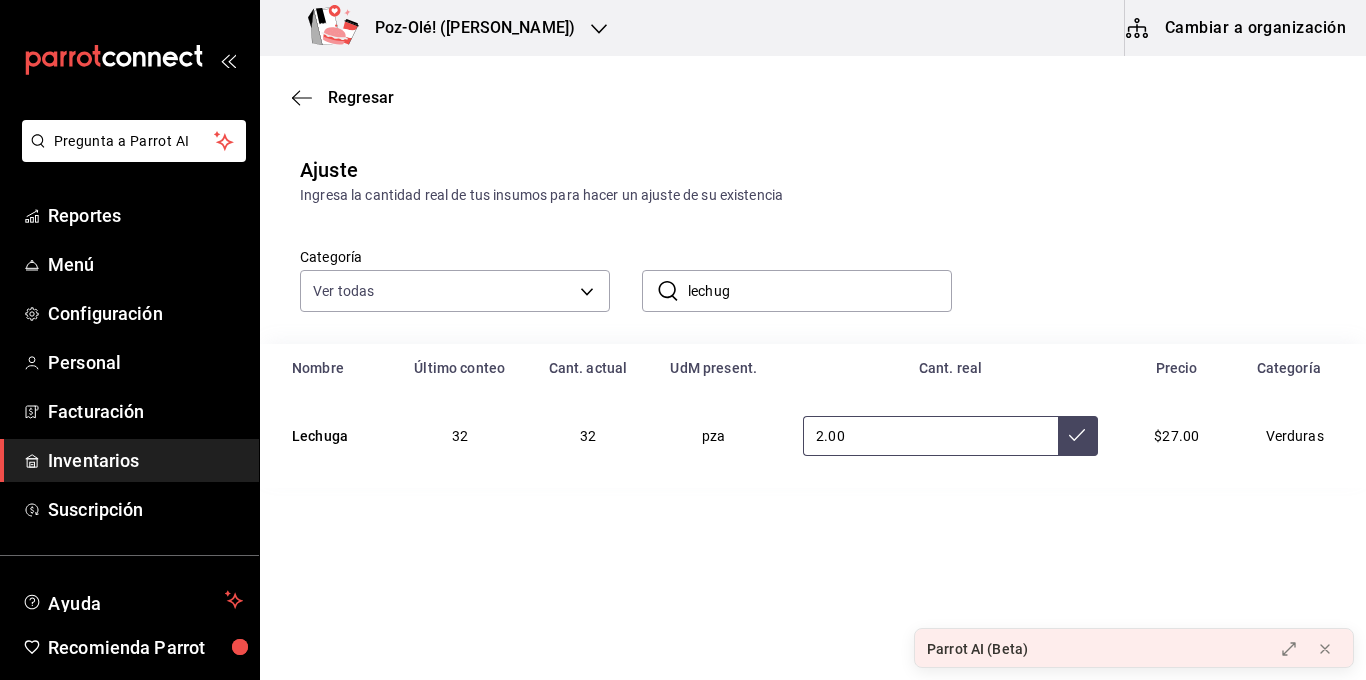 type on "2.00" 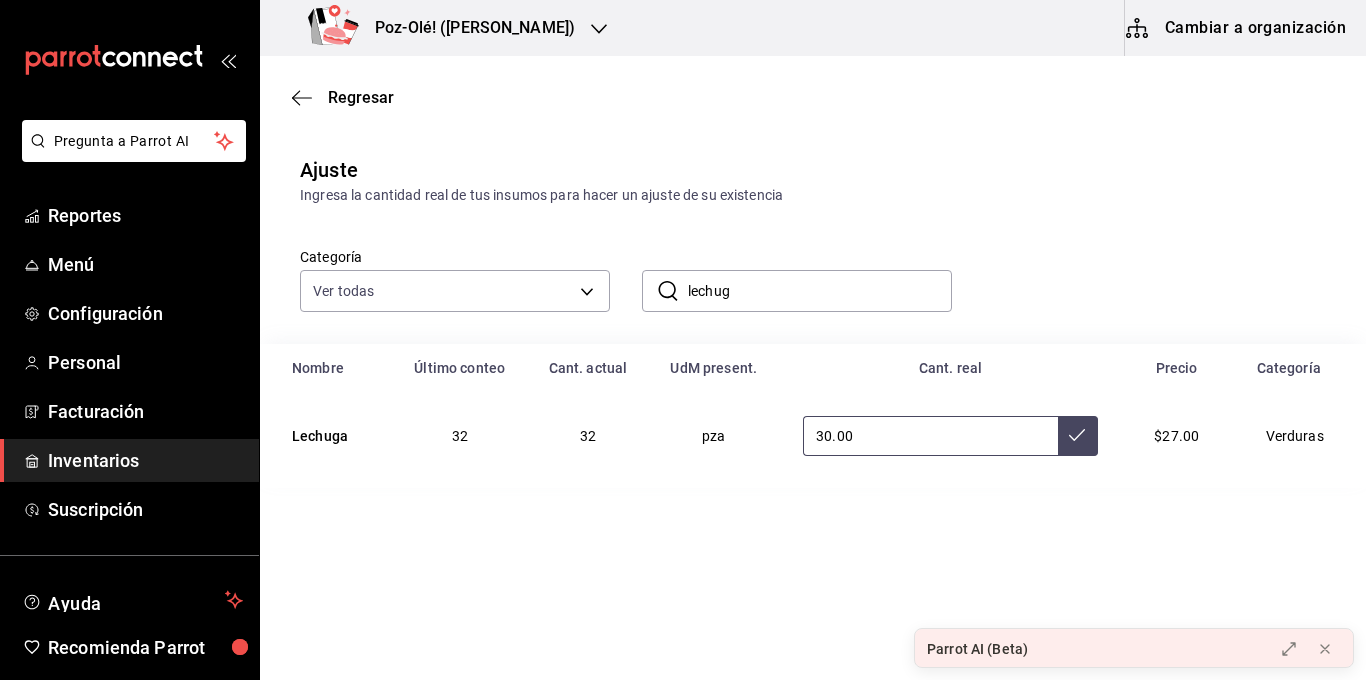 type on "30.00" 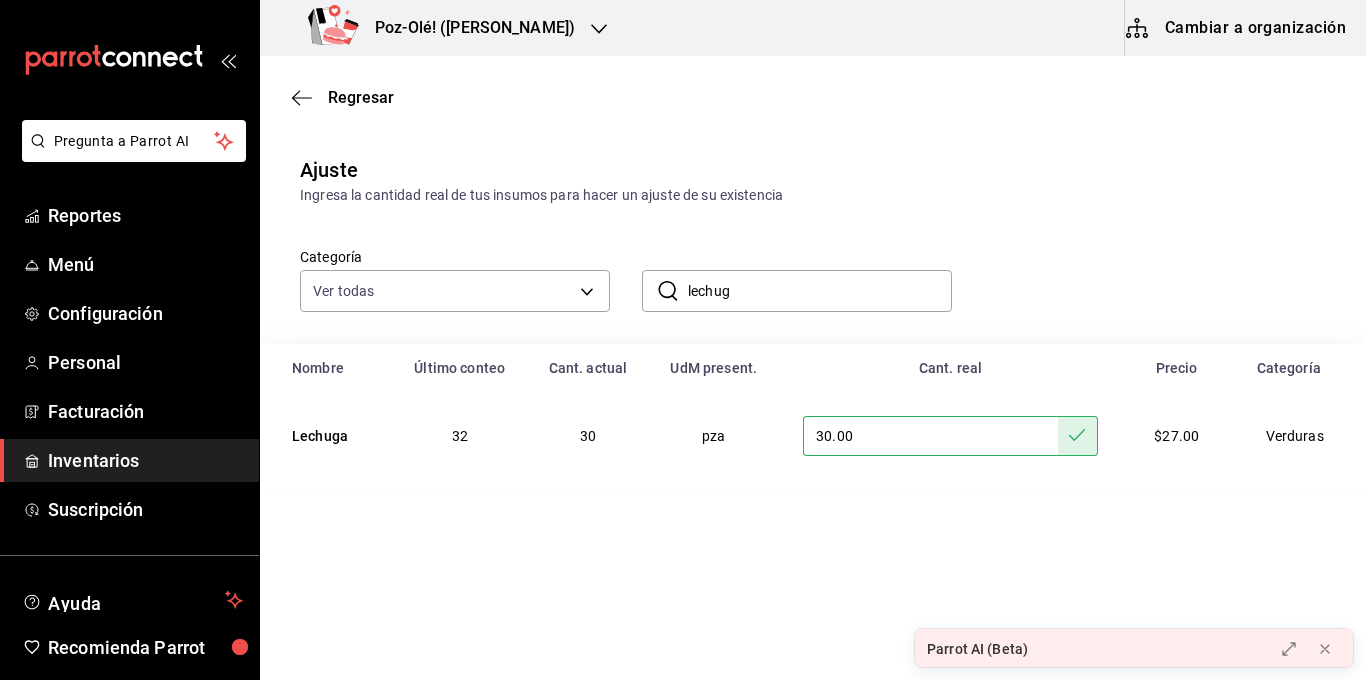 click on "lechug" at bounding box center (820, 291) 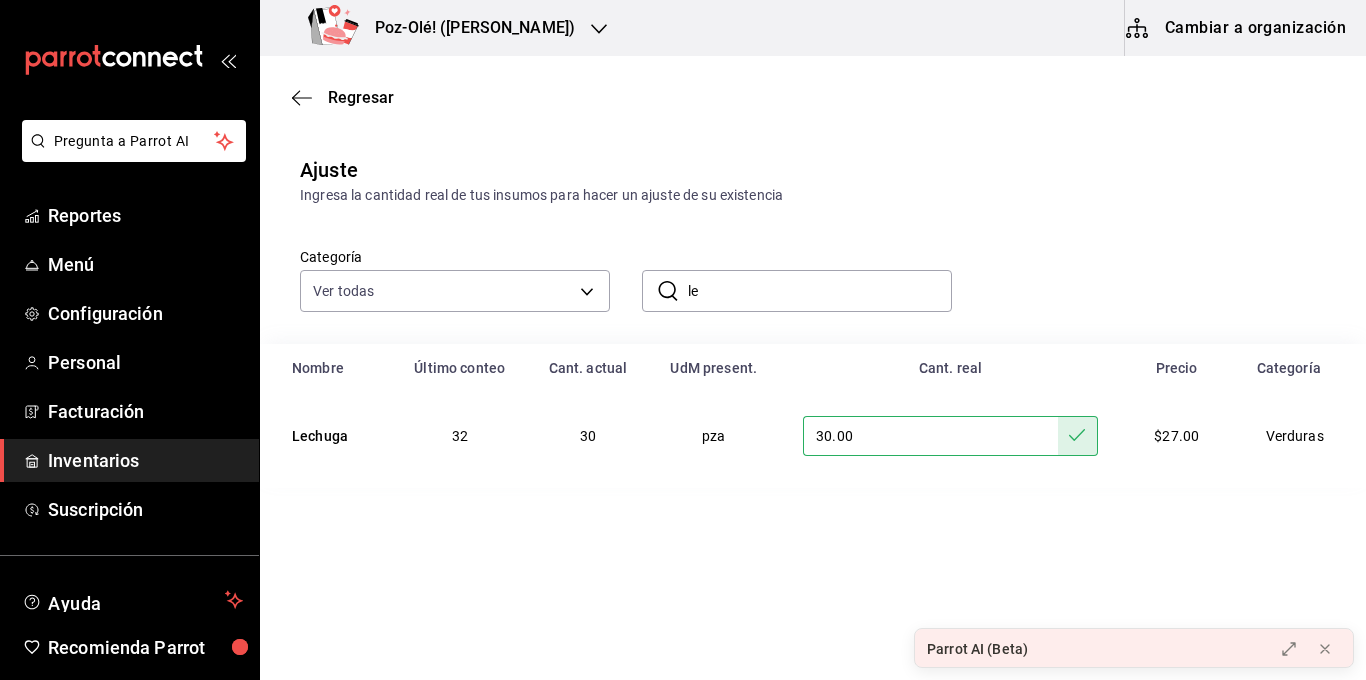 type on "l" 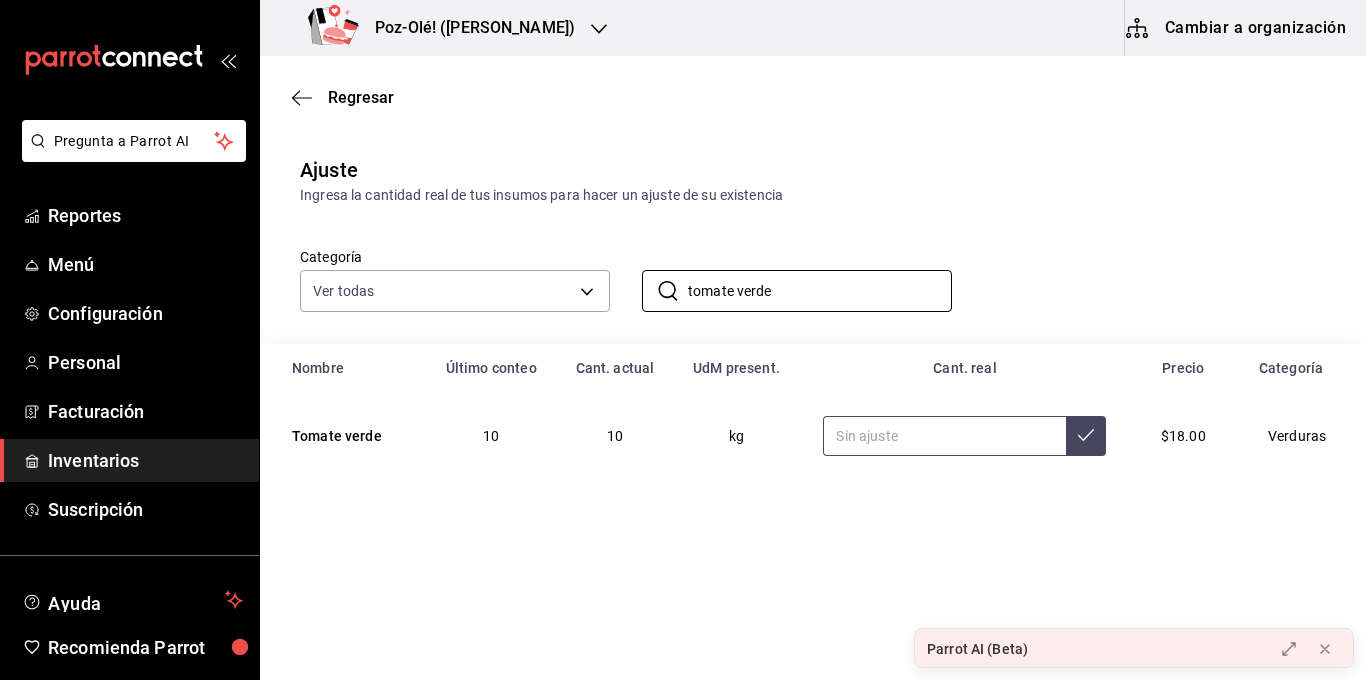 type on "tomate verde" 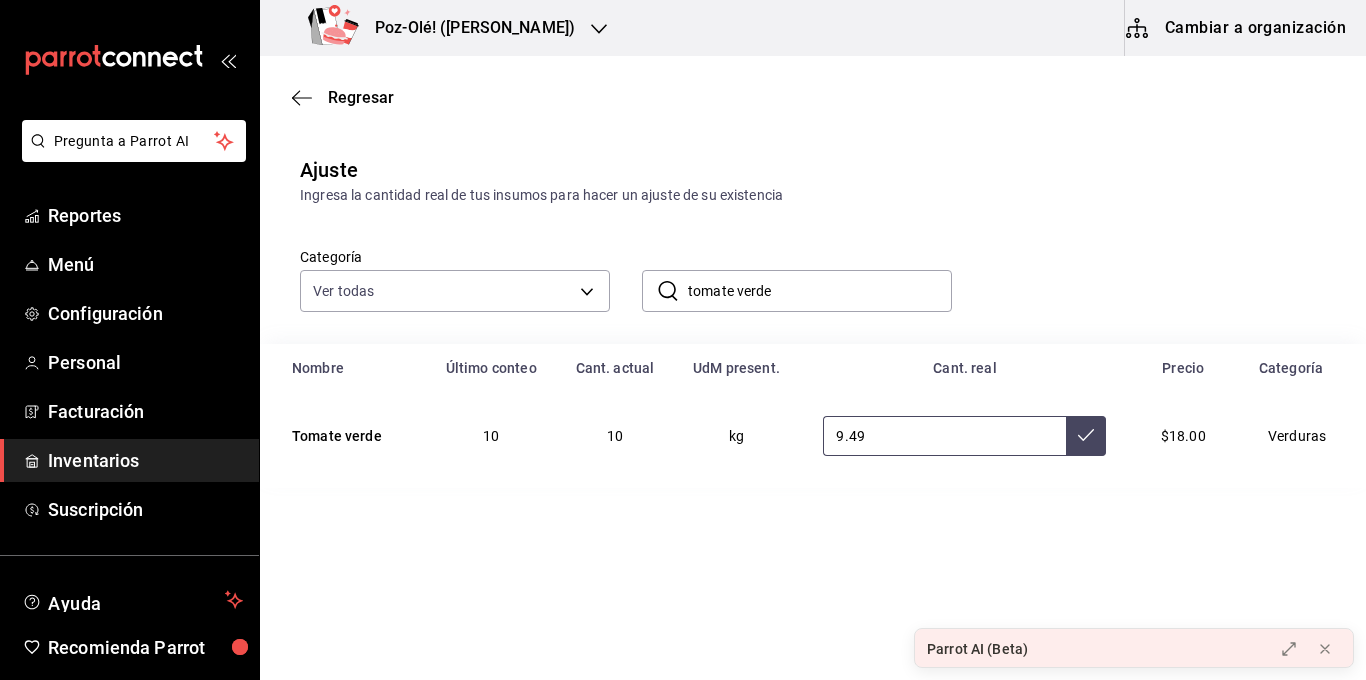 type on "9.49" 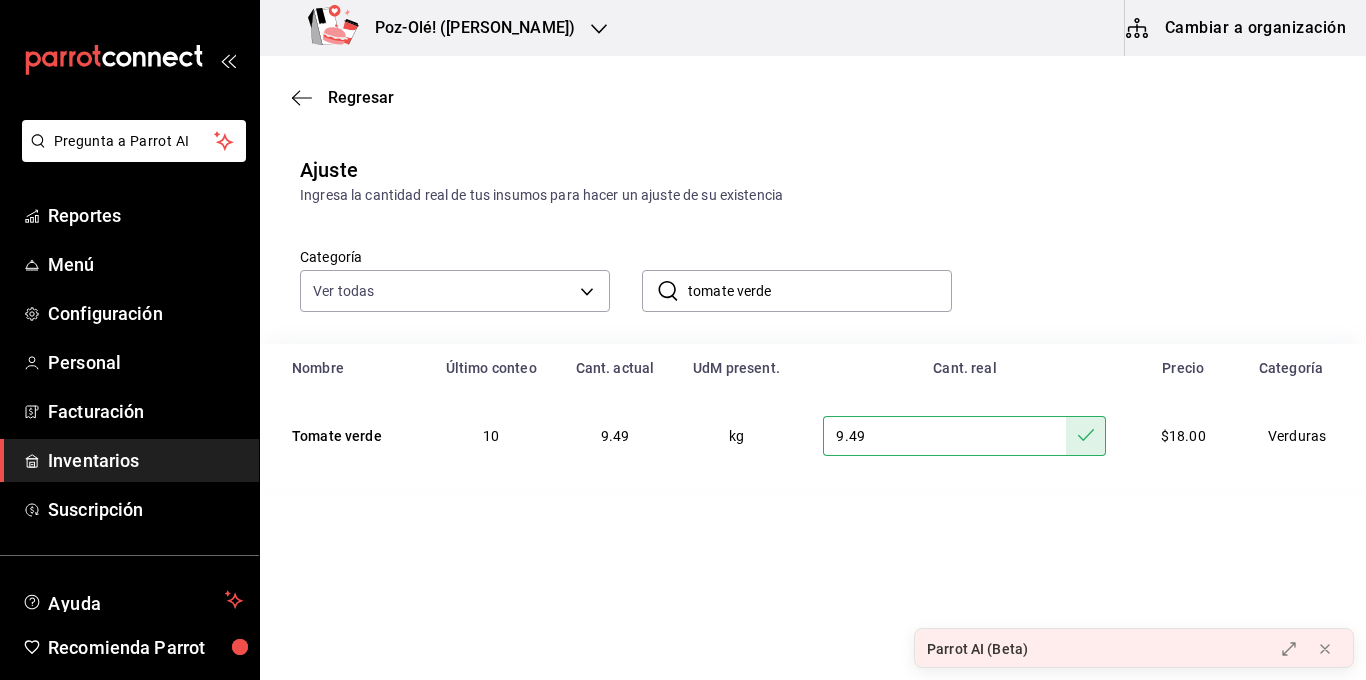 click on "tomate verde" at bounding box center (820, 291) 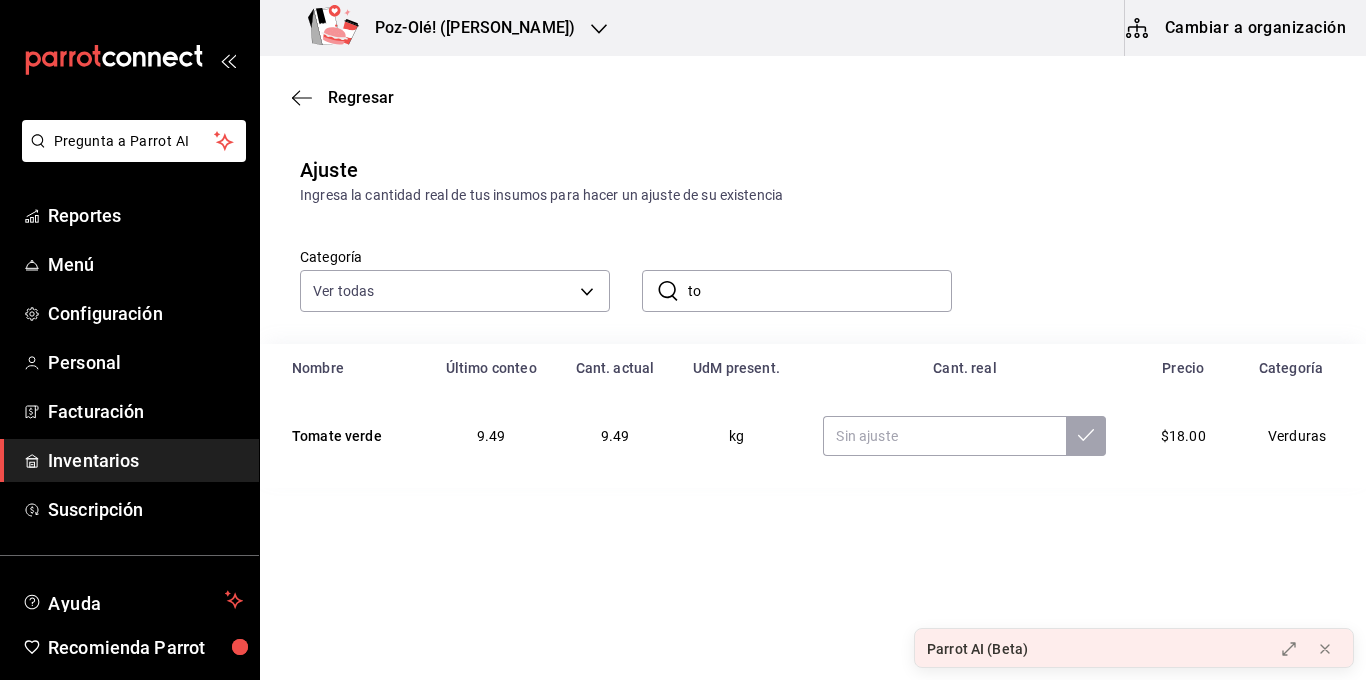 type on "t" 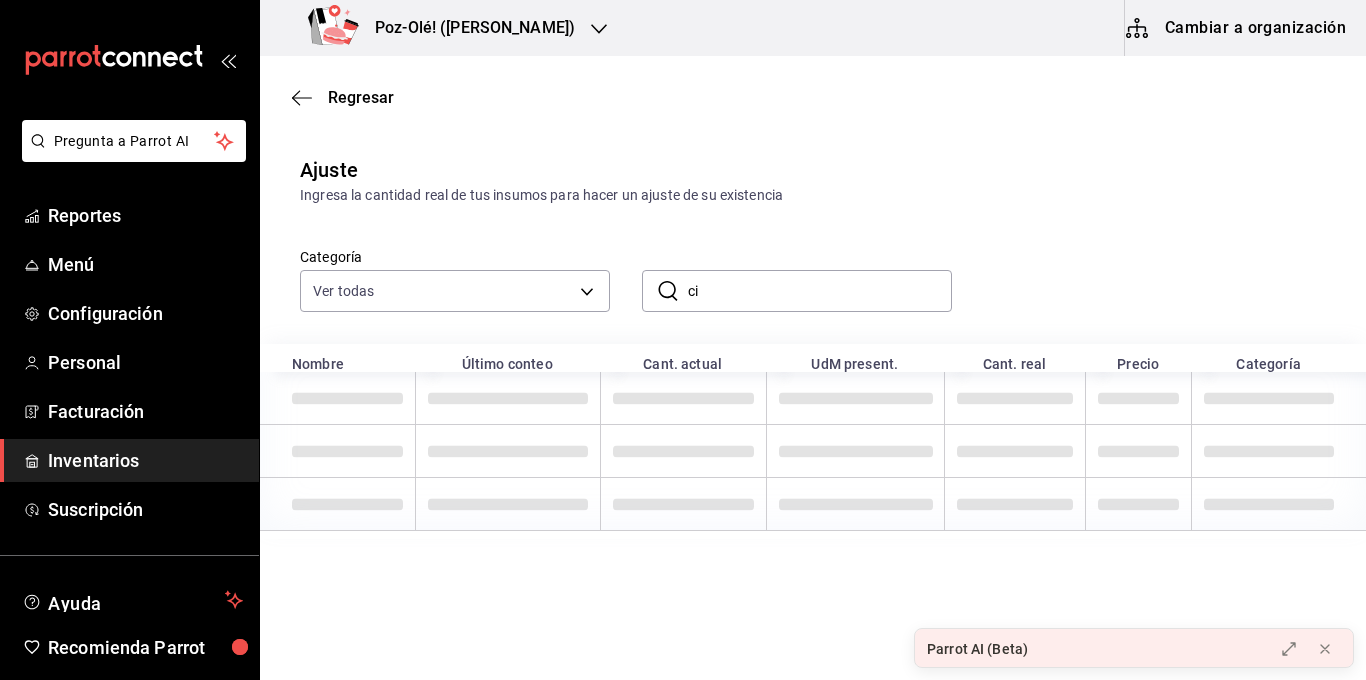 type on "c" 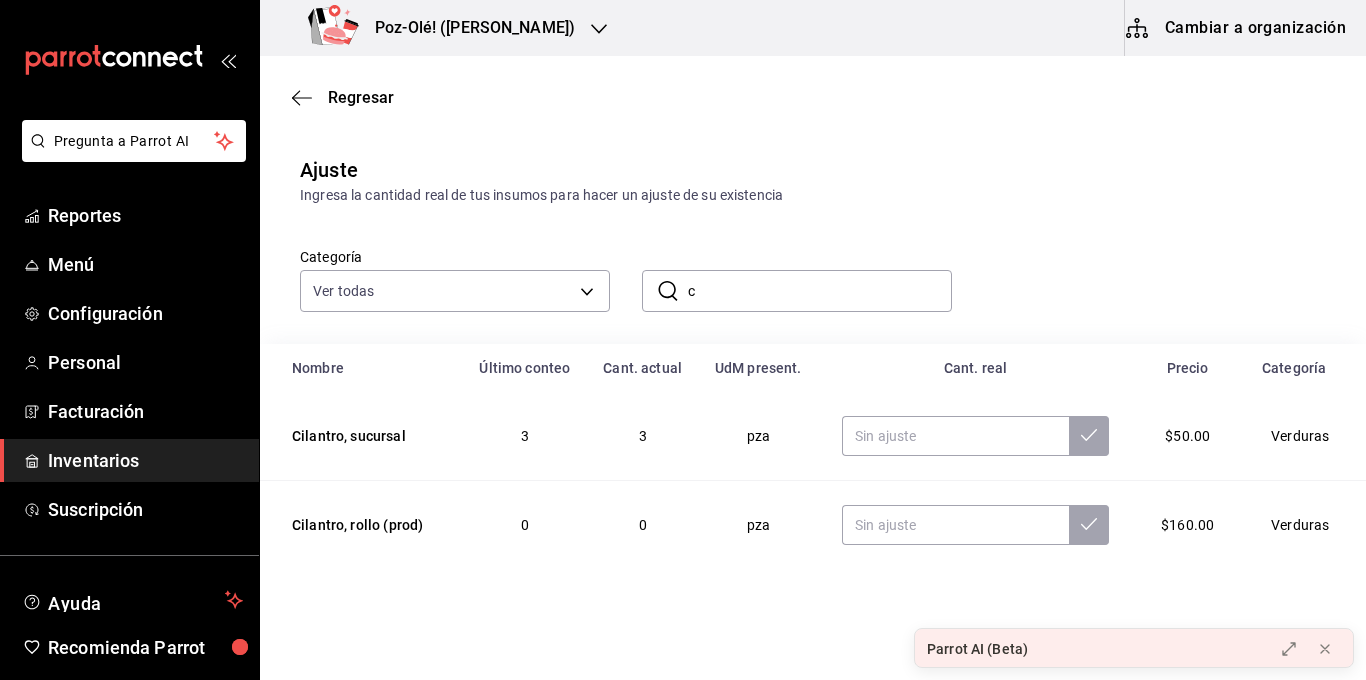 type 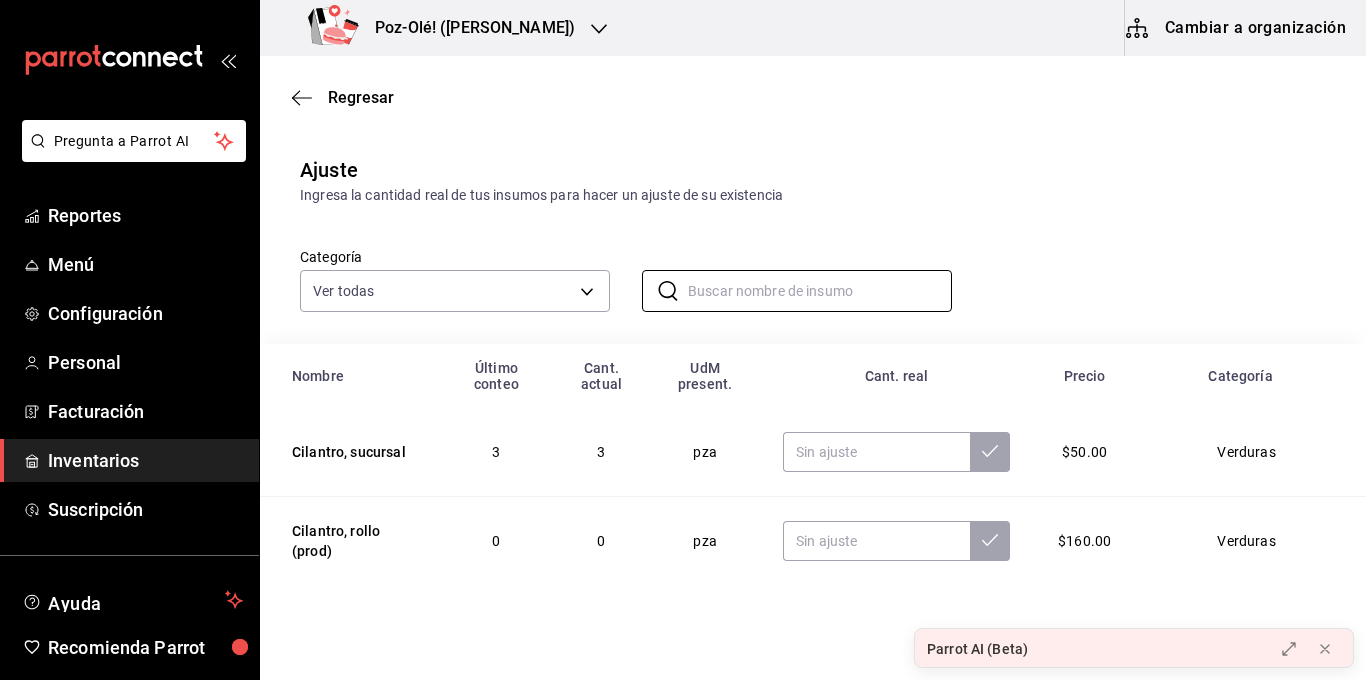click on "Inventarios" at bounding box center (145, 460) 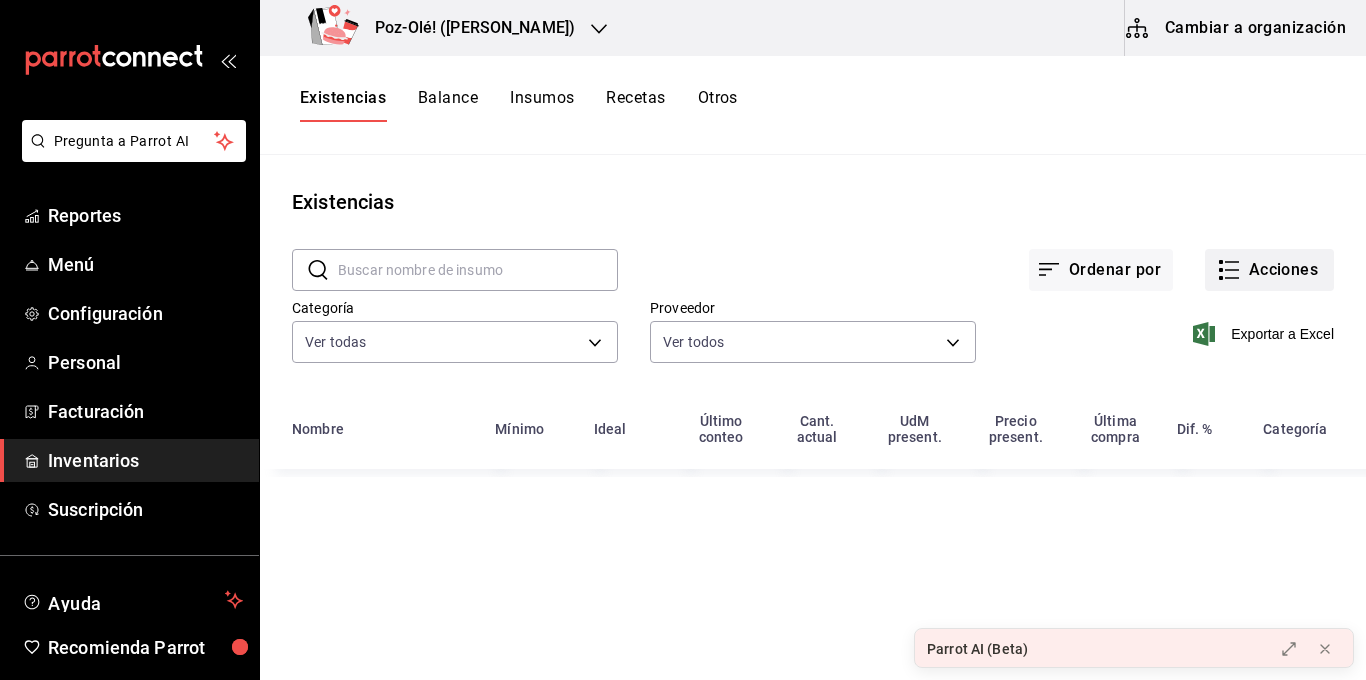 click on "Acciones" at bounding box center [1269, 270] 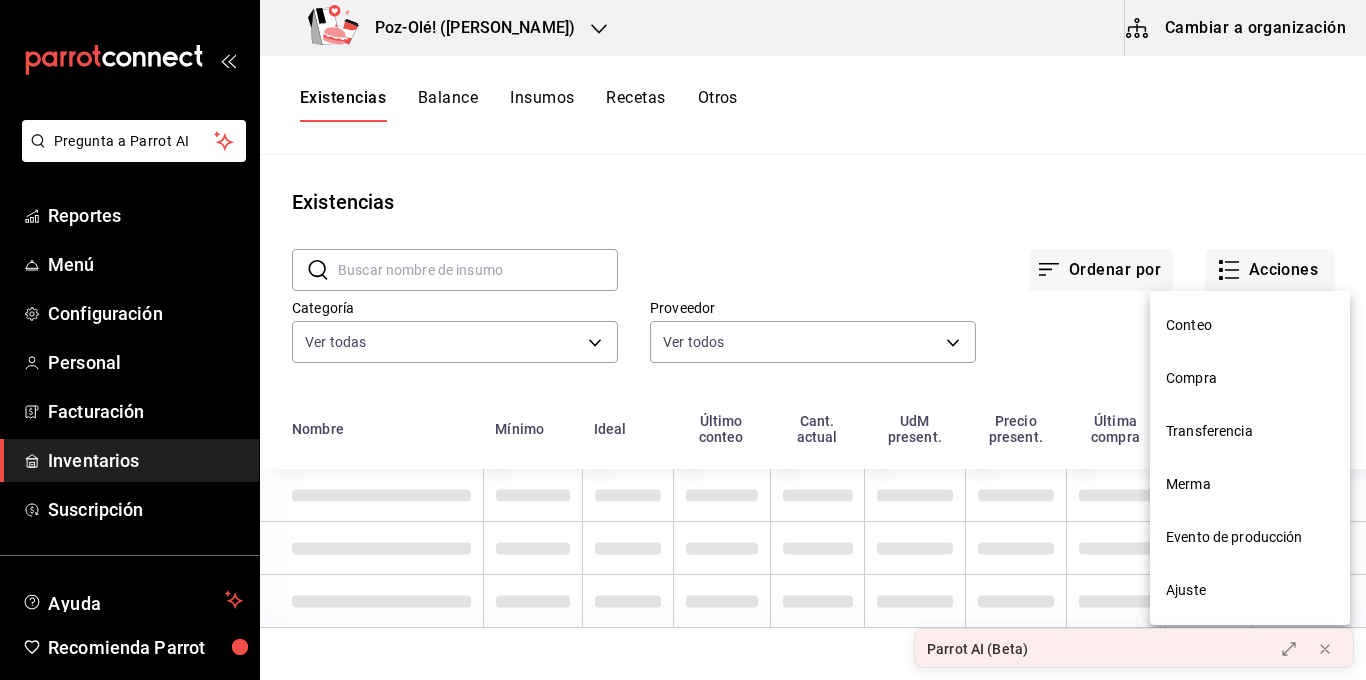 click on "Merma" at bounding box center [1250, 484] 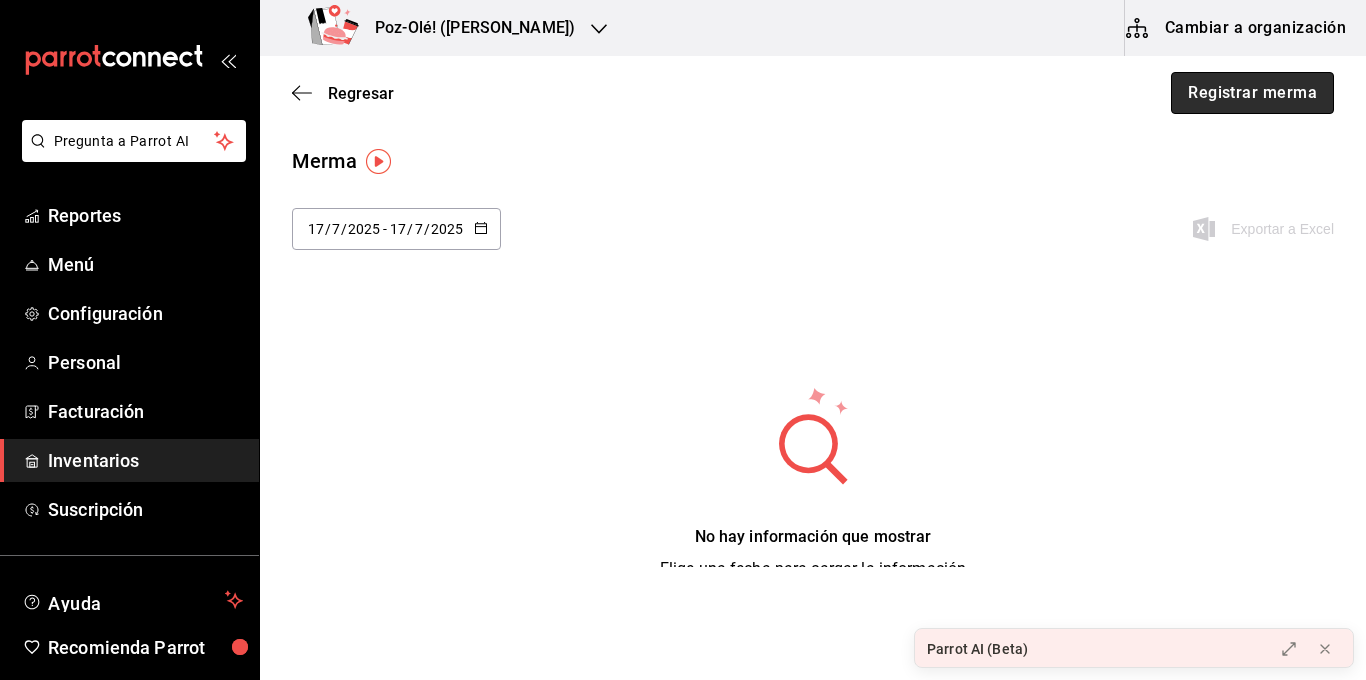 click on "Registrar merma" at bounding box center (1252, 93) 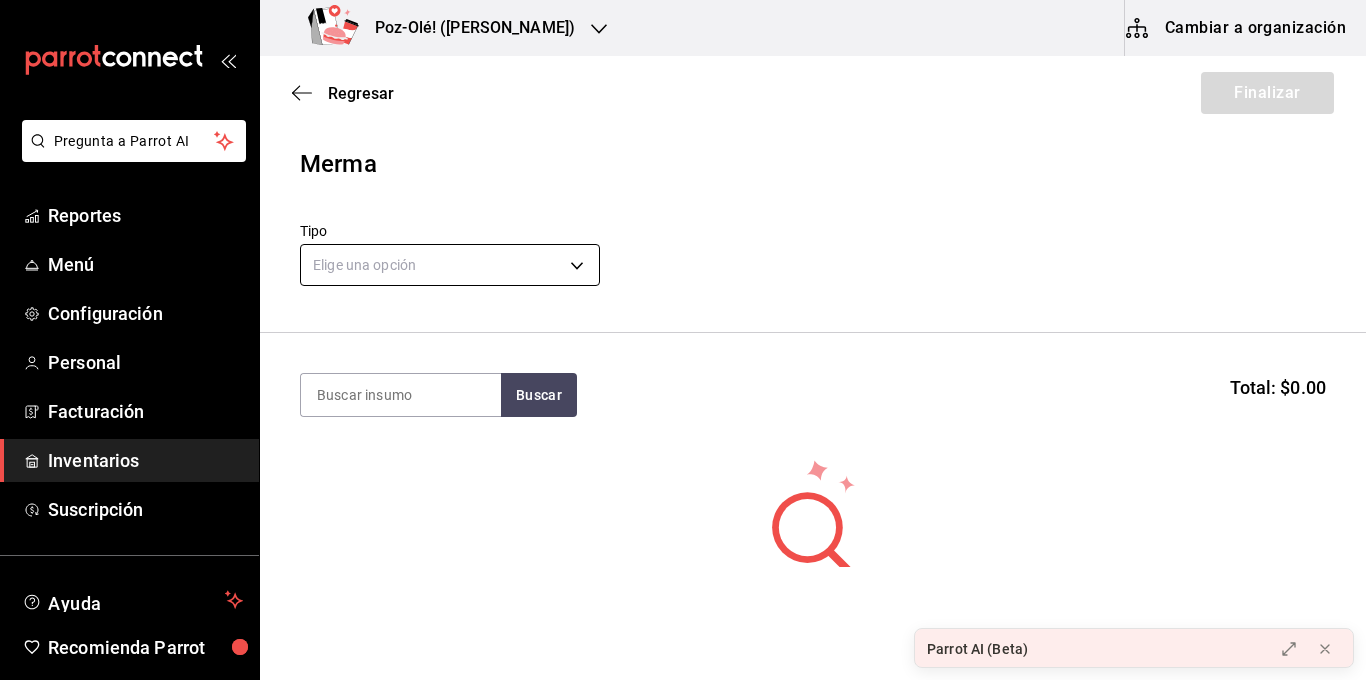 click on "Pregunta a Parrot AI Reportes   Menú   Configuración   Personal   Facturación   Inventarios   Suscripción   Ayuda Recomienda Parrot   [PERSON_NAME] [PERSON_NAME]   Sugerir nueva función   Poz-Olé! ([PERSON_NAME]) Cambiar a organización Regresar Finalizar Merma Tipo Elige una opción default Buscar Total: $0.00 No hay insumos a mostrar. Busca un insumo para agregarlo a la lista GANA 1 MES GRATIS EN TU SUSCRIPCIÓN AQUÍ ¿Recuerdas cómo empezó tu restaurante?
[PERSON_NAME] puedes ayudar a un colega a tener el mismo cambio que tú viviste.
Recomienda Parrot directamente desde tu Portal Administrador.
Es fácil y rápido.
🎁 Por cada restaurante que se una, ganas 1 mes gratis. Parrot AI (Beta) Pregunta a Parrot AI Reportes   Menú   Configuración   Personal   Facturación   Inventarios   Suscripción   Ayuda Recomienda Parrot   [PERSON_NAME] [PERSON_NAME]   Sugerir nueva función   Editar Eliminar Visitar centro de ayuda [PHONE_NUMBER] [EMAIL_ADDRESS][DOMAIN_NAME] Visitar centro de ayuda [PHONE_NUMBER] [EMAIL_ADDRESS][DOMAIN_NAME]" at bounding box center [683, 283] 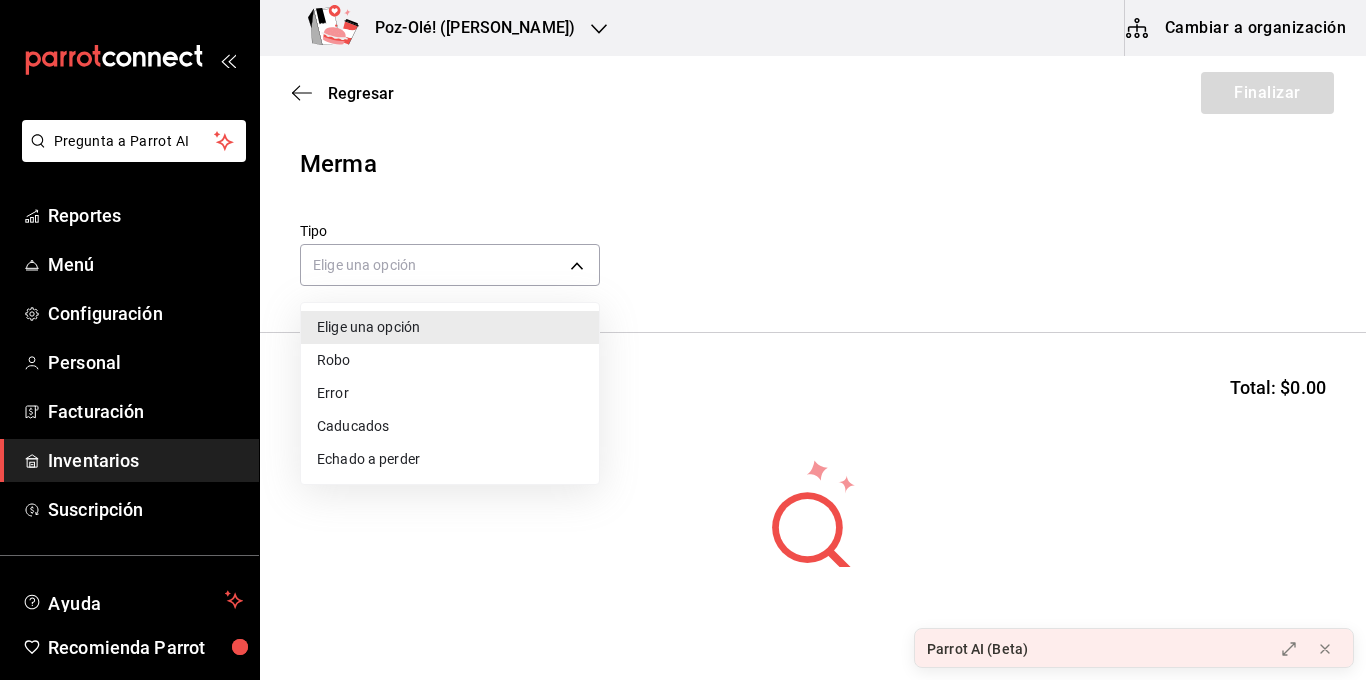 click on "Caducados" at bounding box center (450, 426) 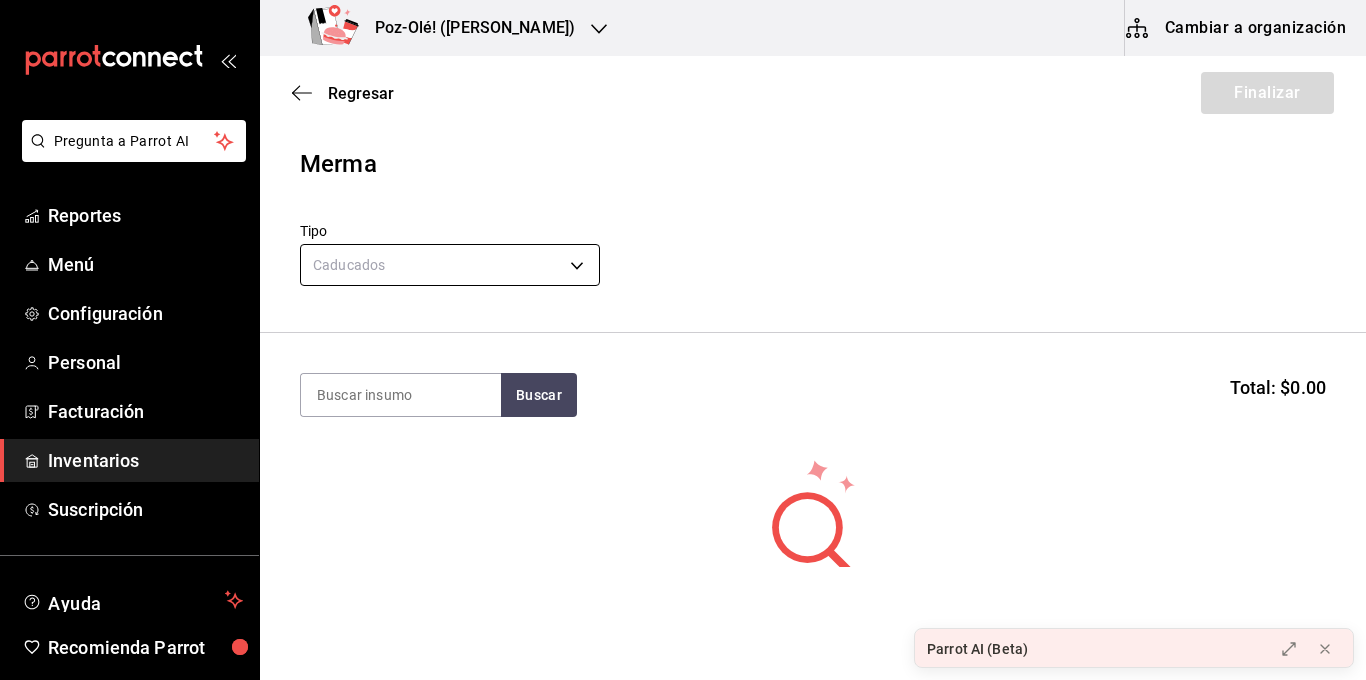 click on "Pregunta a Parrot AI Reportes   Menú   Configuración   Personal   Facturación   Inventarios   Suscripción   Ayuda Recomienda Parrot   [PERSON_NAME] [PERSON_NAME]   Sugerir nueva función   Poz-Olé! ([PERSON_NAME]) Cambiar a organización Regresar Finalizar Merma Tipo Caducados EXPIRED Buscar Total: $0.00 No hay insumos a mostrar. Busca un insumo para agregarlo a la lista GANA 1 MES GRATIS EN TU SUSCRIPCIÓN AQUÍ ¿Recuerdas cómo empezó tu restaurante?
[PERSON_NAME] puedes ayudar a un colega a tener el mismo cambio que tú viviste.
Recomienda Parrot directamente desde tu Portal Administrador.
Es fácil y rápido.
🎁 Por cada restaurante que se una, ganas 1 mes gratis. Parrot AI (Beta) Pregunta a Parrot AI Reportes   Menú   Configuración   Personal   Facturación   Inventarios   Suscripción   Ayuda Recomienda Parrot   [PERSON_NAME] [PERSON_NAME]   Sugerir nueva función   Editar Eliminar Visitar centro de ayuda [PHONE_NUMBER] [EMAIL_ADDRESS][DOMAIN_NAME] Visitar centro de ayuda [PHONE_NUMBER] [EMAIL_ADDRESS][DOMAIN_NAME]" at bounding box center [683, 283] 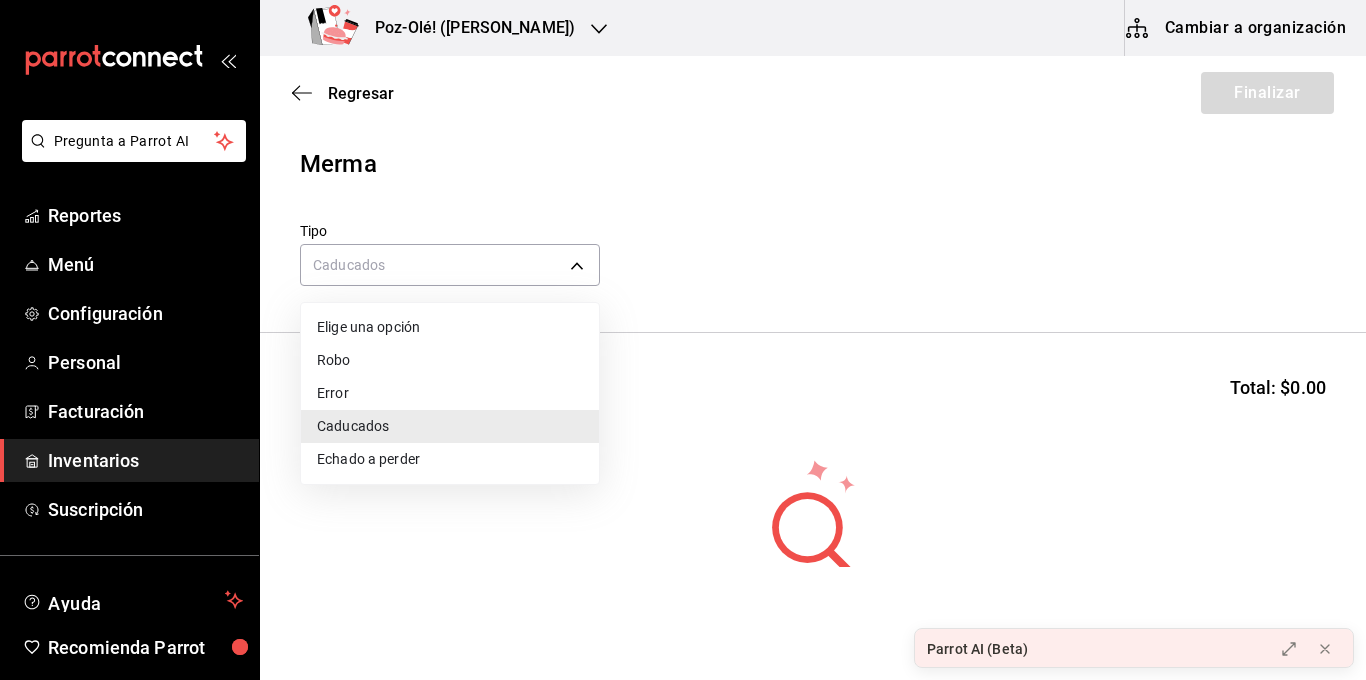 click on "Echado a perder" at bounding box center (450, 459) 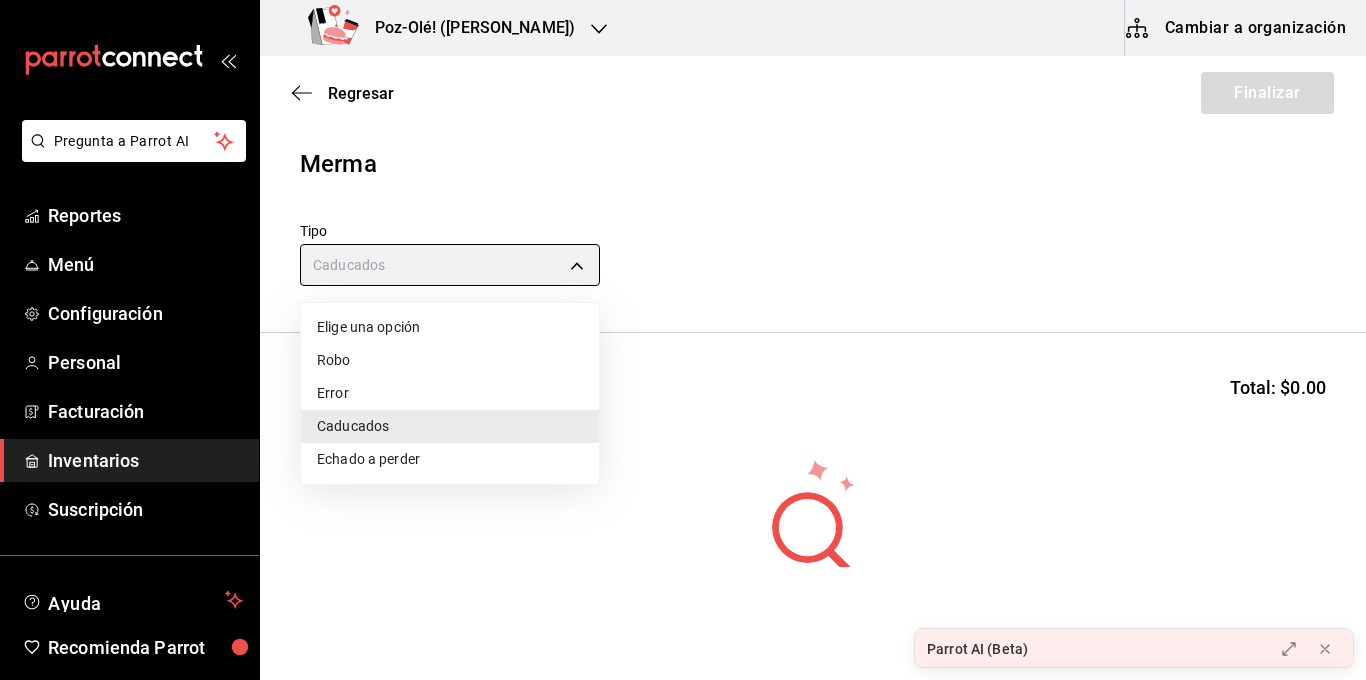 type on "SPOILED" 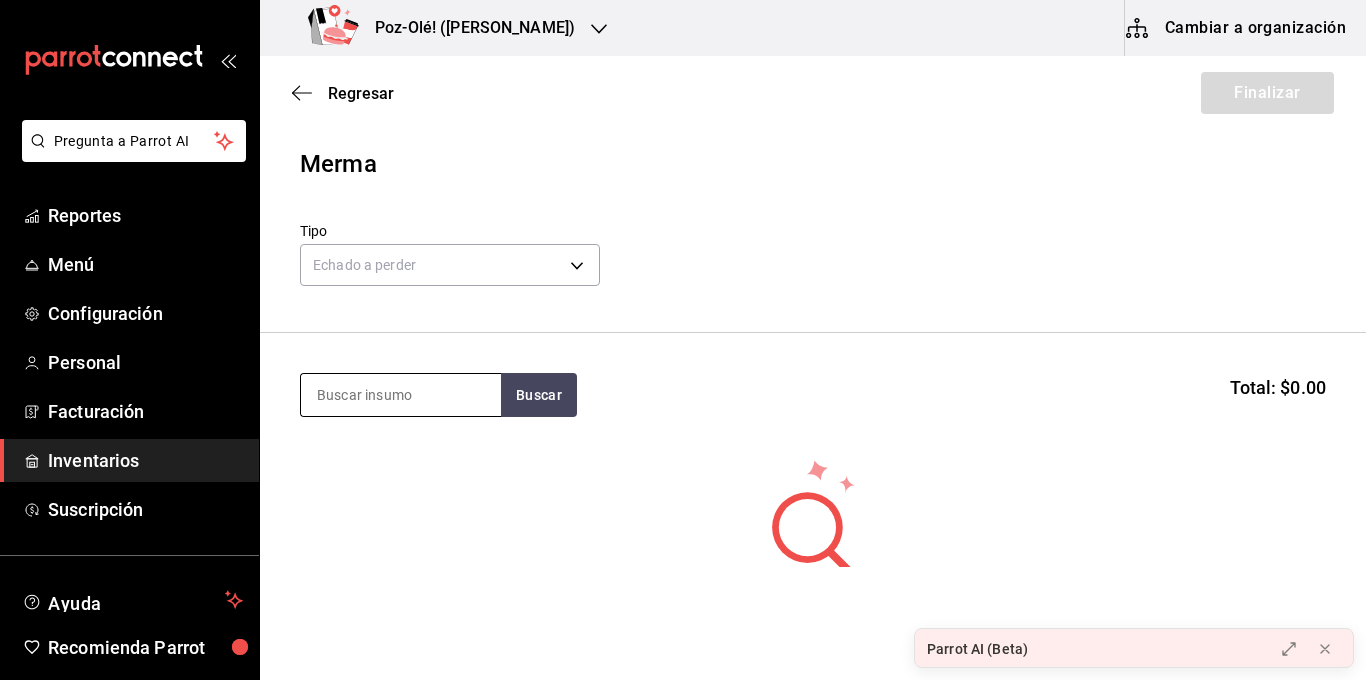 click at bounding box center (401, 395) 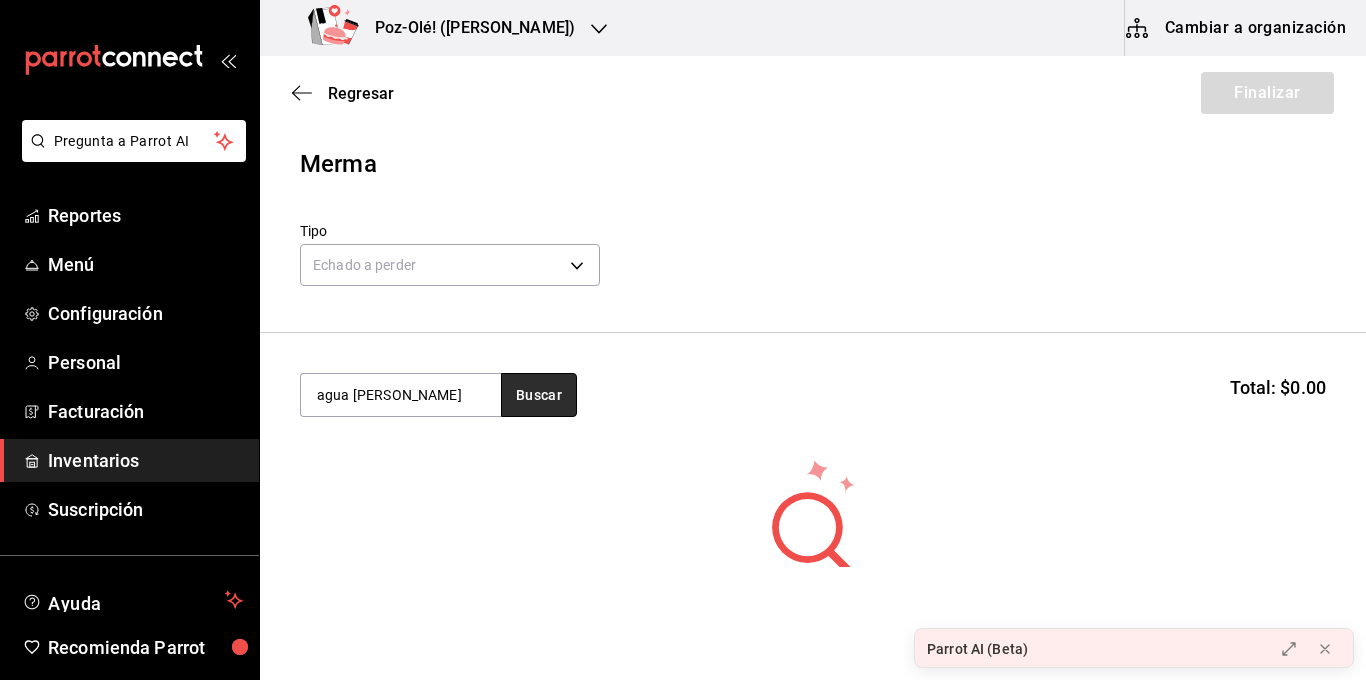 click on "Buscar" at bounding box center [539, 395] 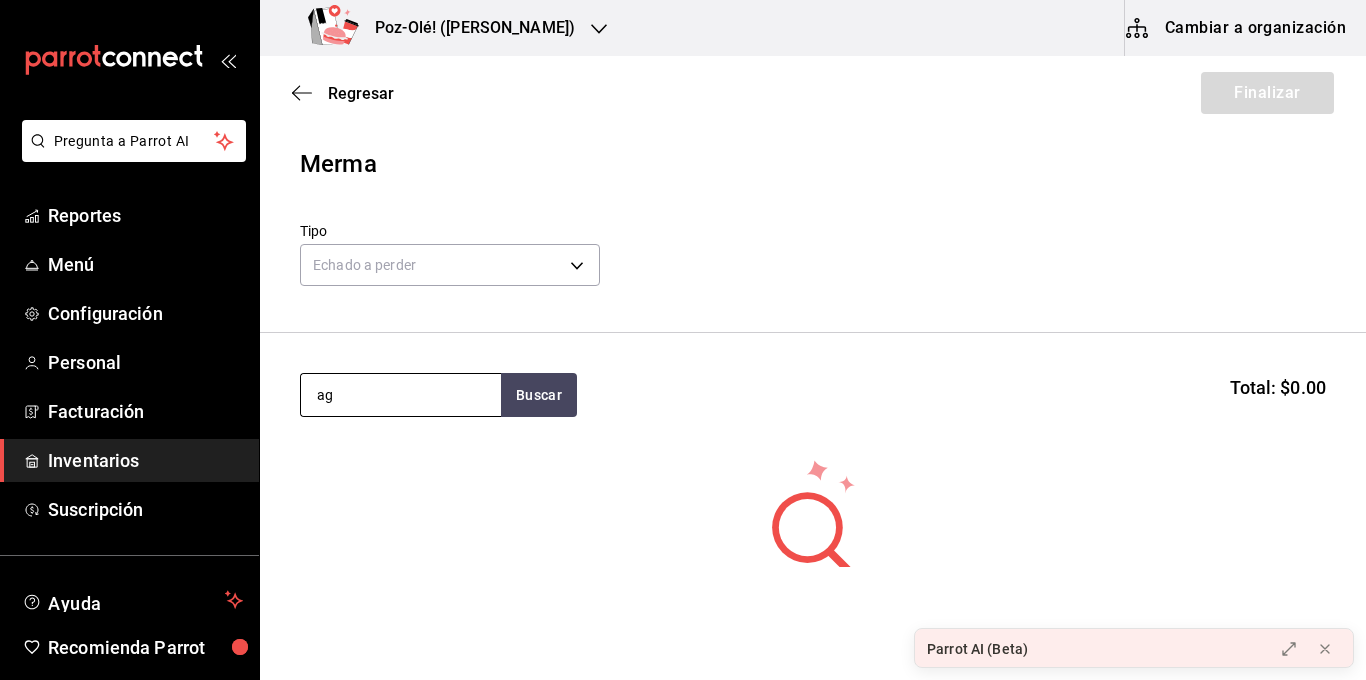 type on "a" 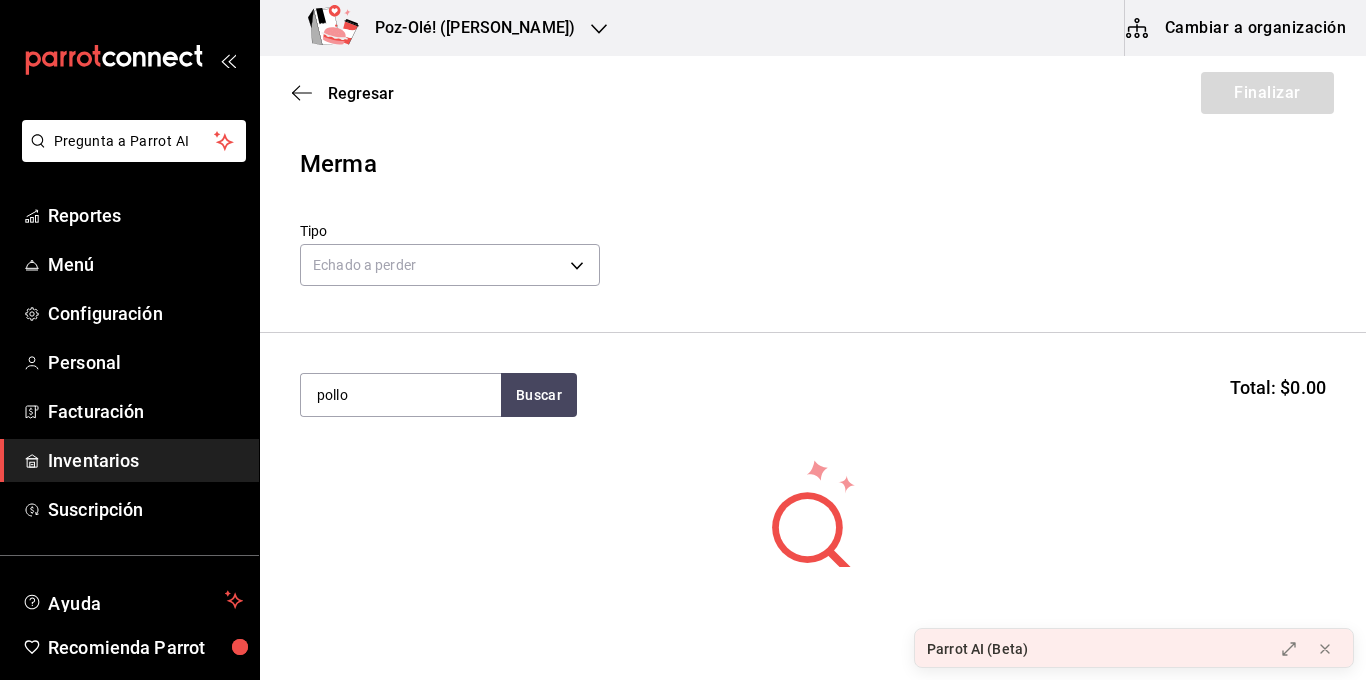 type on "pollo" 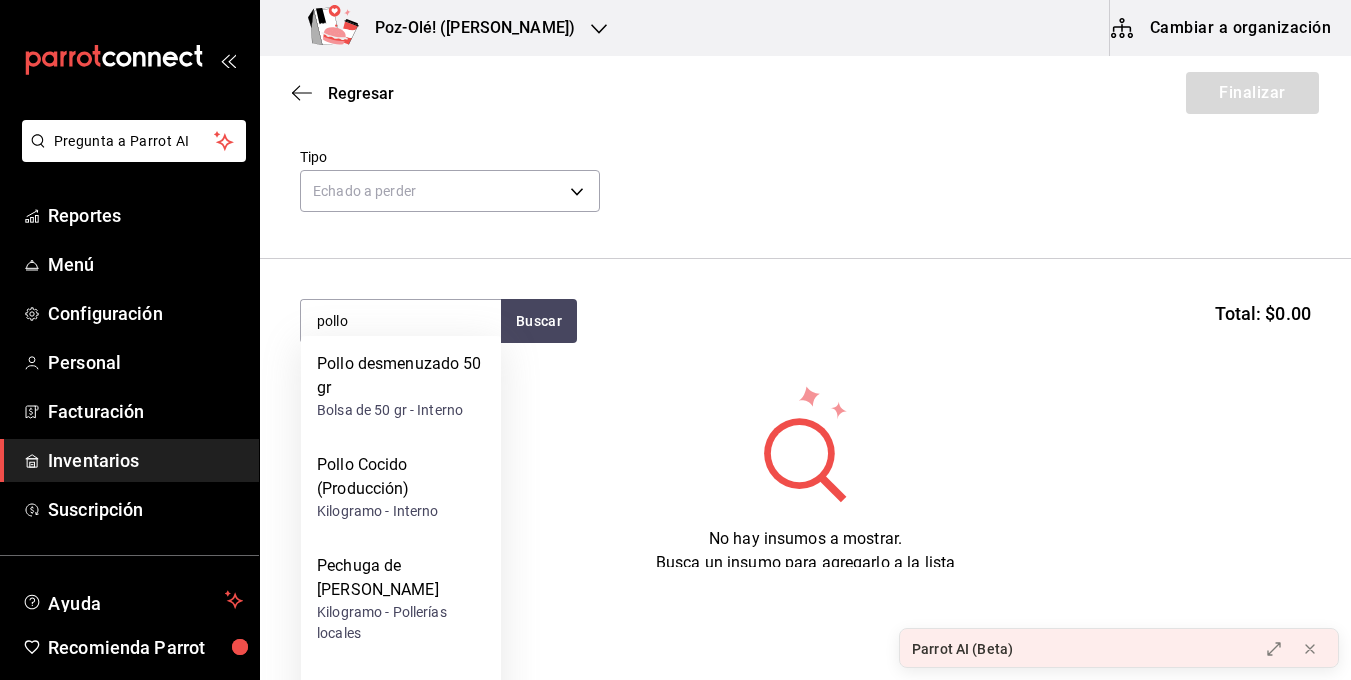 scroll, scrollTop: 146, scrollLeft: 0, axis: vertical 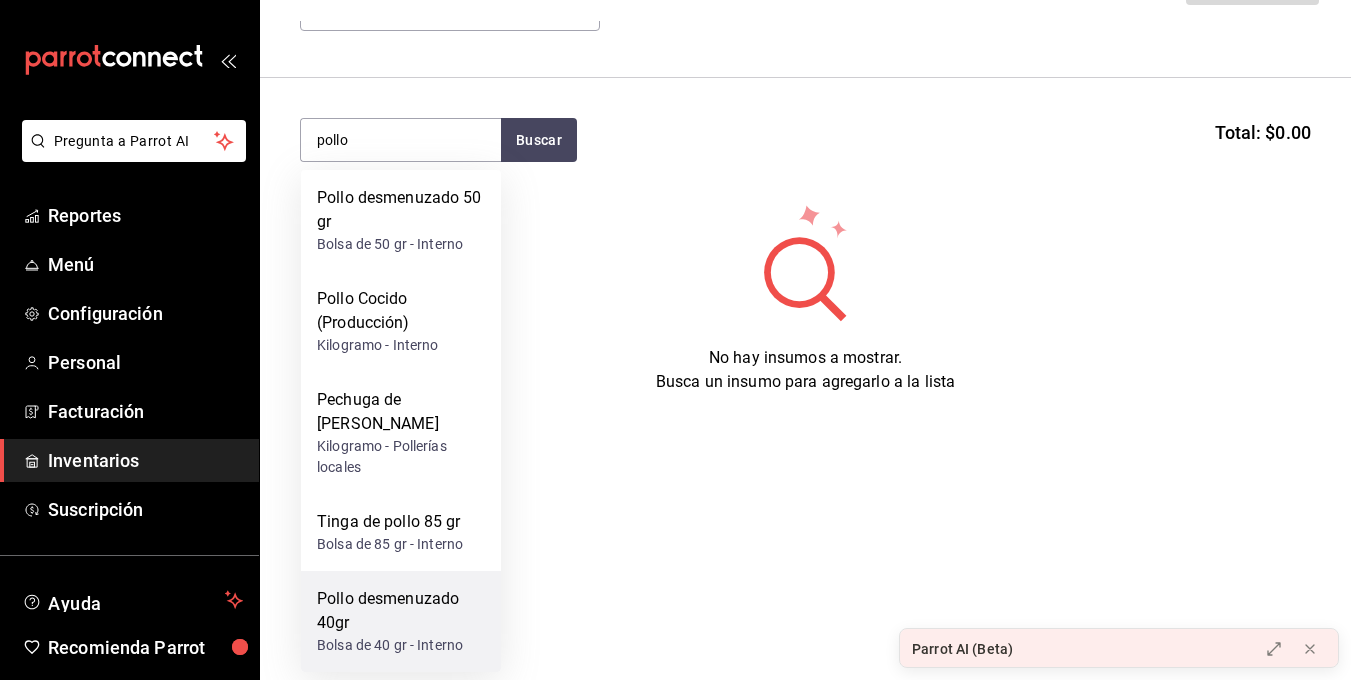 click on "Bolsa de 40 gr - Interno" at bounding box center [401, 645] 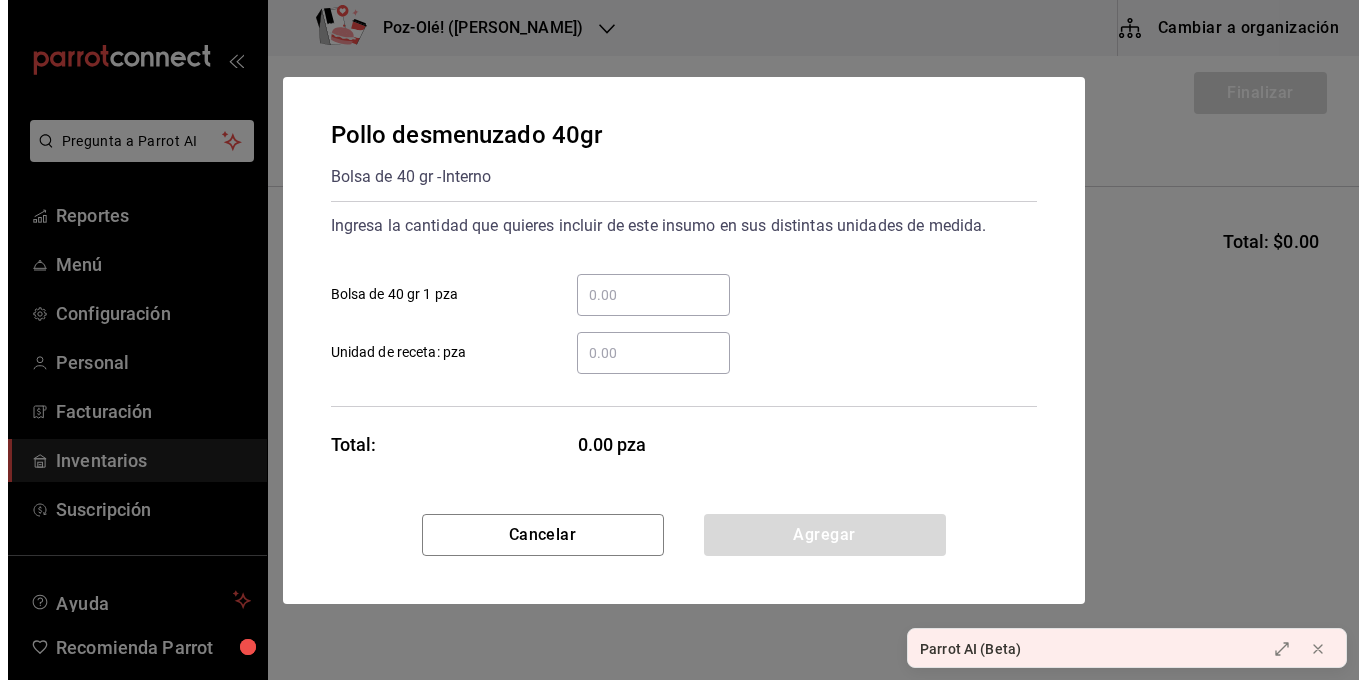 scroll, scrollTop: 0, scrollLeft: 0, axis: both 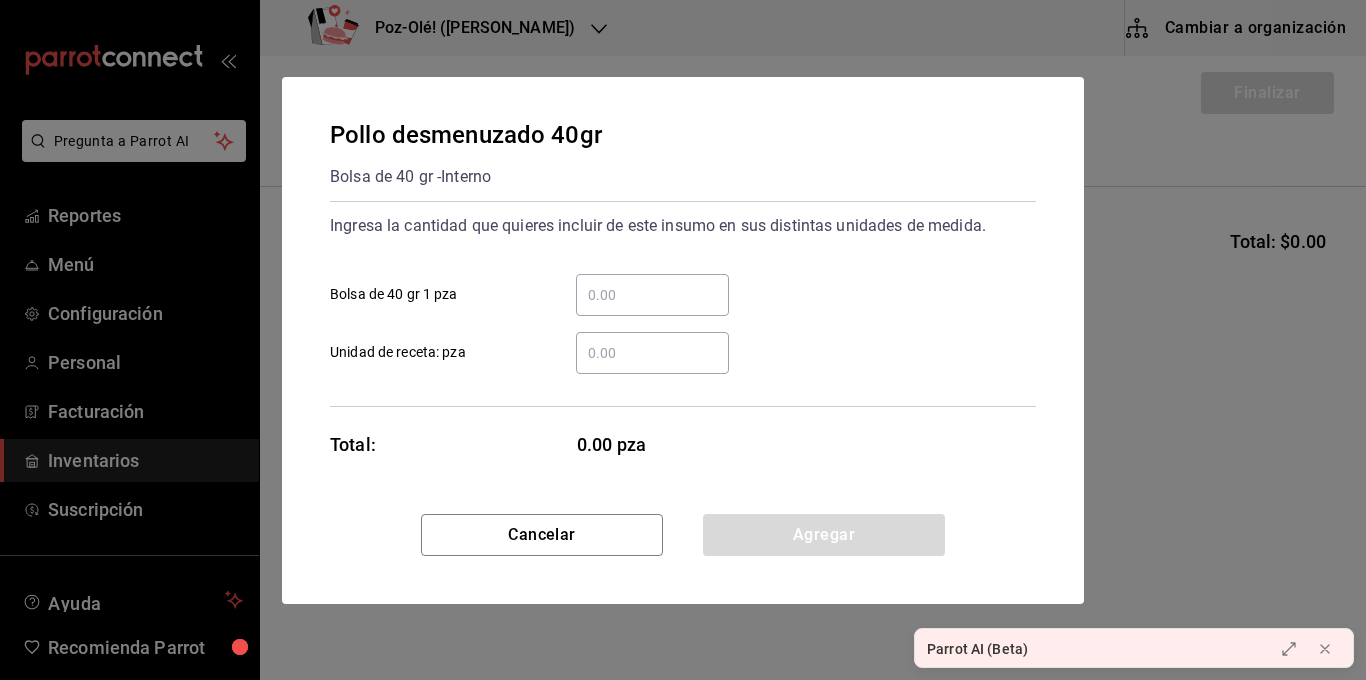 click on "​ Bolsa de 40 gr 1 pza" at bounding box center [652, 295] 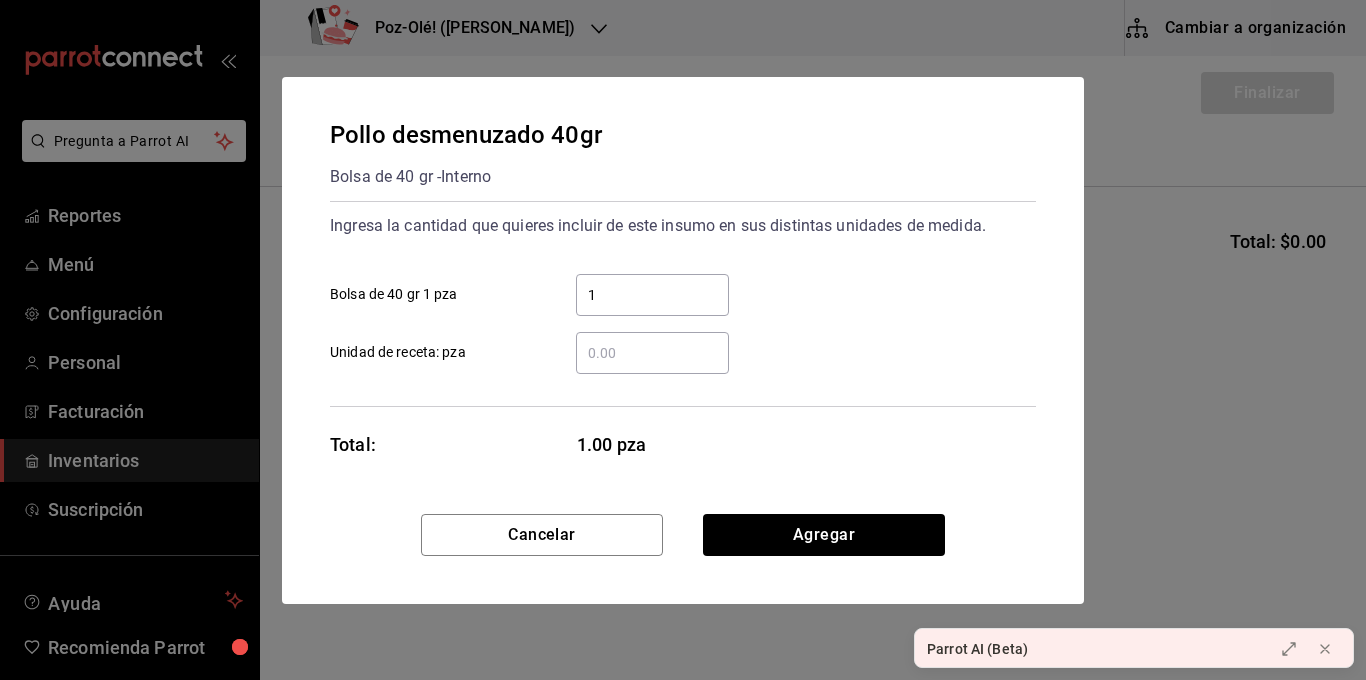 type on "14" 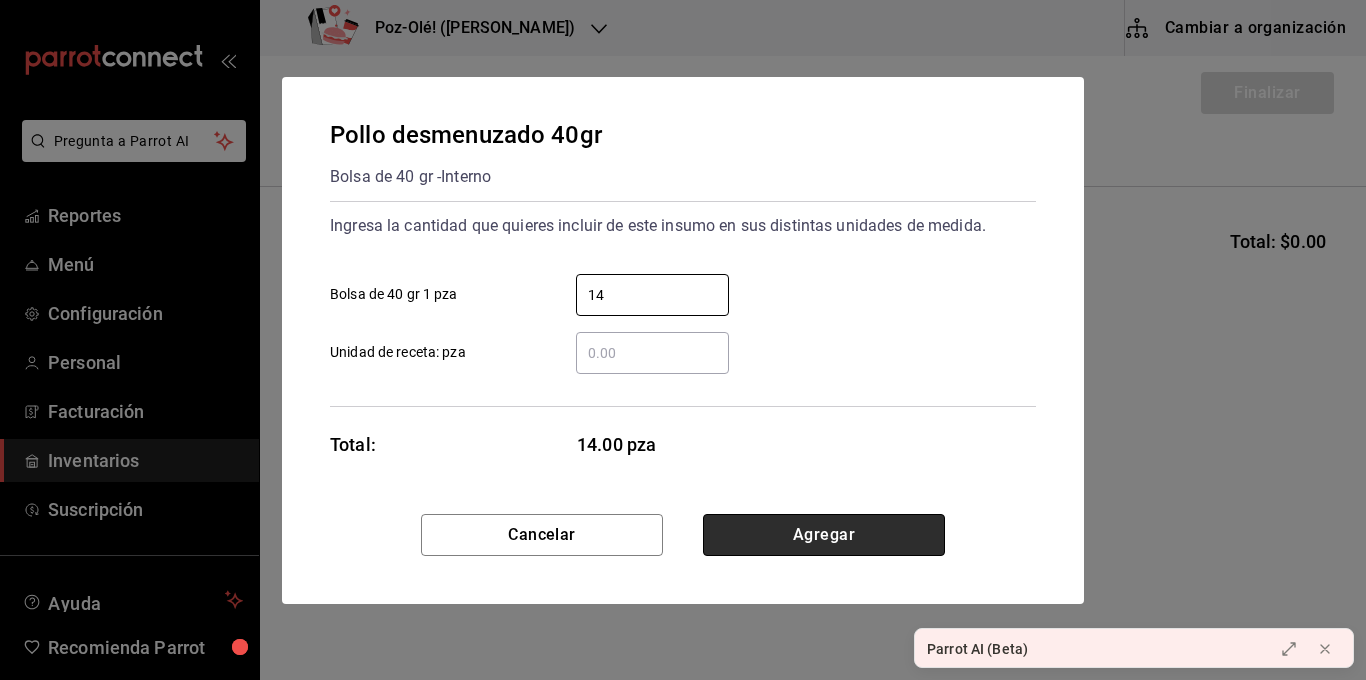 click on "Agregar" at bounding box center (824, 535) 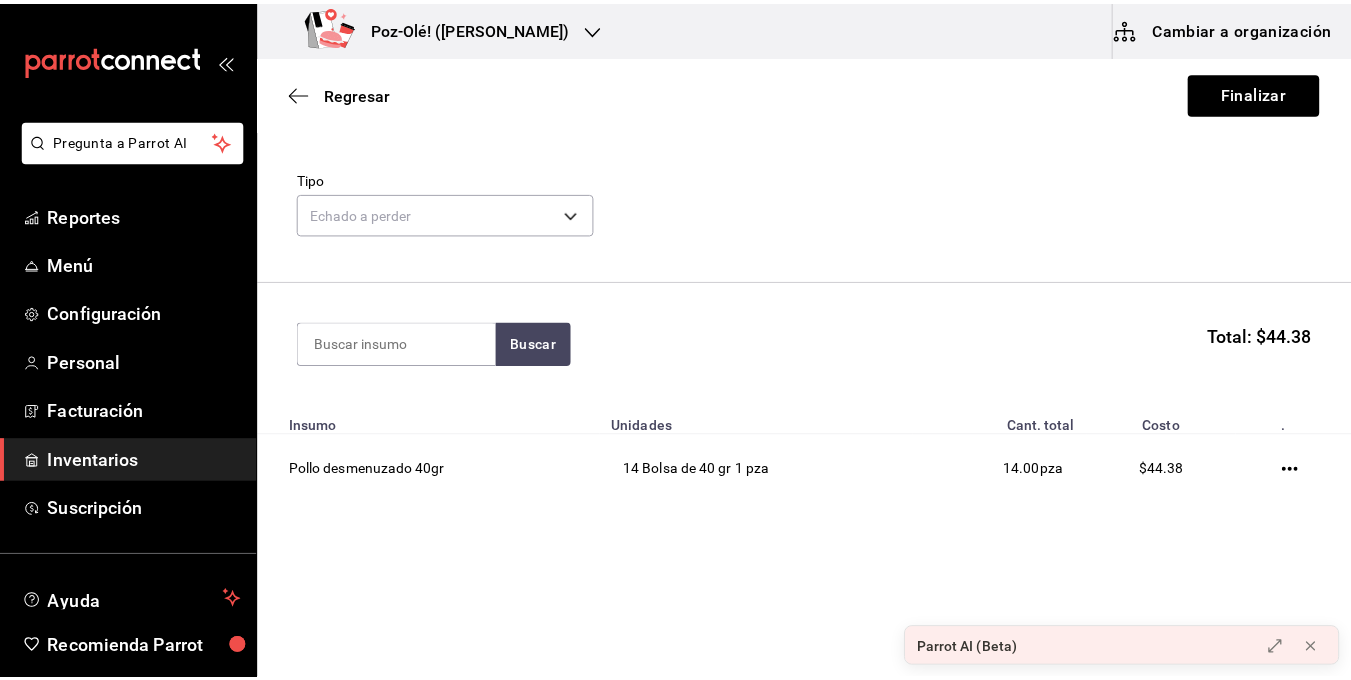 scroll, scrollTop: 51, scrollLeft: 0, axis: vertical 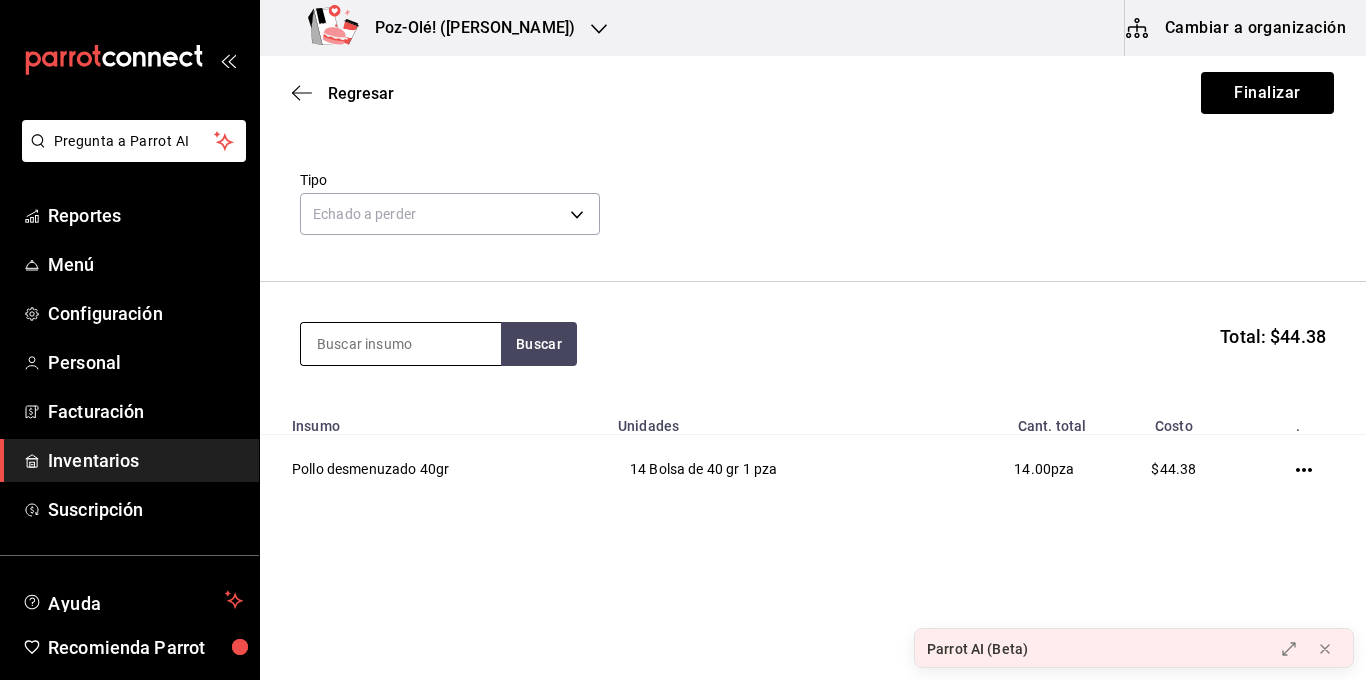 type on "o" 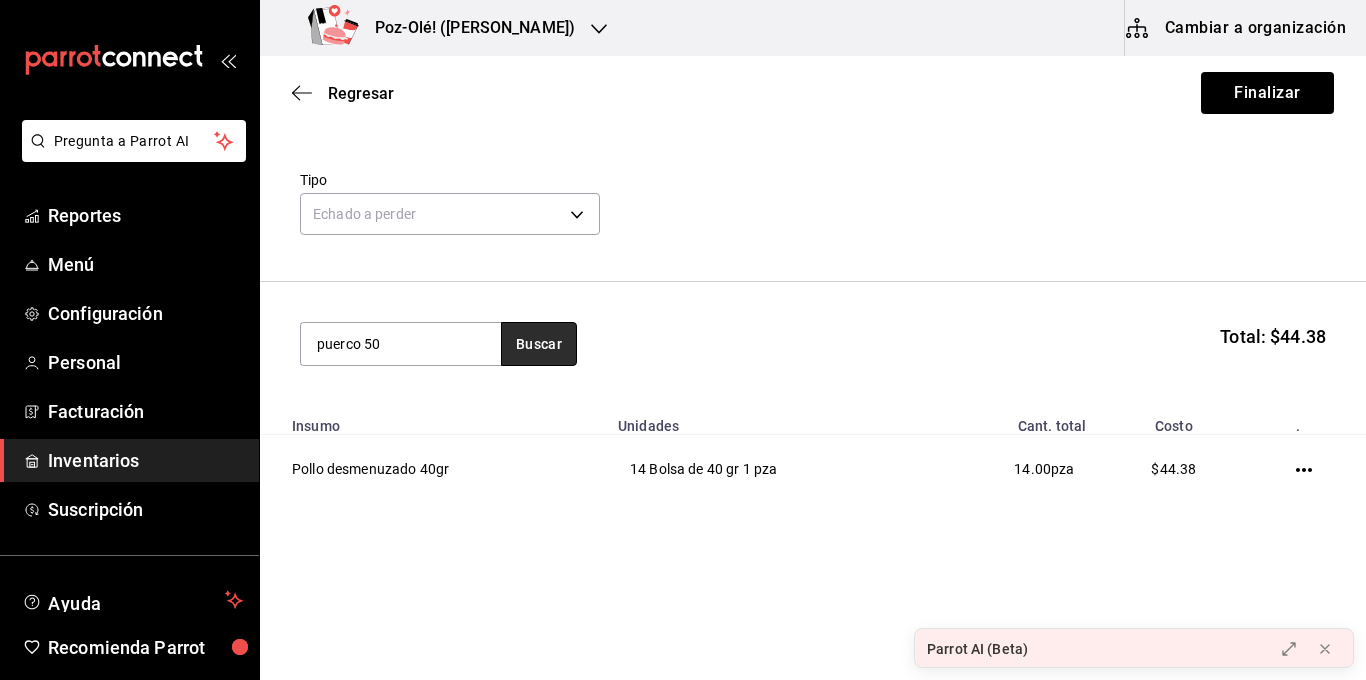 click on "Buscar" at bounding box center [539, 344] 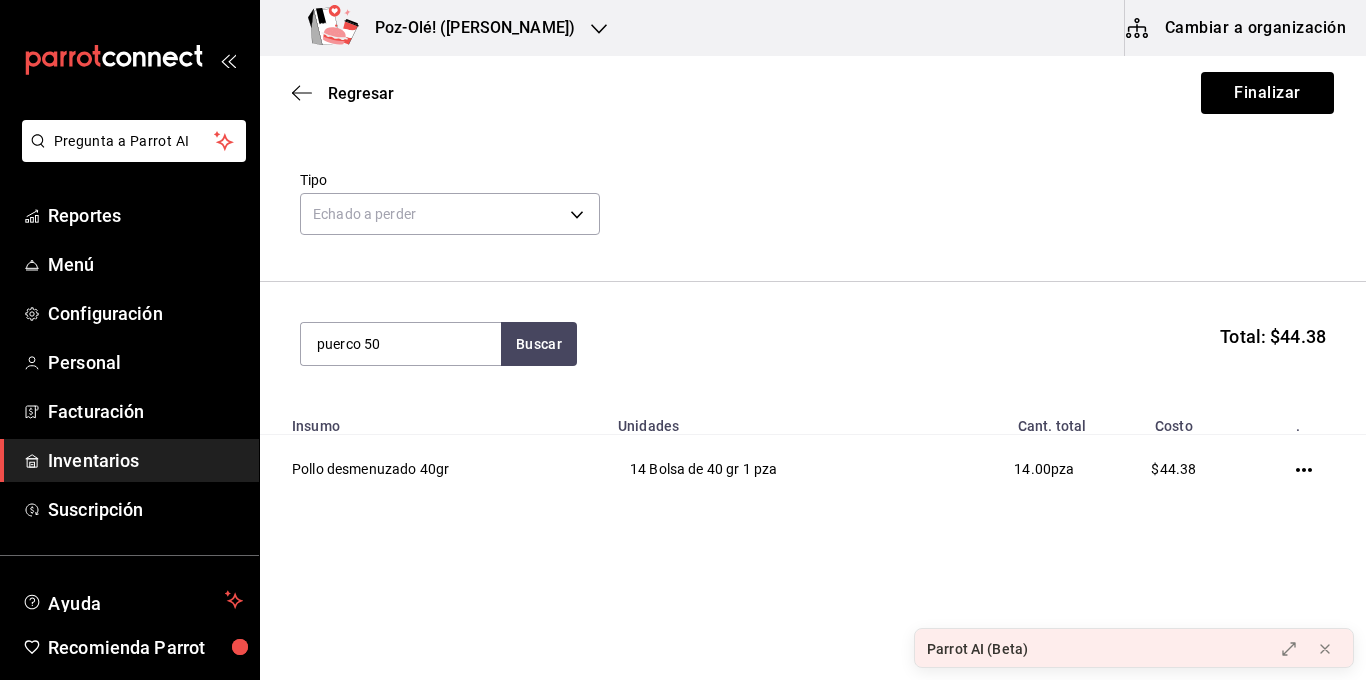 click on "puerco 50 Buscar Total: $44.38" at bounding box center (813, 344) 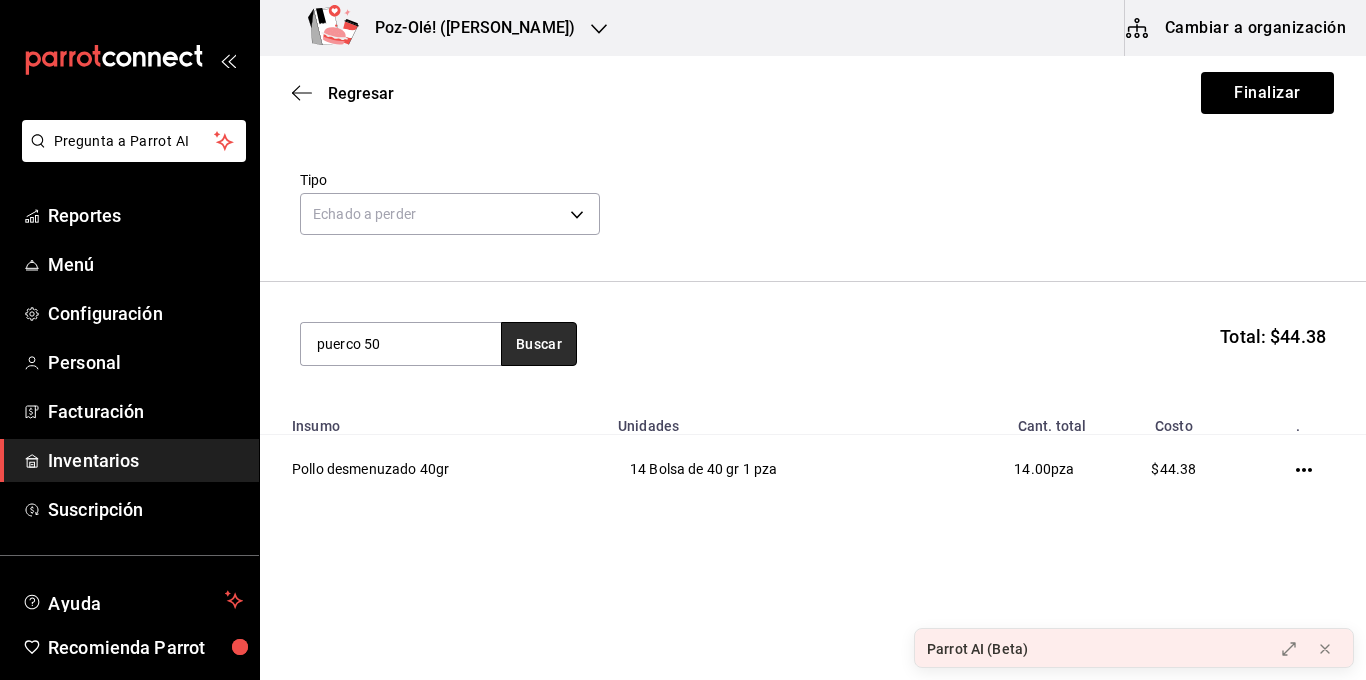 click on "Buscar" at bounding box center (539, 344) 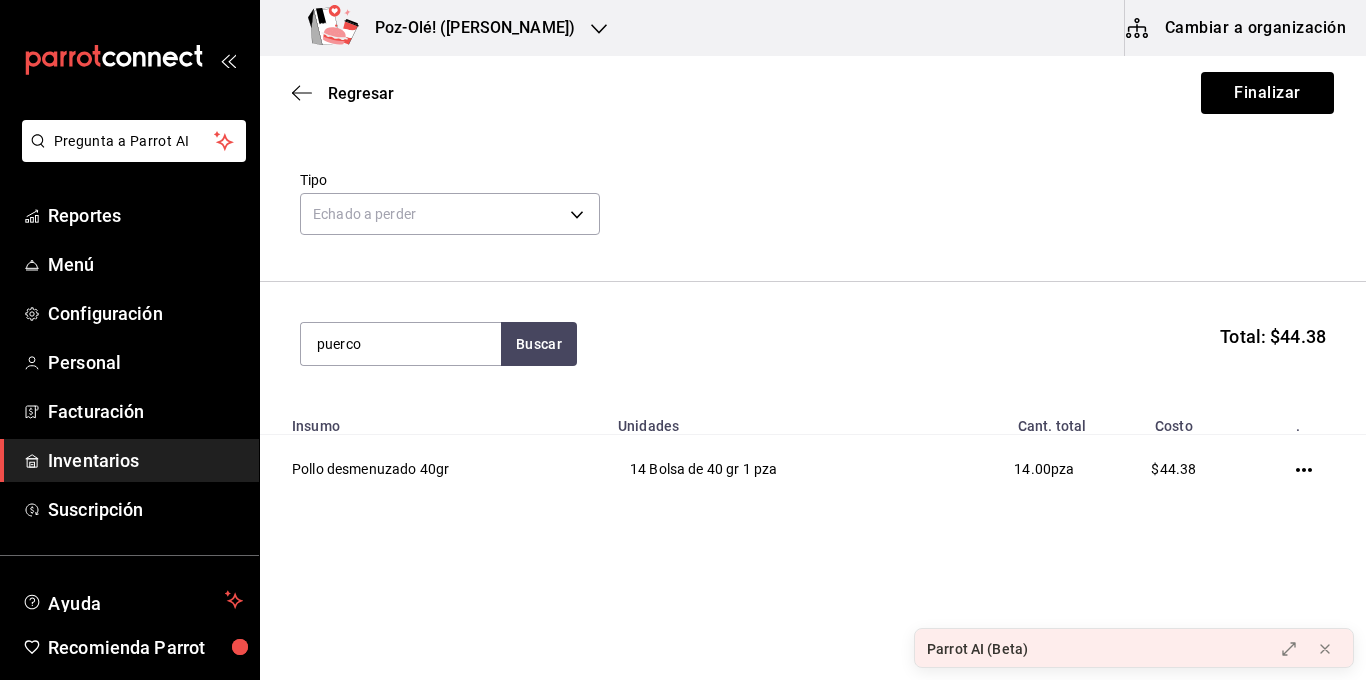 type on "puerco" 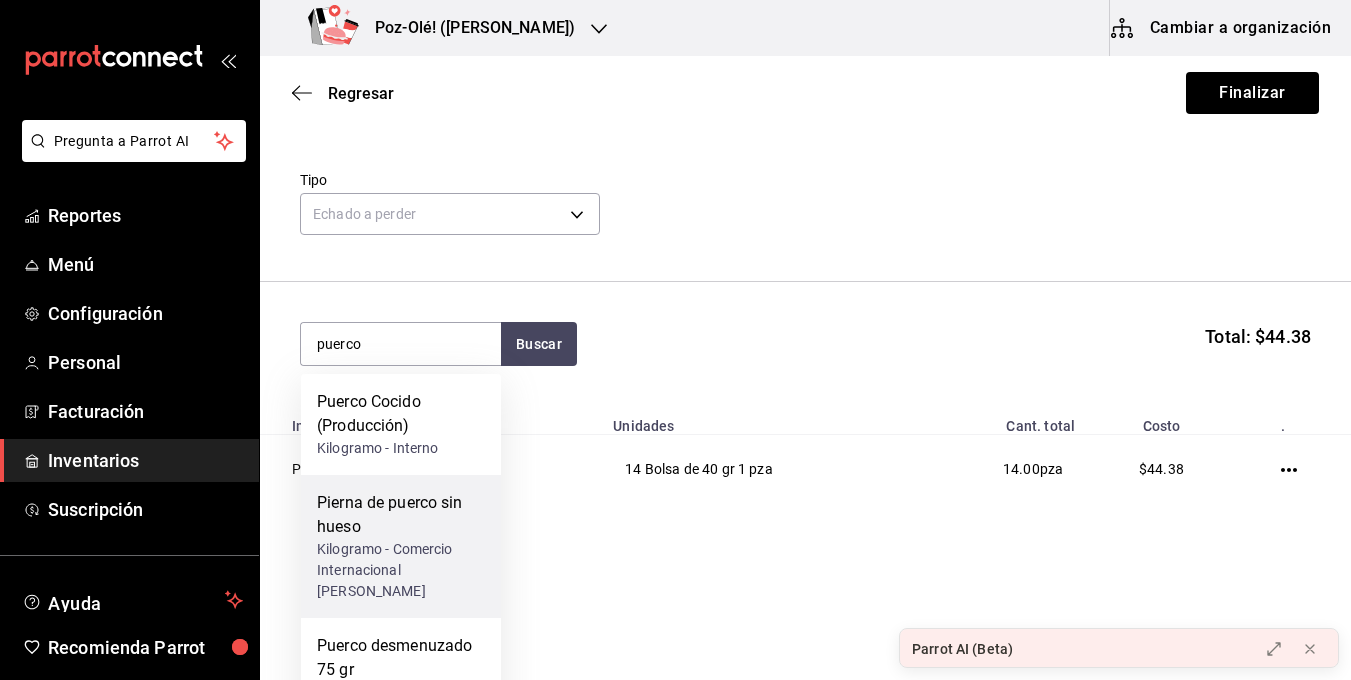 scroll, scrollTop: 103, scrollLeft: 0, axis: vertical 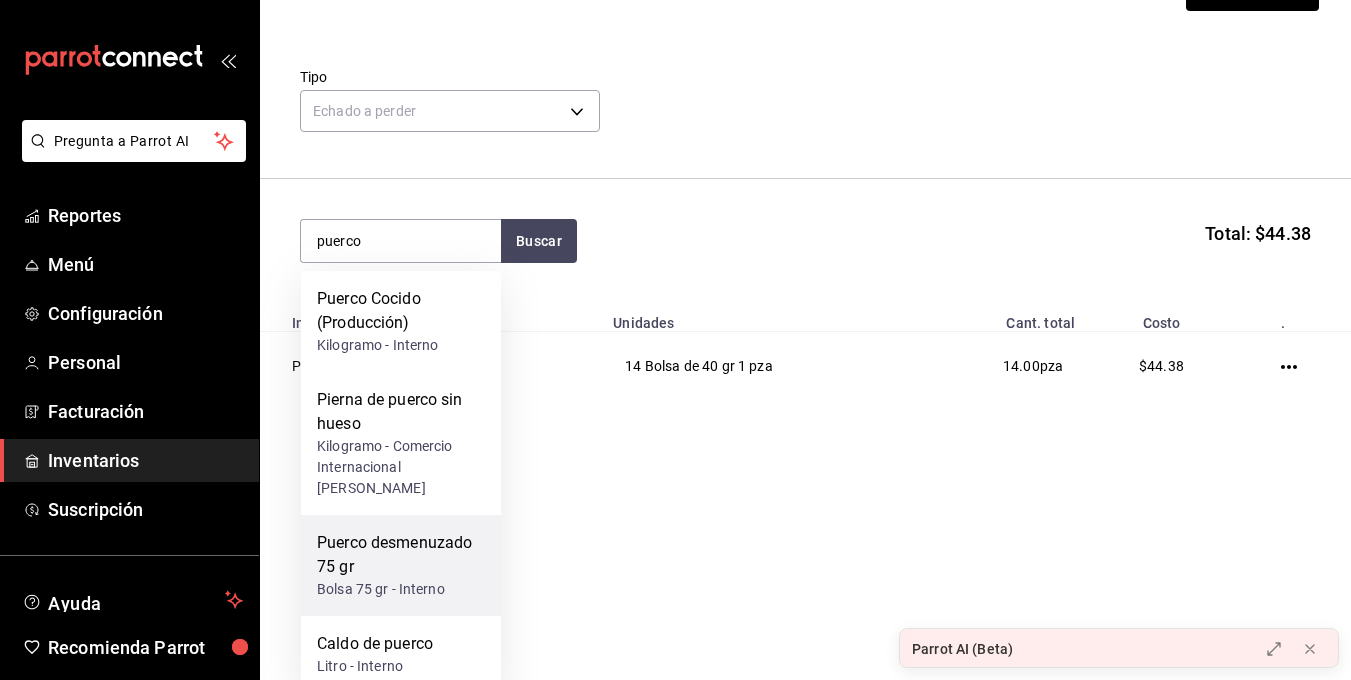 click on "Bolsa 75 gr - Interno" at bounding box center [401, 589] 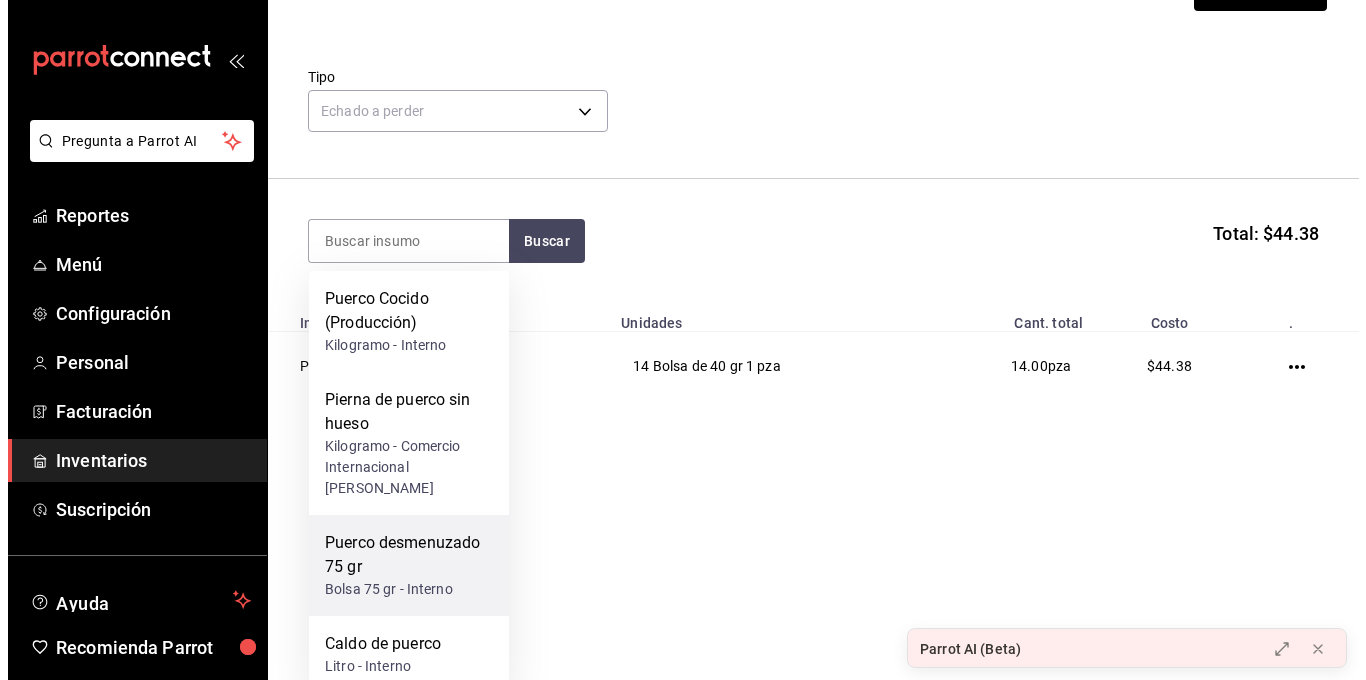 scroll, scrollTop: 0, scrollLeft: 0, axis: both 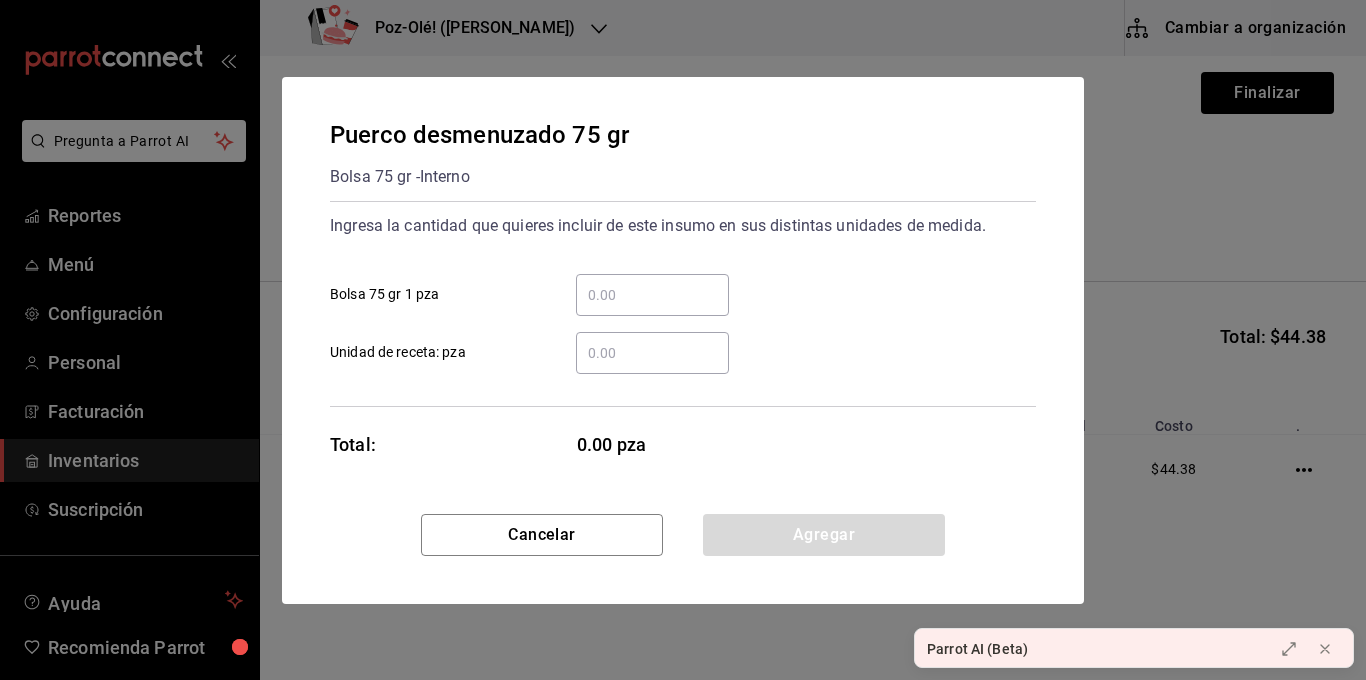 click on "​" at bounding box center (652, 295) 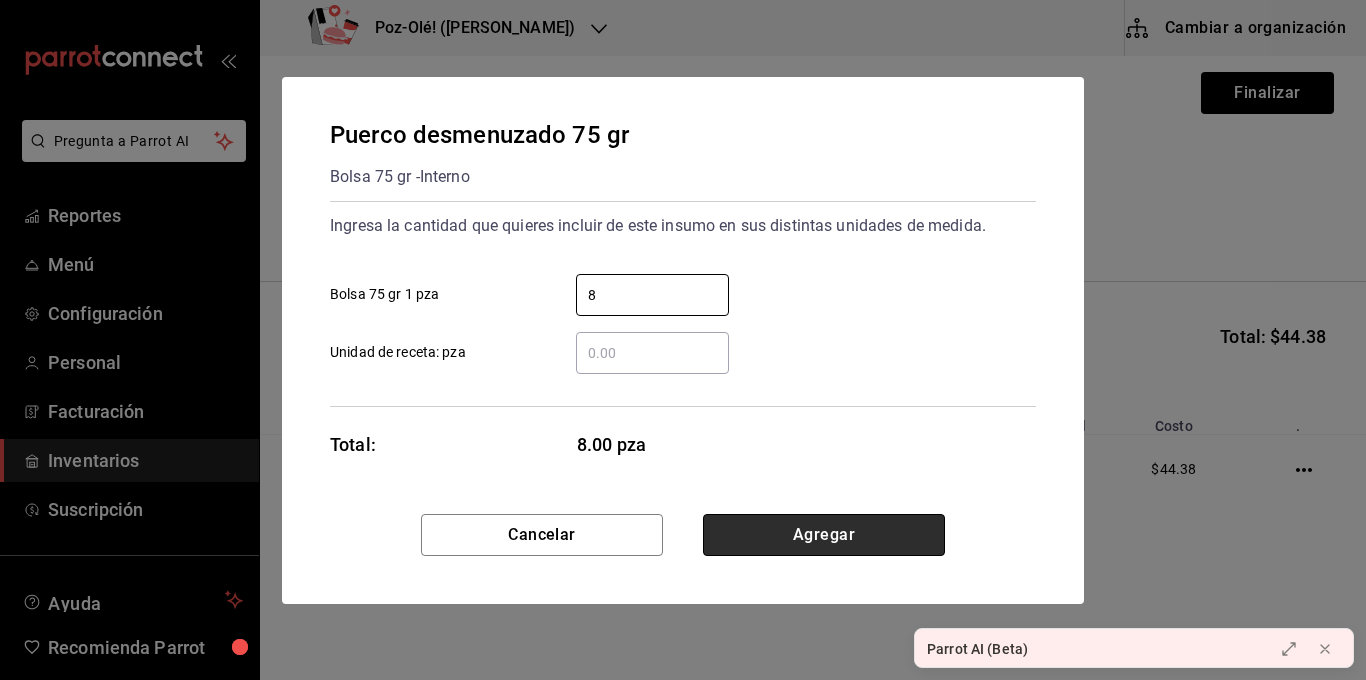 click on "Agregar" at bounding box center (824, 535) 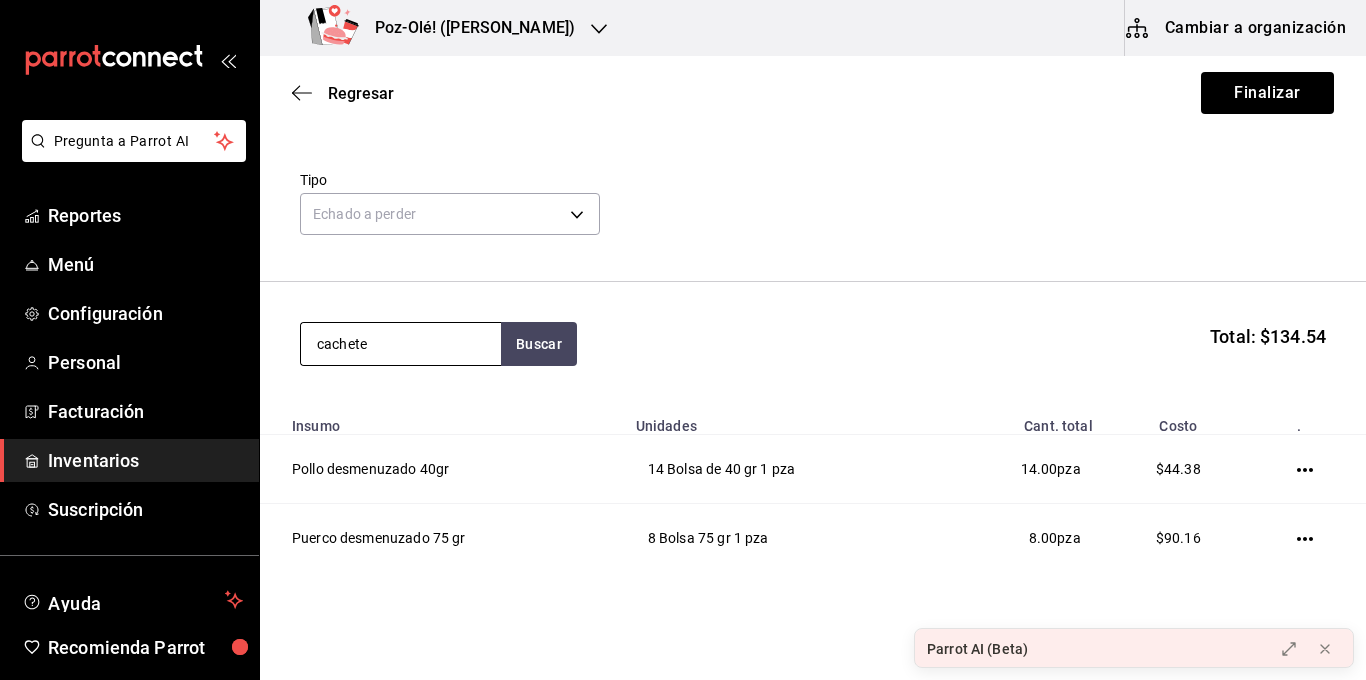 type on "cachete" 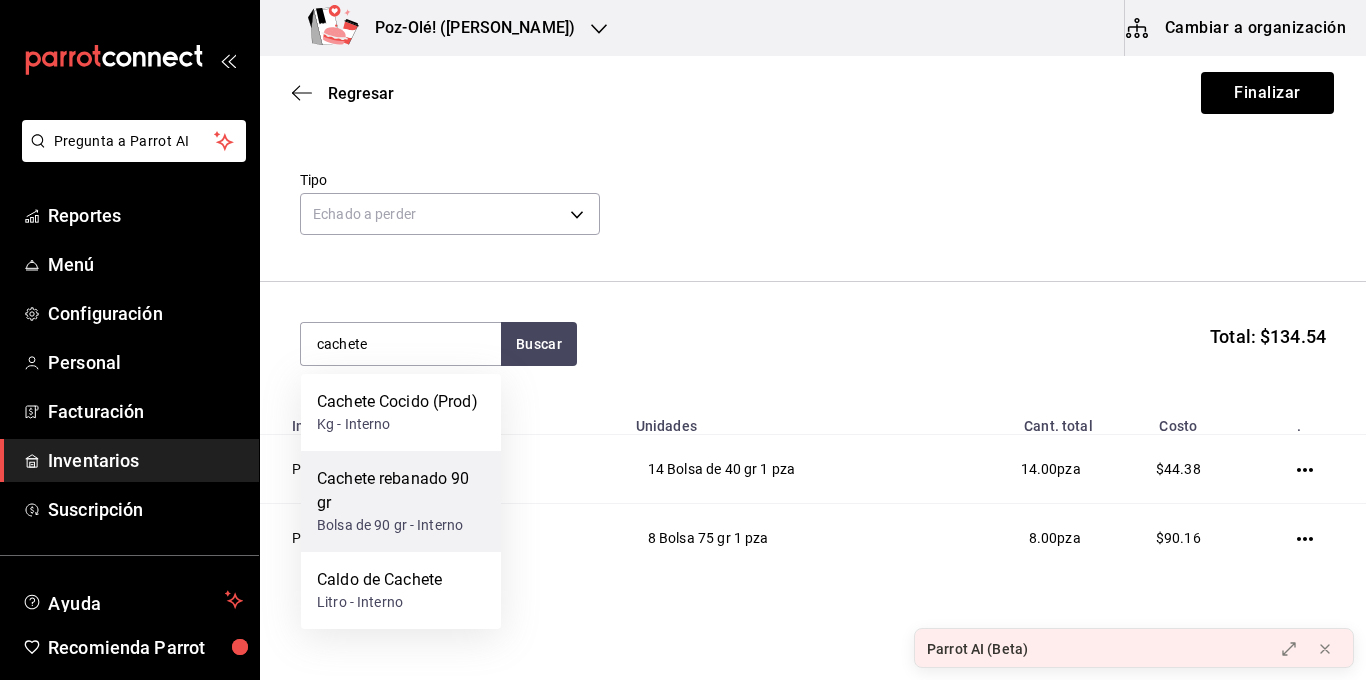 click on "Bolsa de 90 gr - Interno" at bounding box center [401, 525] 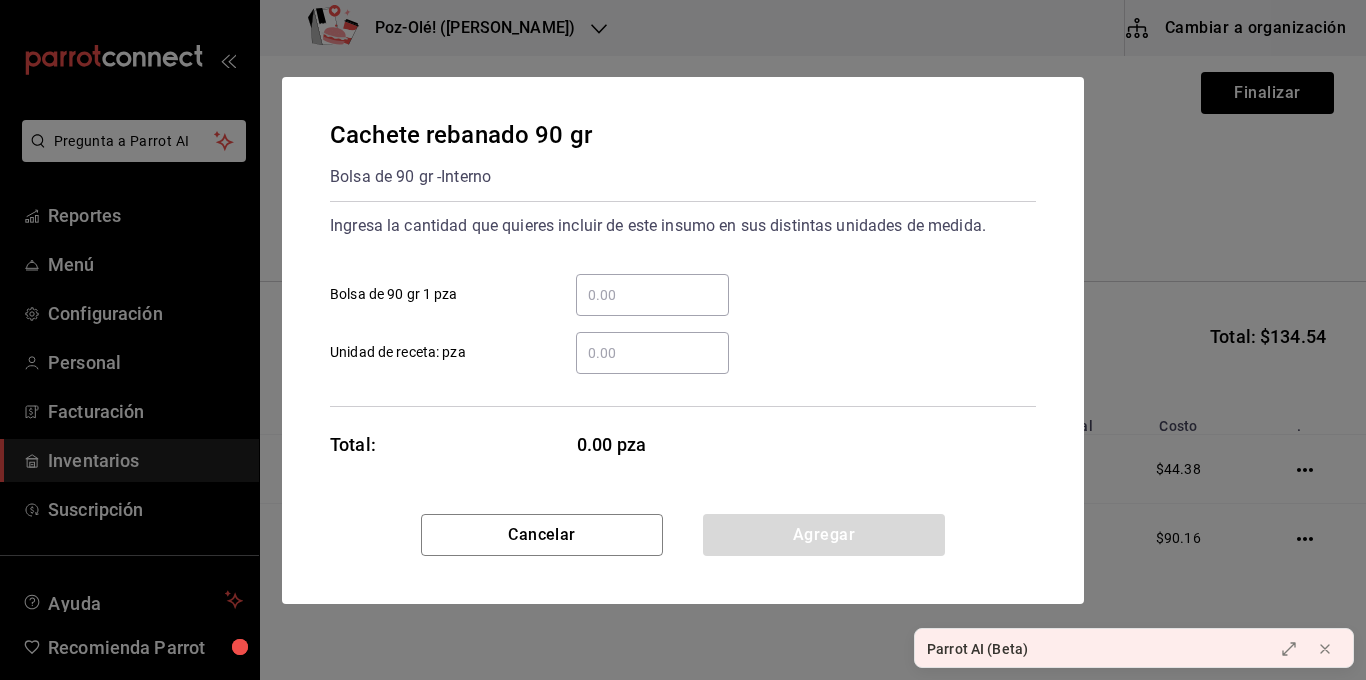 click on "​" at bounding box center [652, 353] 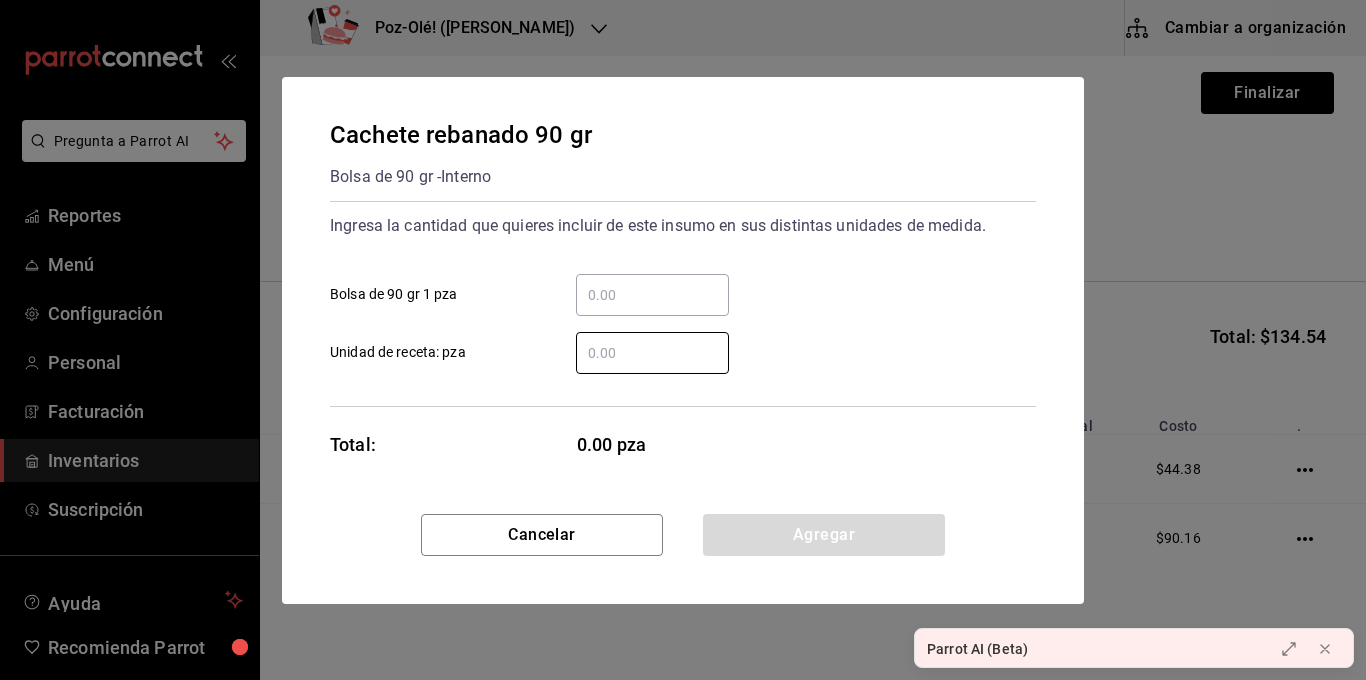 click on "​ Bolsa de 90 gr 1 pza" at bounding box center (652, 295) 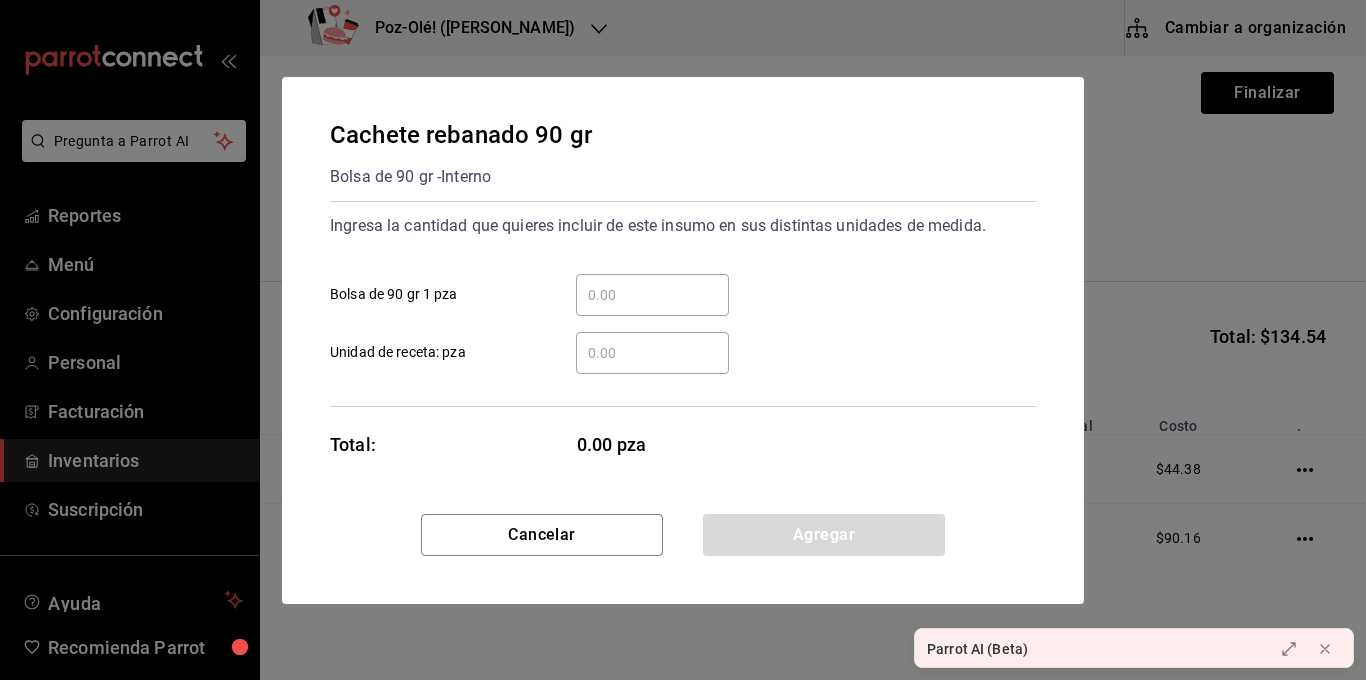 type on "5" 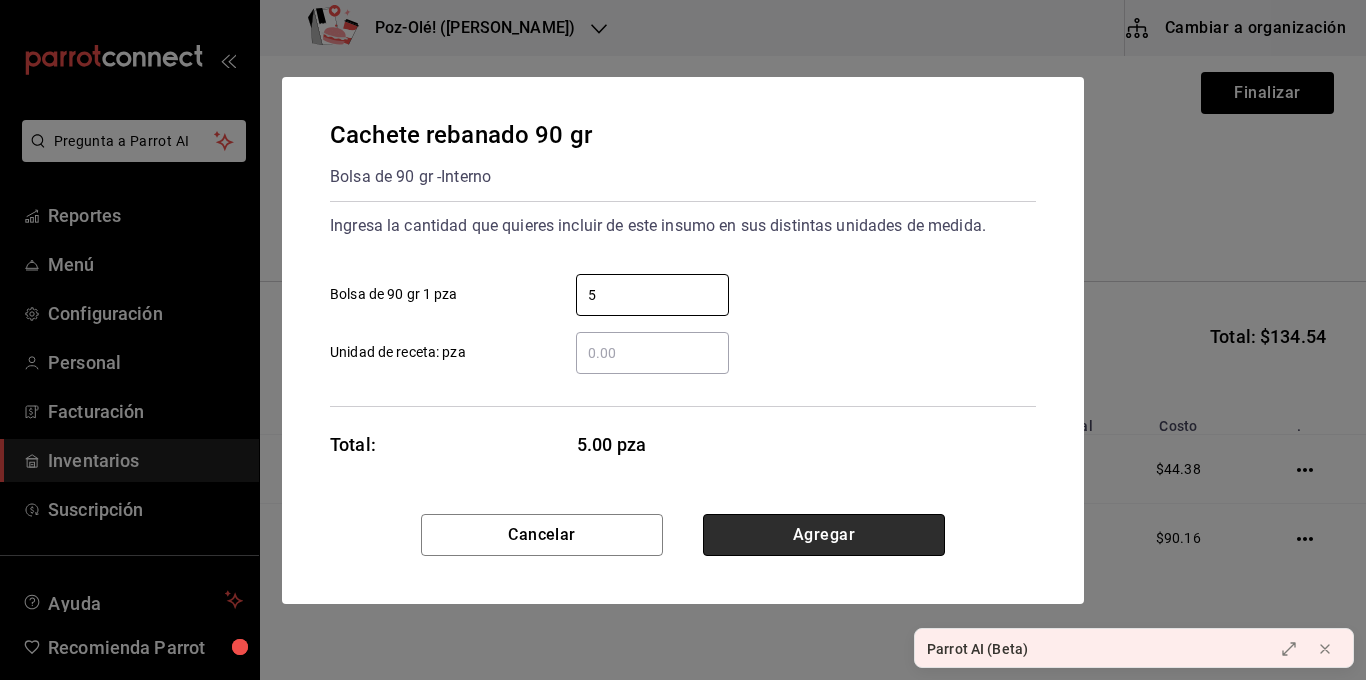 click on "Agregar" at bounding box center (824, 535) 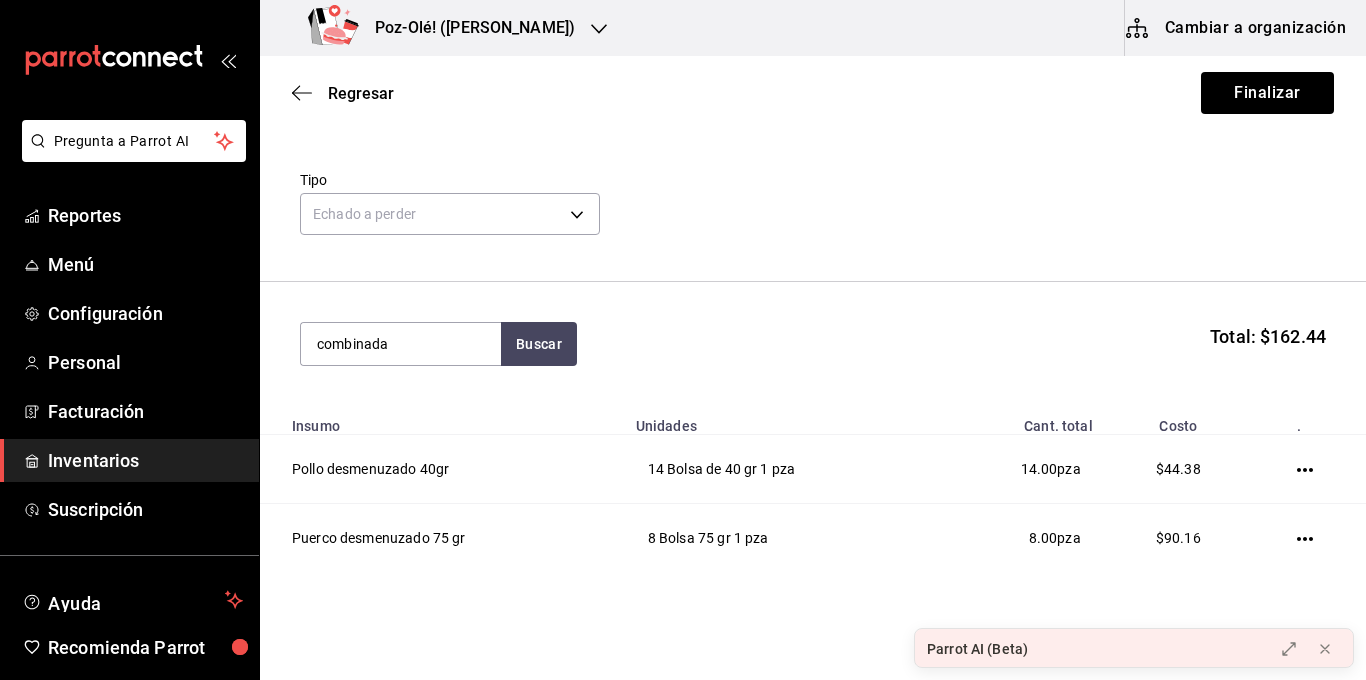 type on "combinada" 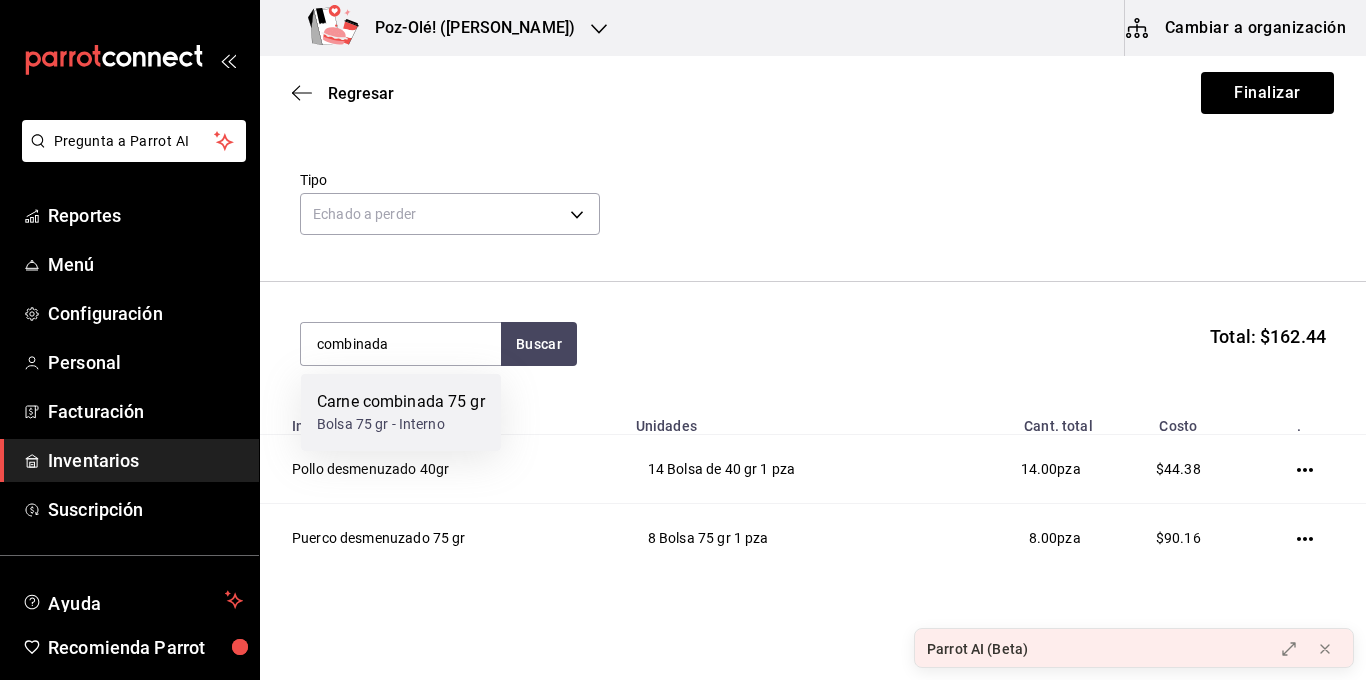 click on "Carne combinada 75 gr" at bounding box center [401, 402] 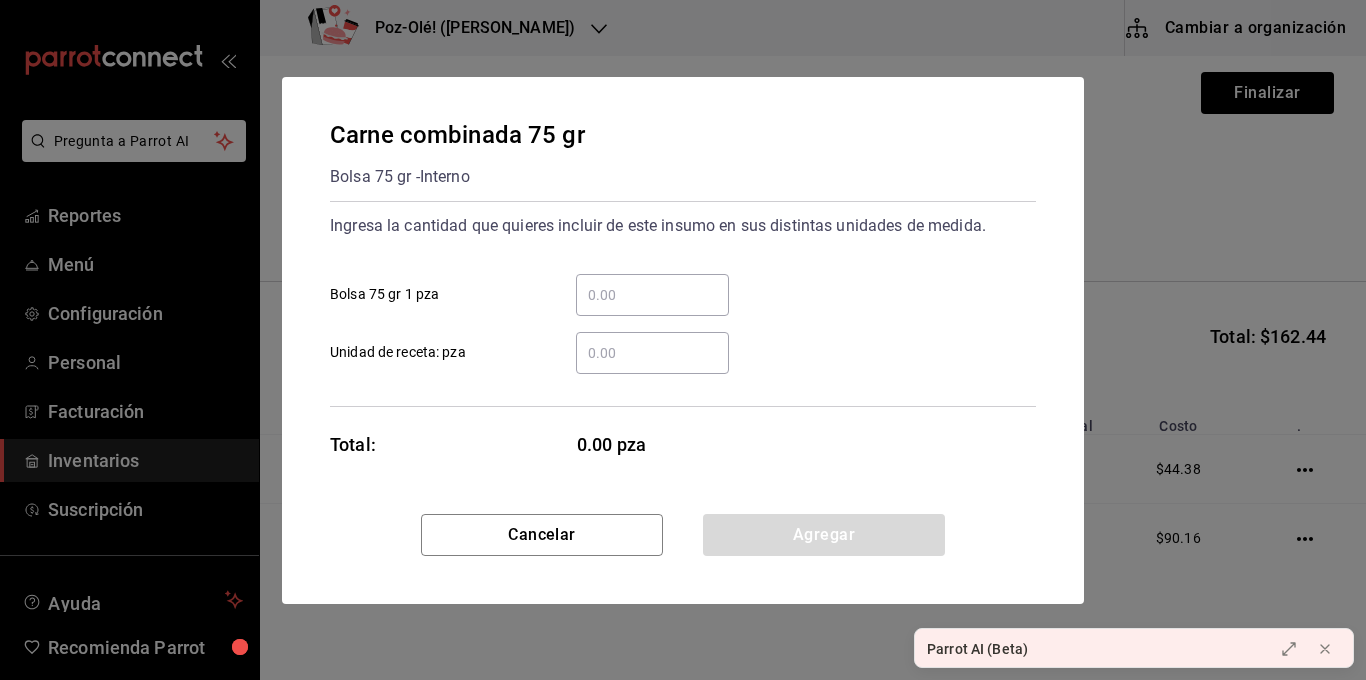 click on "​ Bolsa 75 gr 1 pza" at bounding box center (652, 295) 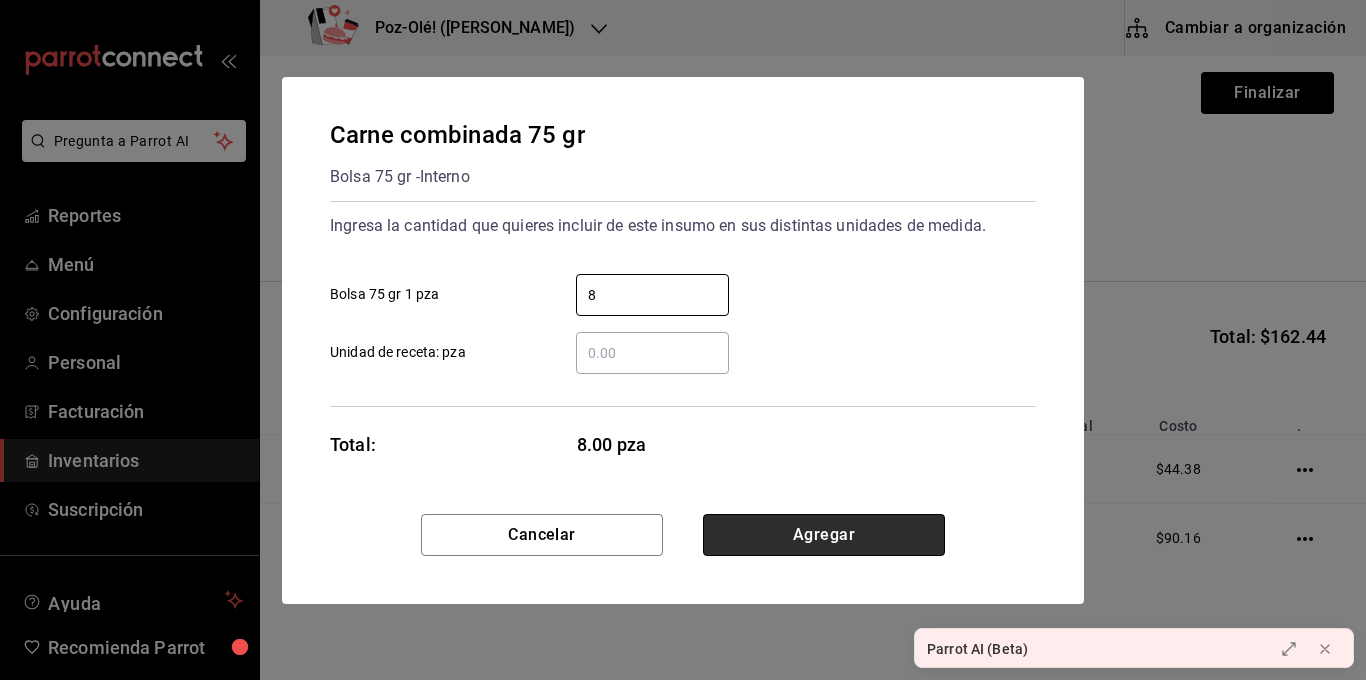 click on "Agregar" at bounding box center (824, 535) 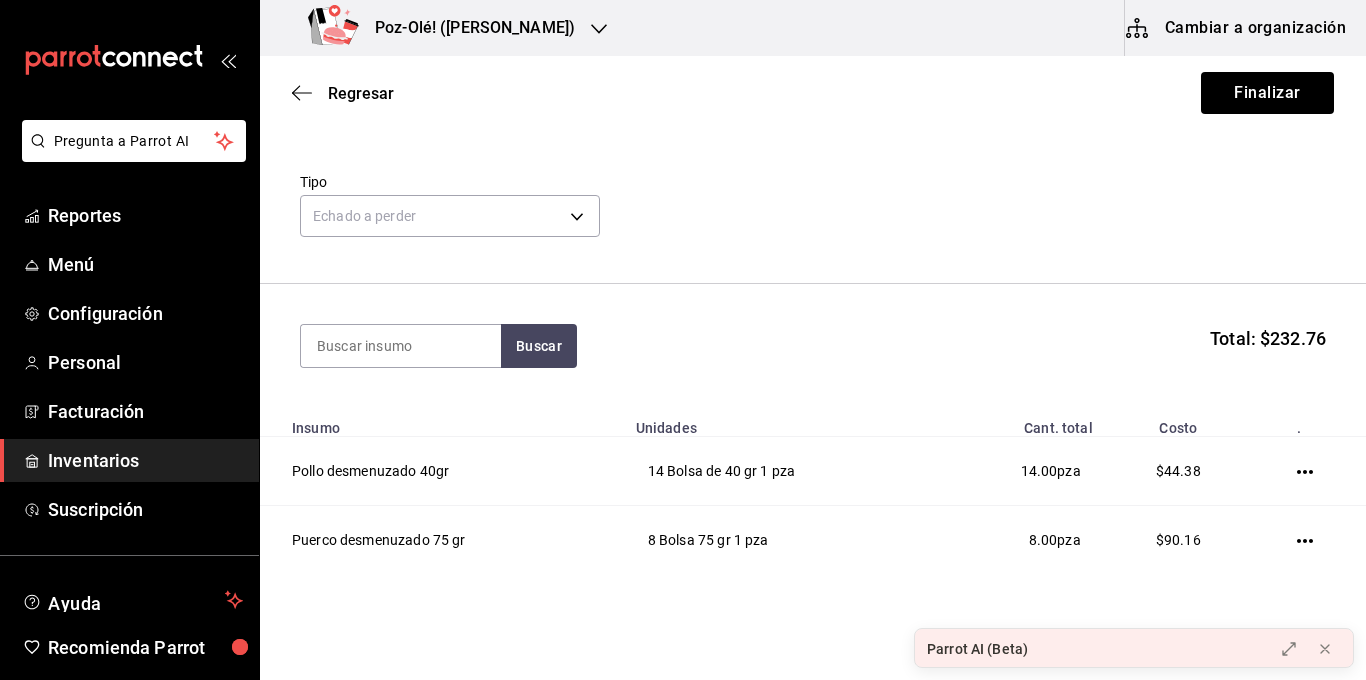 scroll, scrollTop: 0, scrollLeft: 0, axis: both 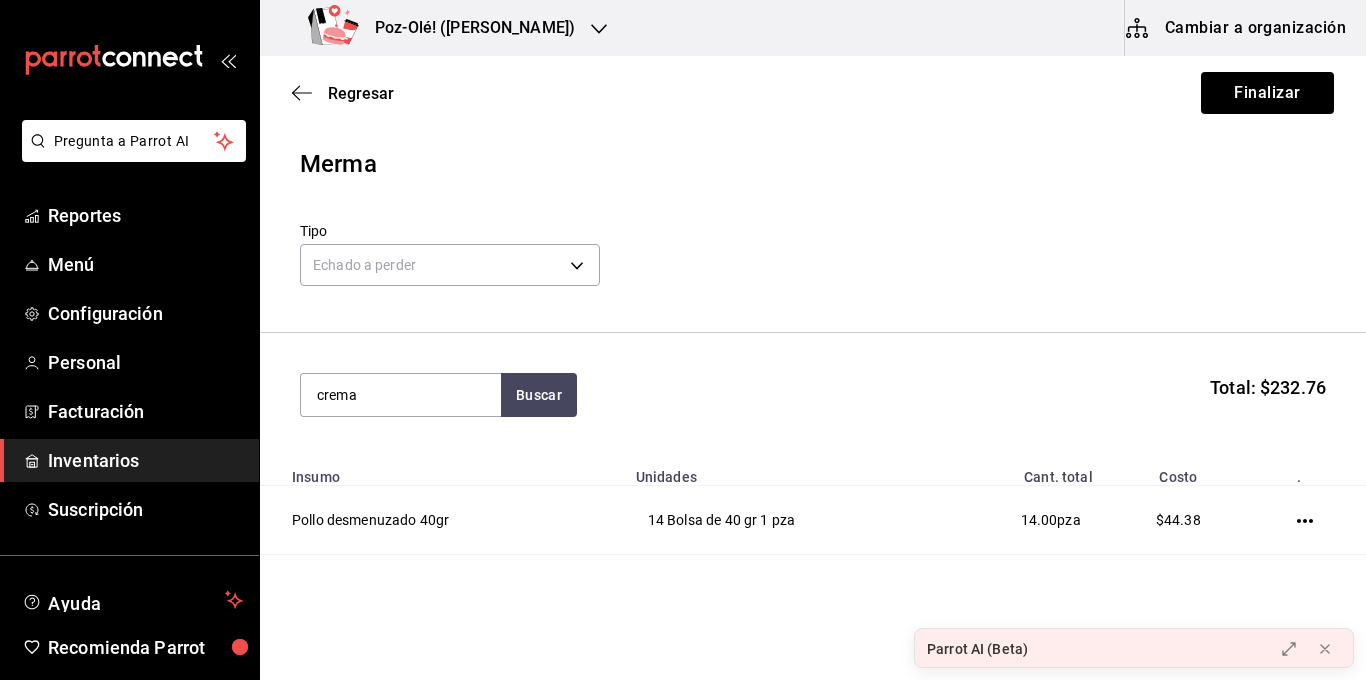 type on "crema" 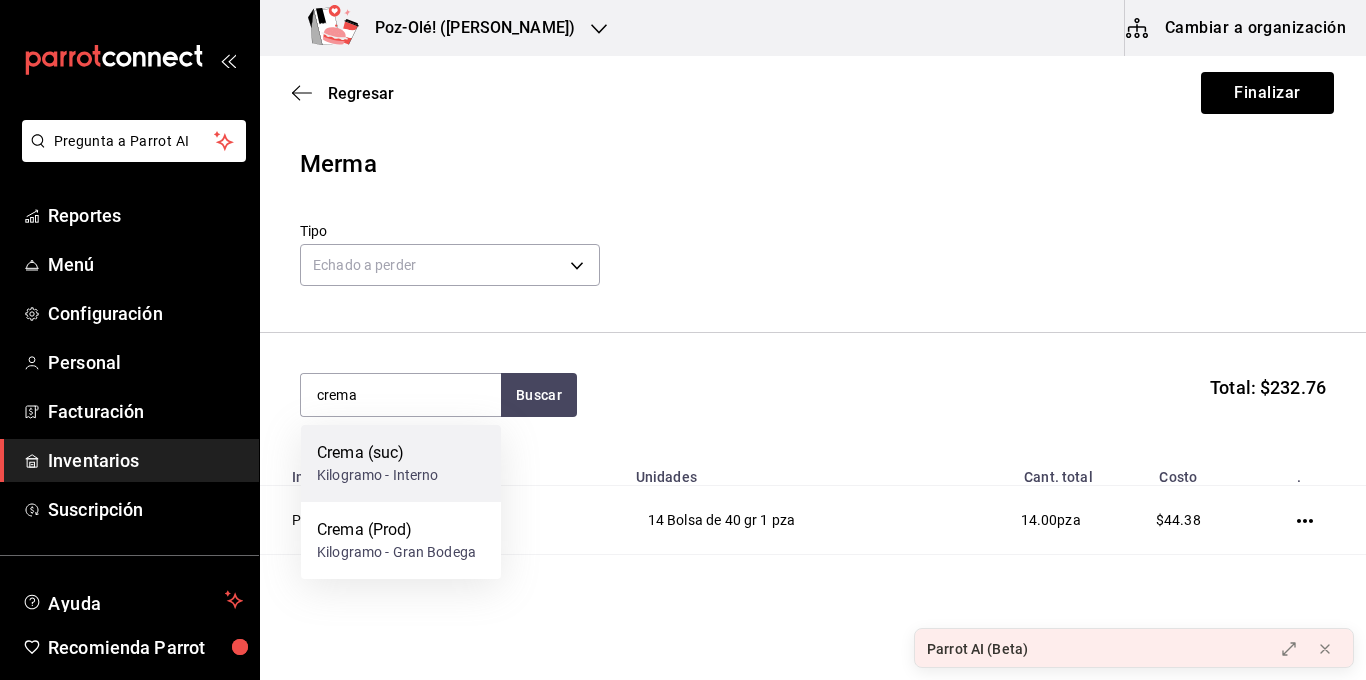 click on "Kilogramo - Interno" at bounding box center [378, 475] 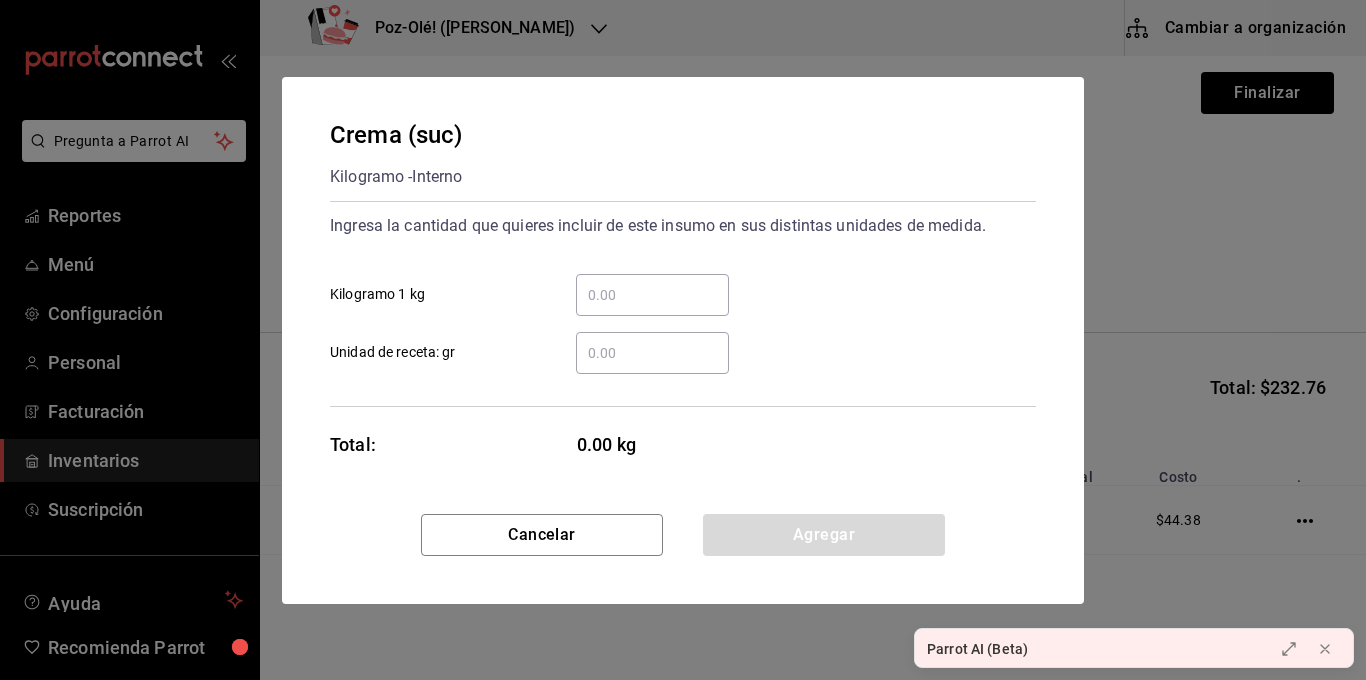 click on "​ Kilogramo 1 kg" at bounding box center (652, 295) 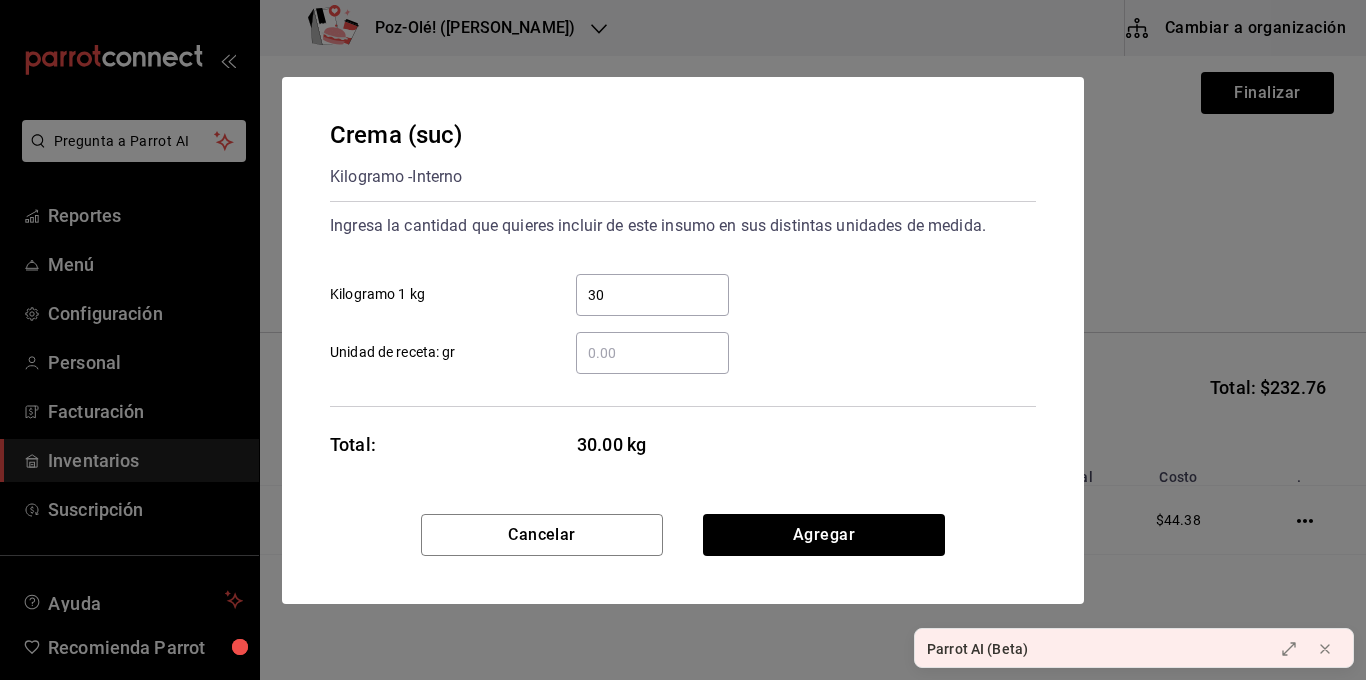 type on "3" 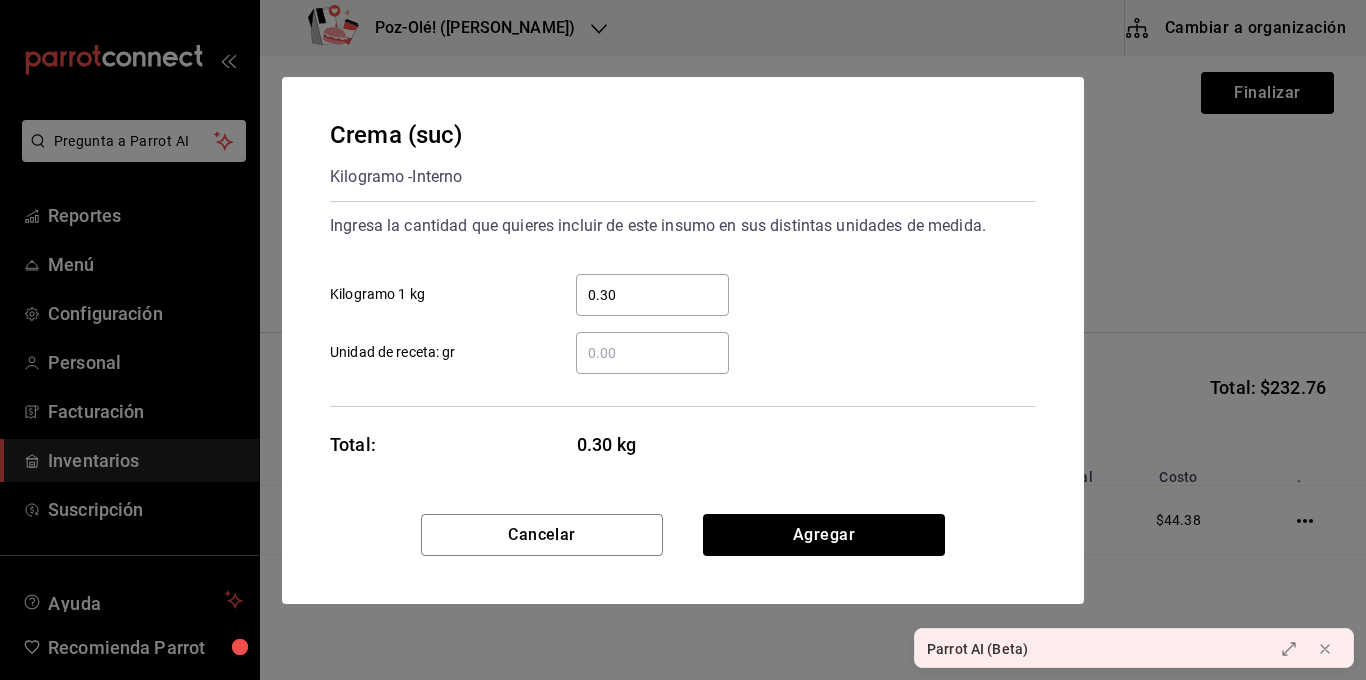 type on "0.30" 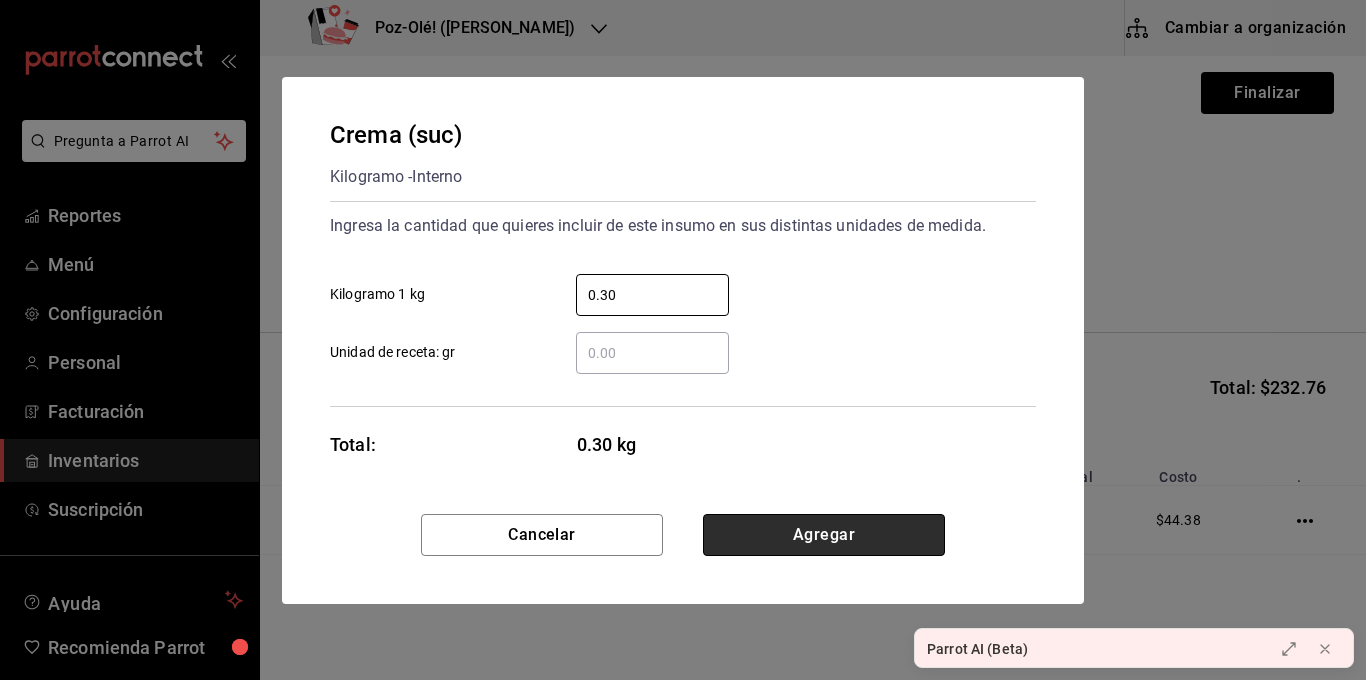 click on "Agregar" at bounding box center (824, 535) 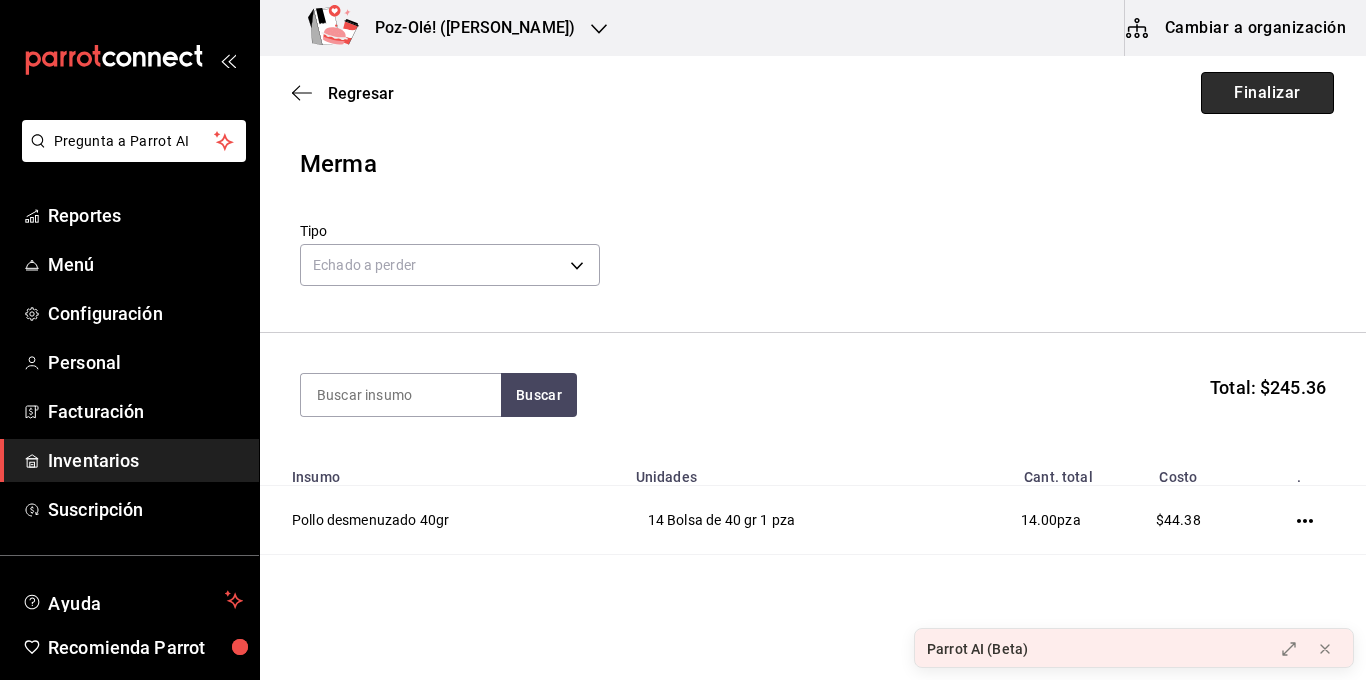 click on "Finalizar" at bounding box center (1267, 93) 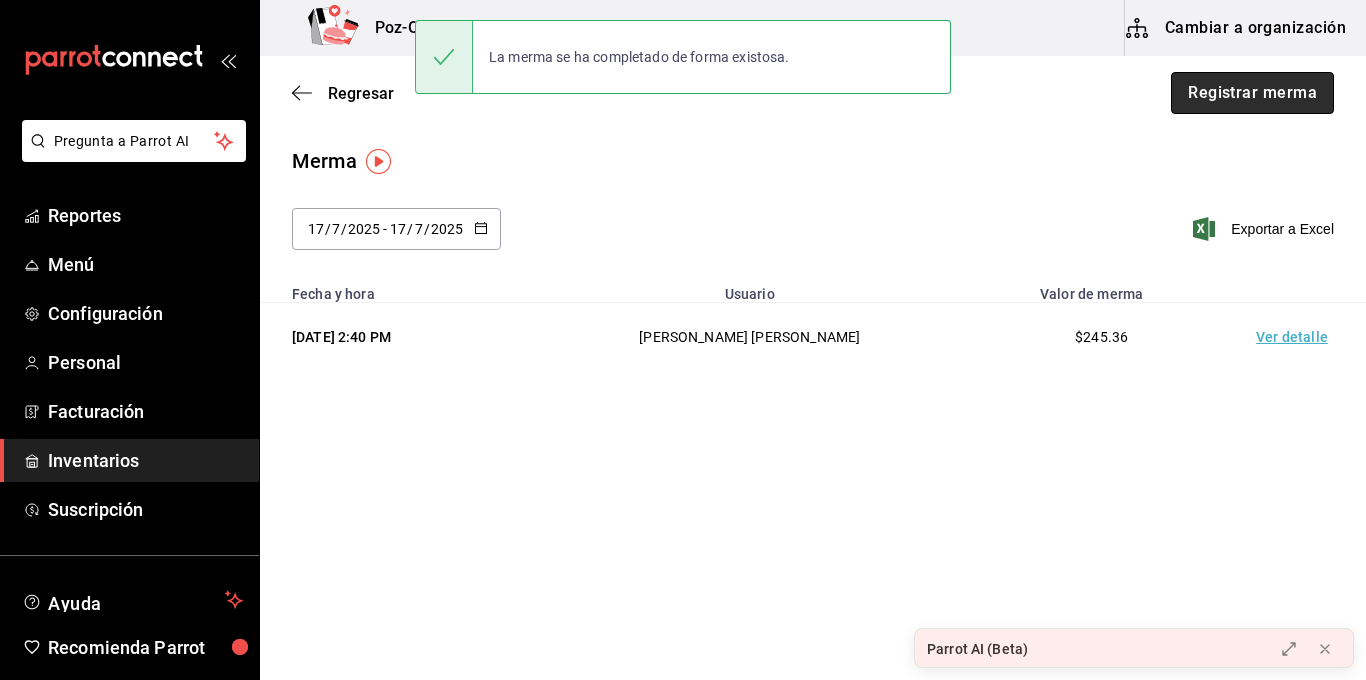 click on "Registrar merma" at bounding box center (1252, 93) 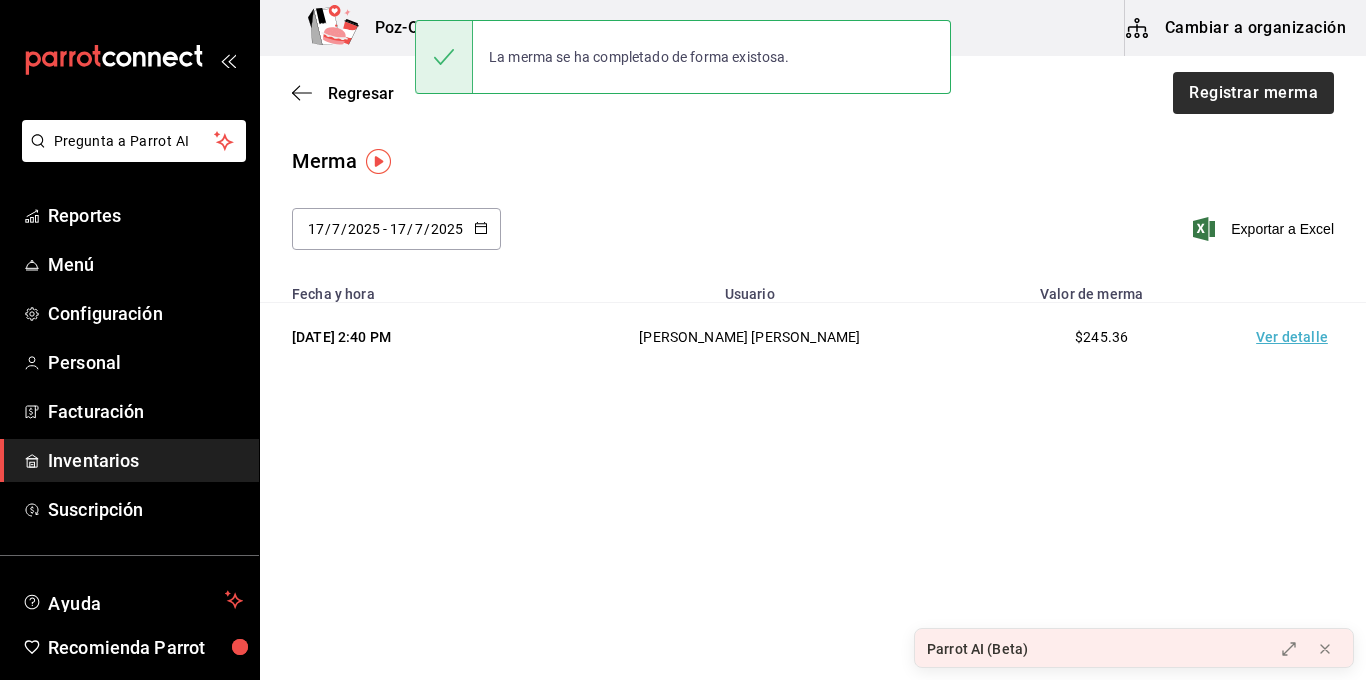 click on "Pregunta a Parrot AI Reportes   Menú   Configuración   Personal   Facturación   Inventarios   Suscripción   Ayuda Recomienda Parrot   [PERSON_NAME] [PERSON_NAME]   Sugerir nueva función   Poz-Olé! ([PERSON_NAME]) Cambiar a organización Regresar Registrar merma Merma [DATE] [DATE] - [DATE] [DATE] Exportar a Excel Fecha y hora Usuario Valor de merma [DATE] 2:40 PM [PERSON_NAME] [PERSON_NAME] $245.36 Ver detalle La merma se ha completado de forma existosa. GANA 1 MES GRATIS EN TU SUSCRIPCIÓN AQUÍ ¿Recuerdas cómo empezó tu restaurante?
[PERSON_NAME] puedes ayudar a un colega a tener el mismo cambio que tú viviste.
Recomienda Parrot directamente desde tu Portal Administrador.
Es fácil y rápido.
🎁 Por cada restaurante que se una, ganas 1 mes gratis. Ver video tutorial Ir a video Parrot AI (Beta) Pregunta a Parrot AI Reportes   Menú   Configuración   Personal   Facturación   Inventarios   Suscripción   Ayuda Recomienda Parrot   [PERSON_NAME] [PERSON_NAME]   Sugerir nueva función   [PHONE_NUMBER]" at bounding box center (683, 283) 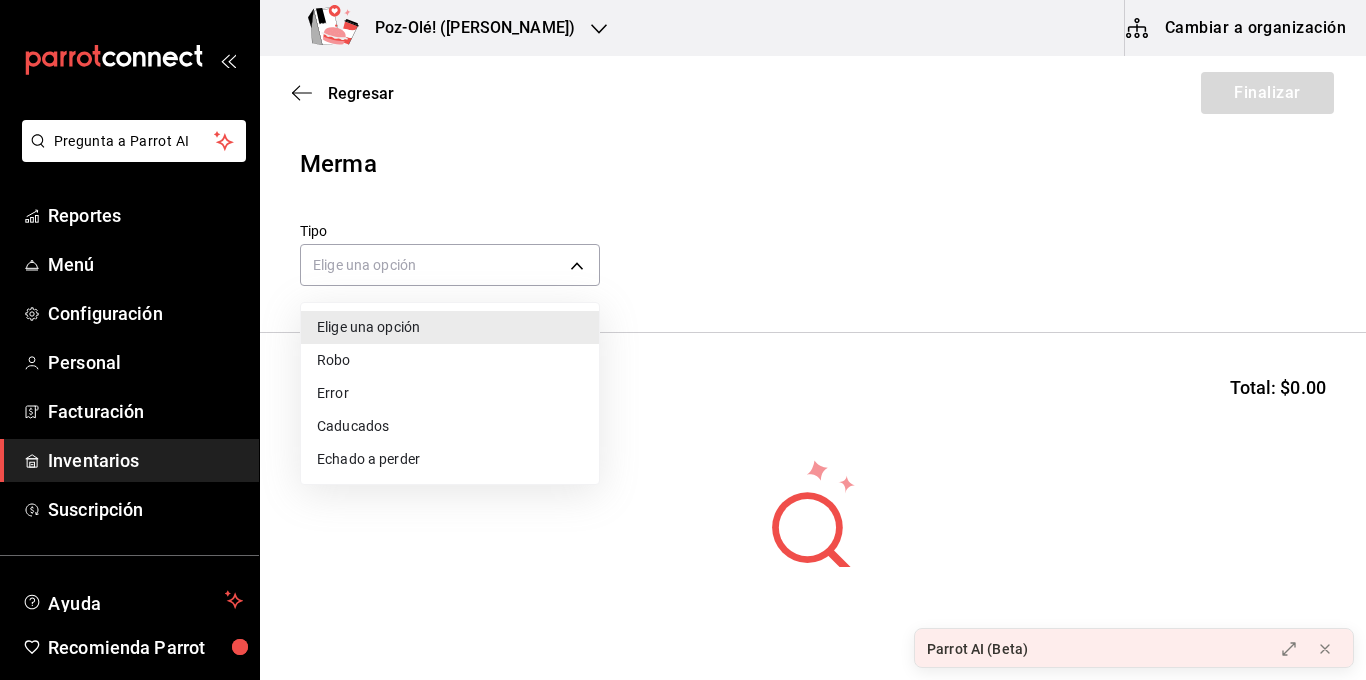 click on "Caducados" at bounding box center (450, 426) 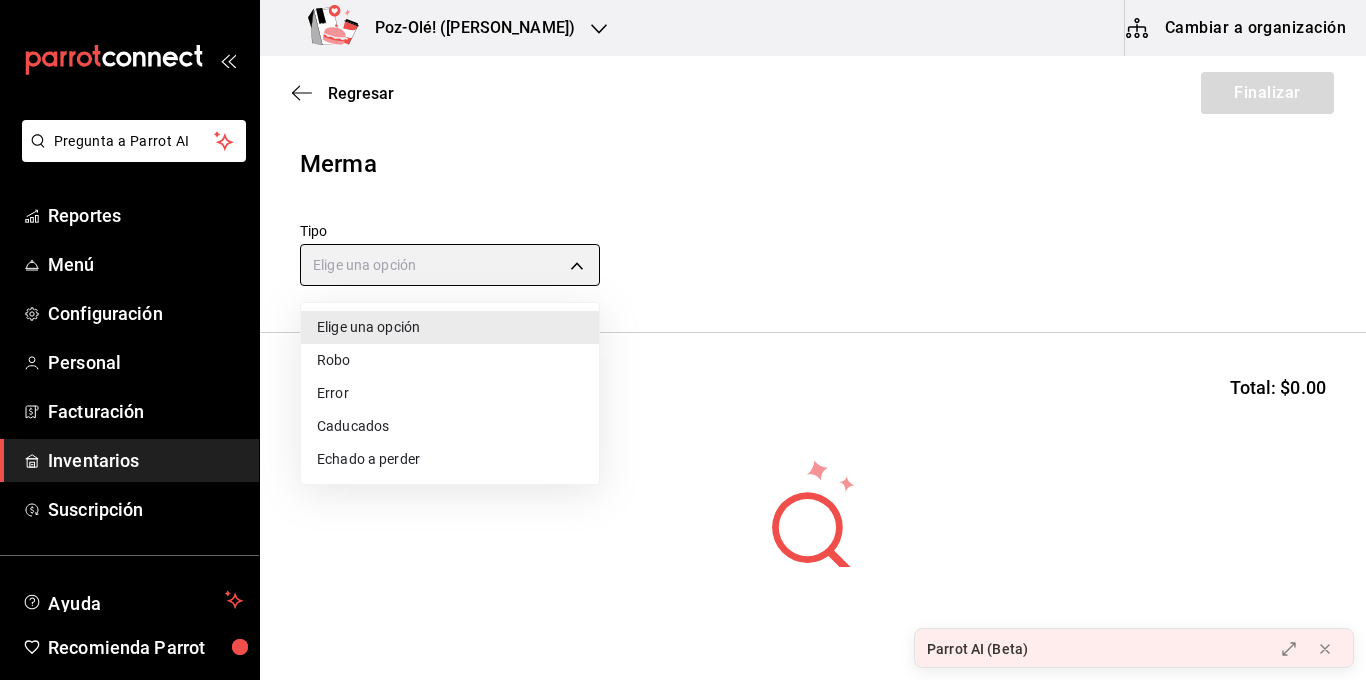 type on "EXPIRED" 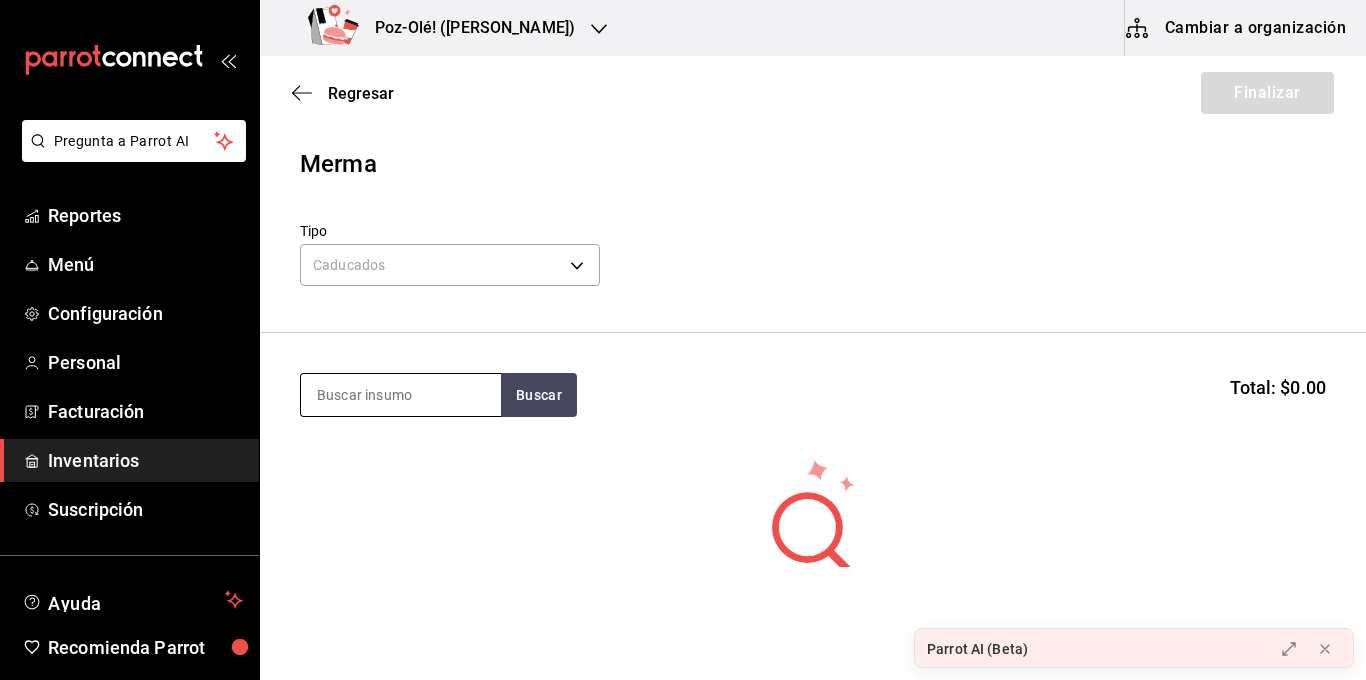 click at bounding box center [401, 395] 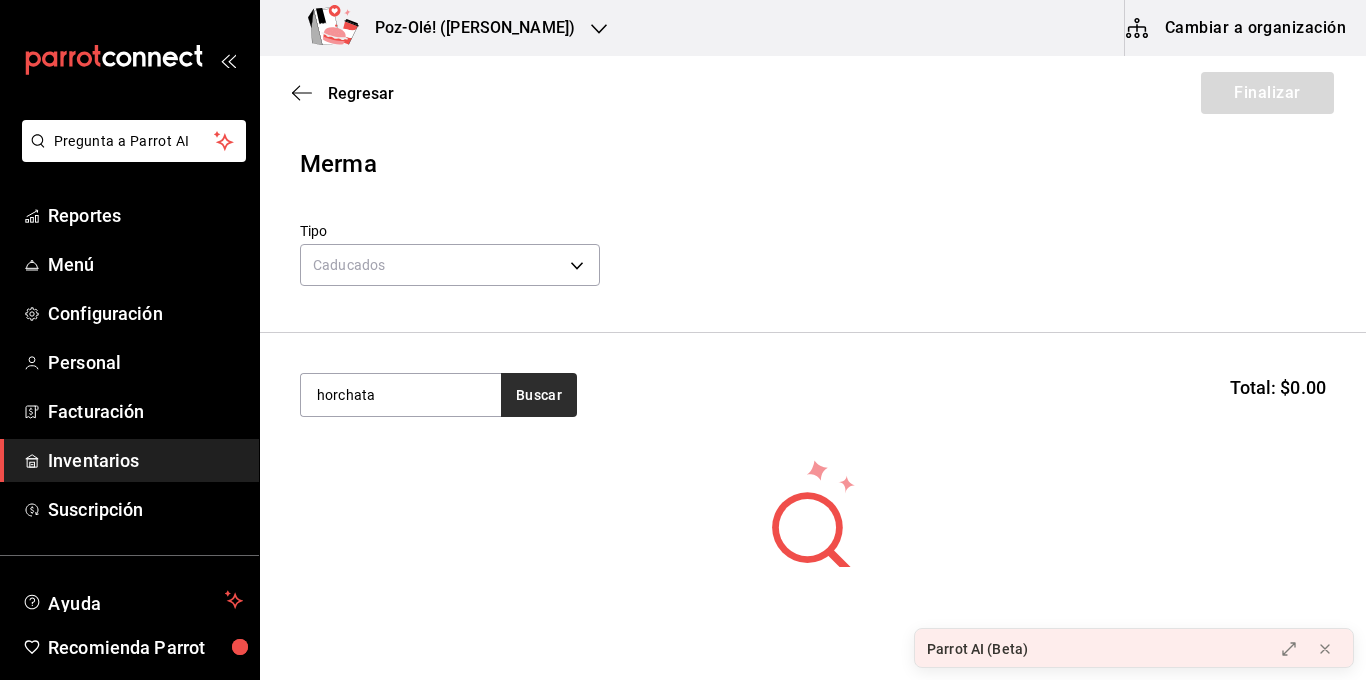 type on "horchata" 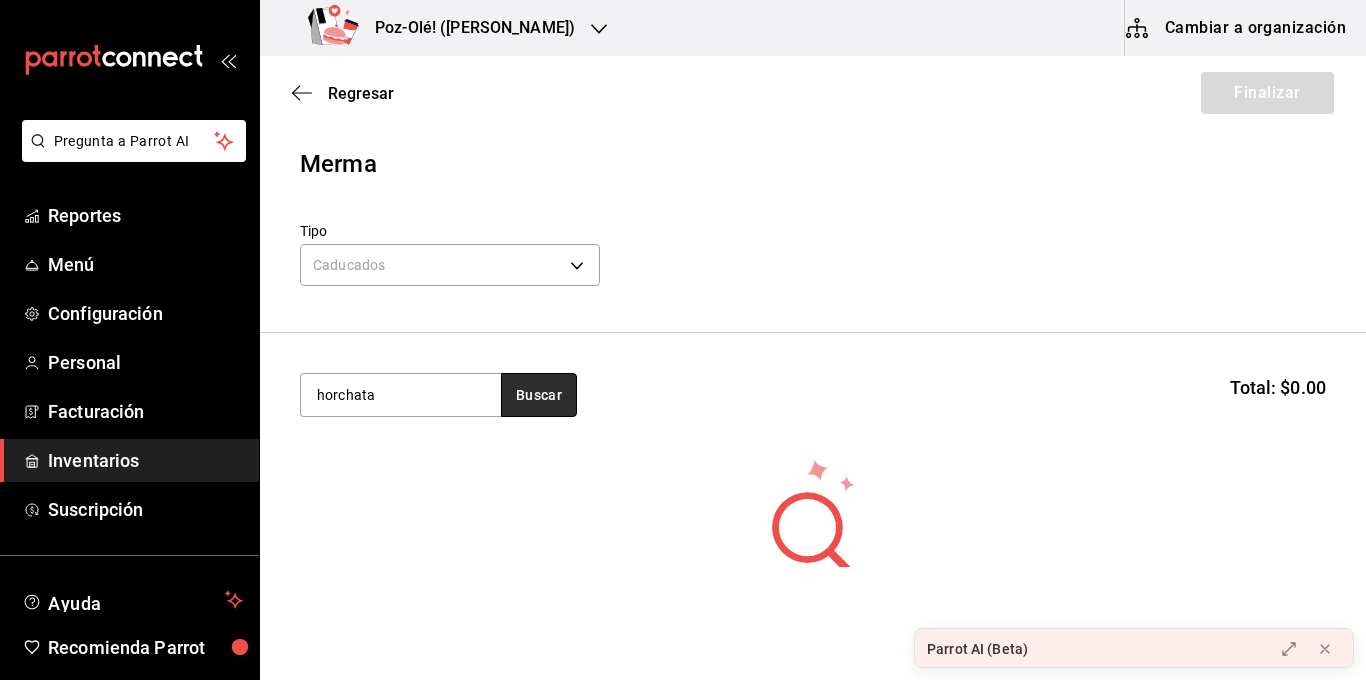 click on "Buscar" at bounding box center [539, 395] 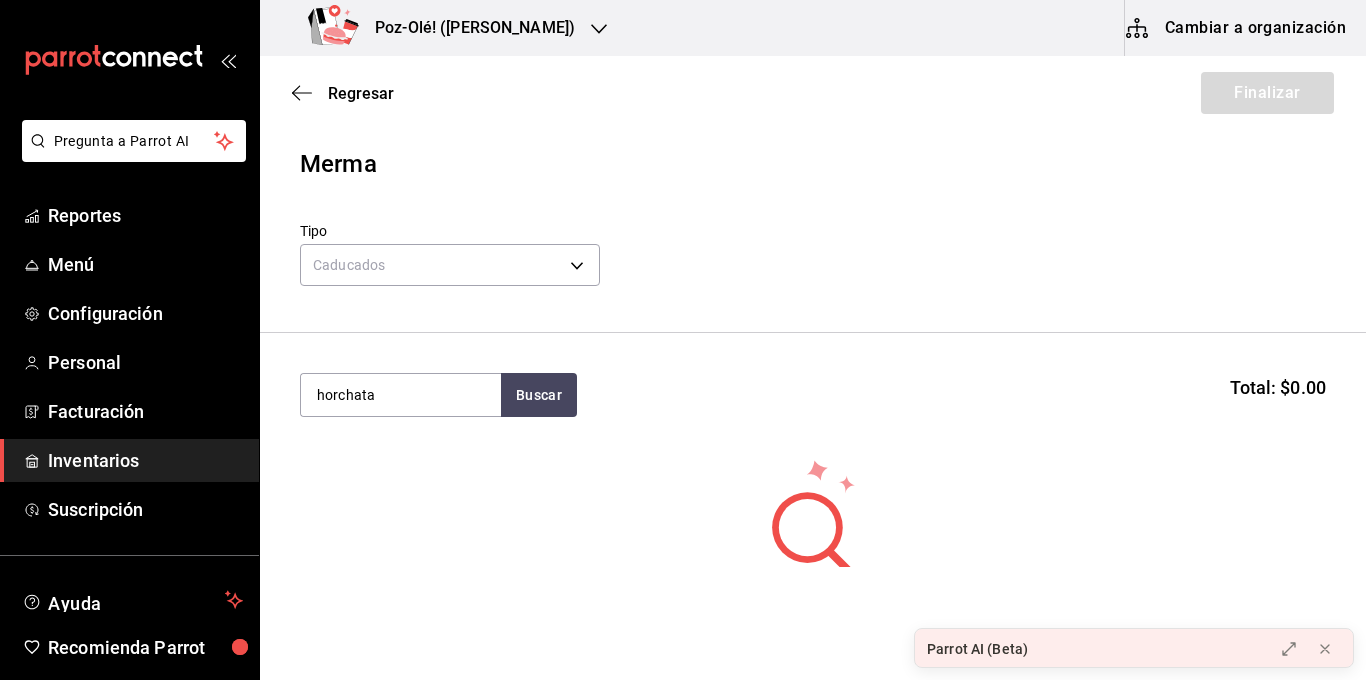 click on "Inventarios" at bounding box center [145, 460] 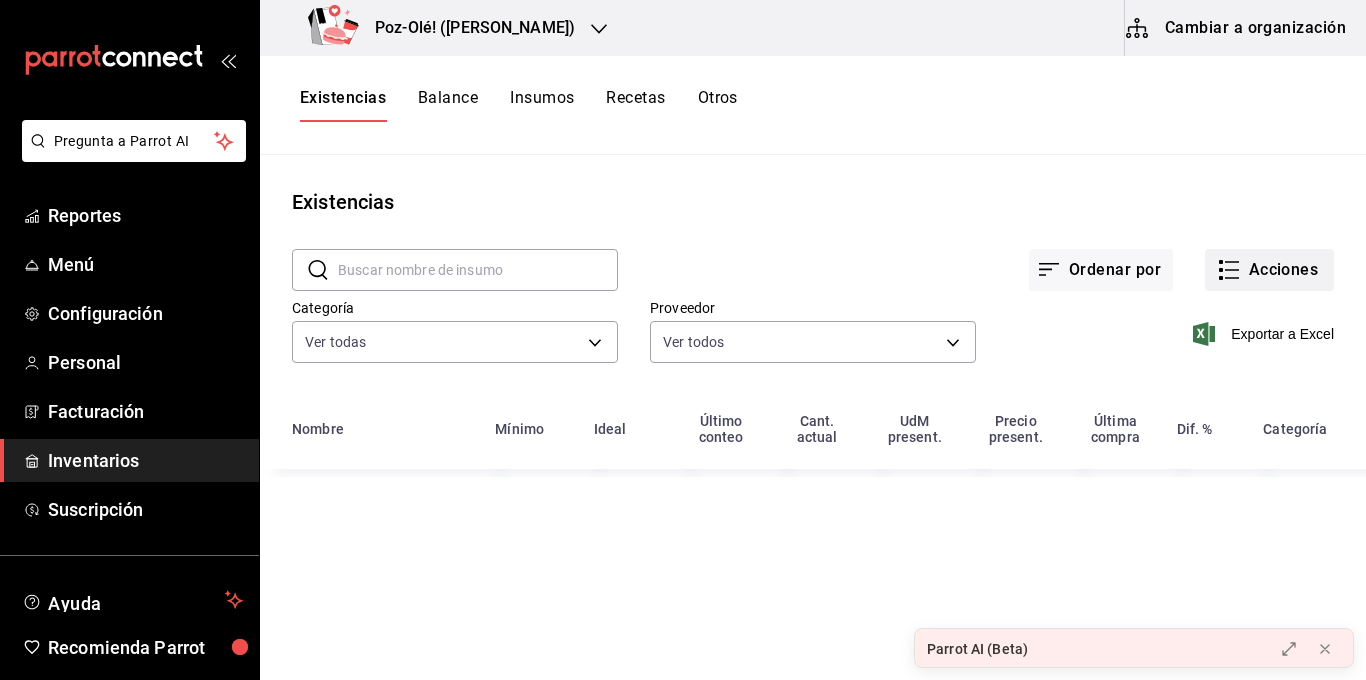 click 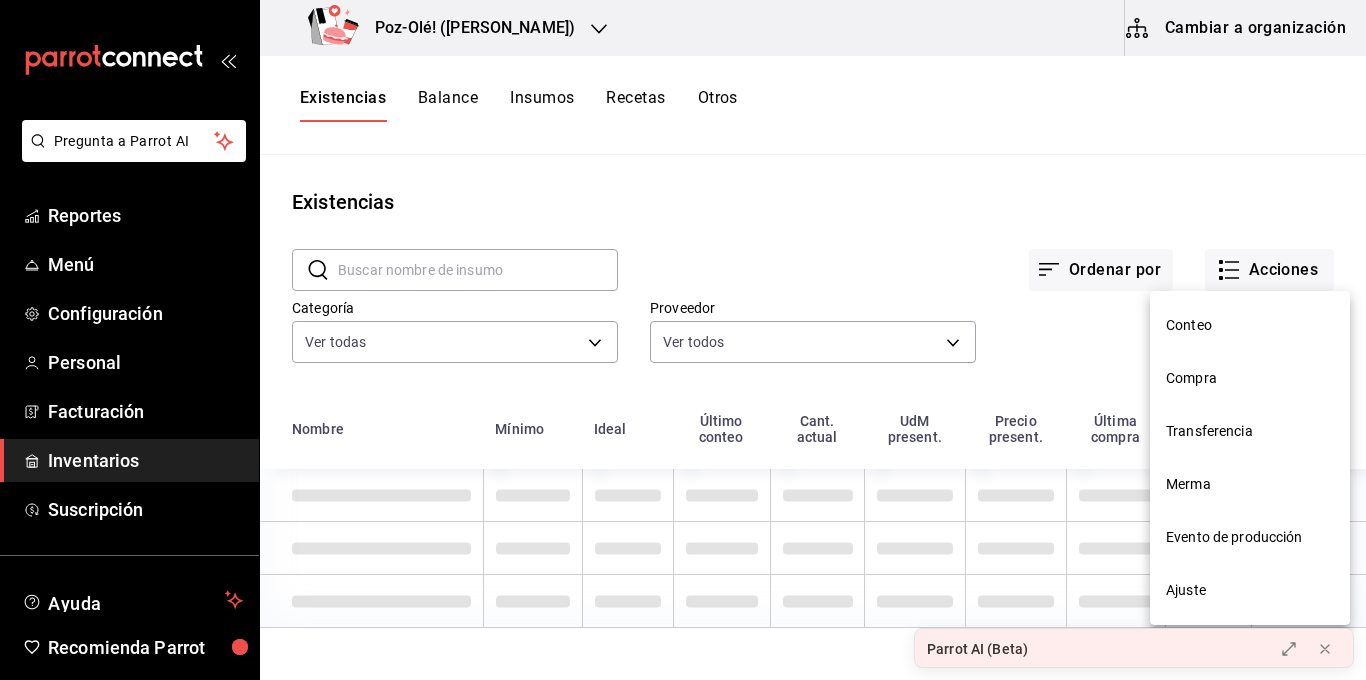 click on "Ajuste" at bounding box center [1250, 590] 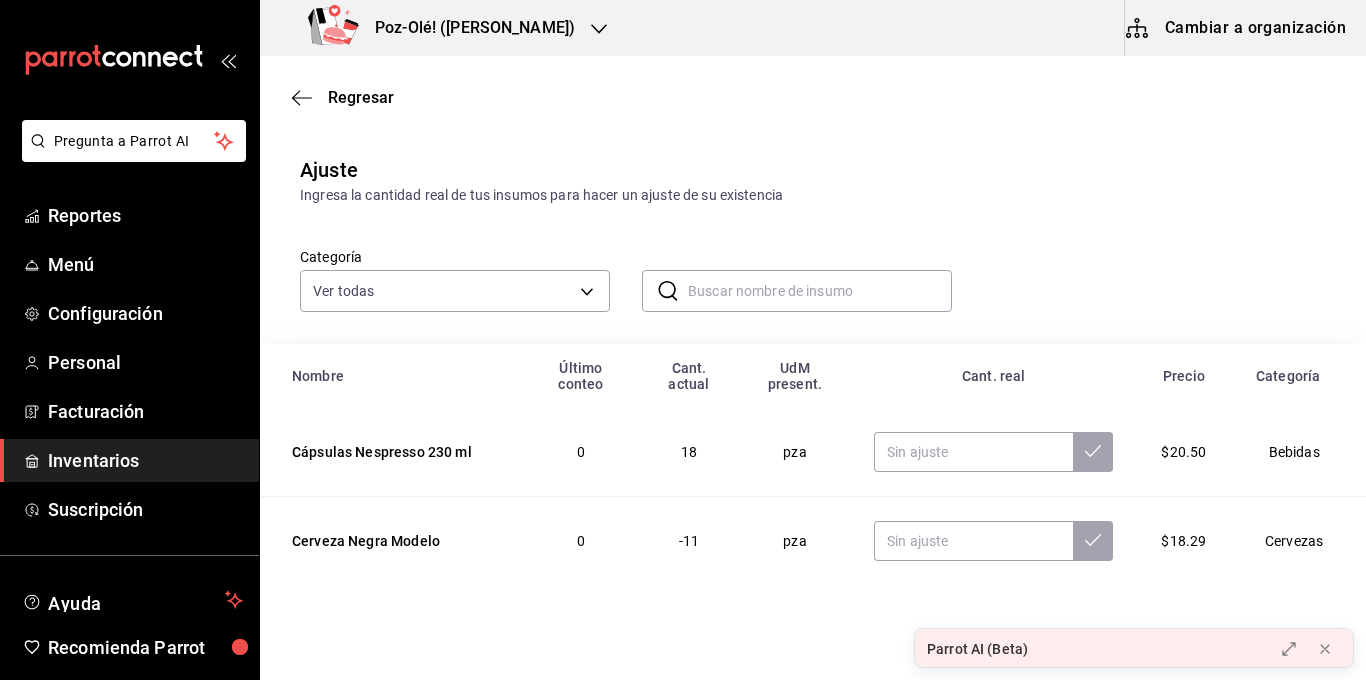 click at bounding box center (820, 291) 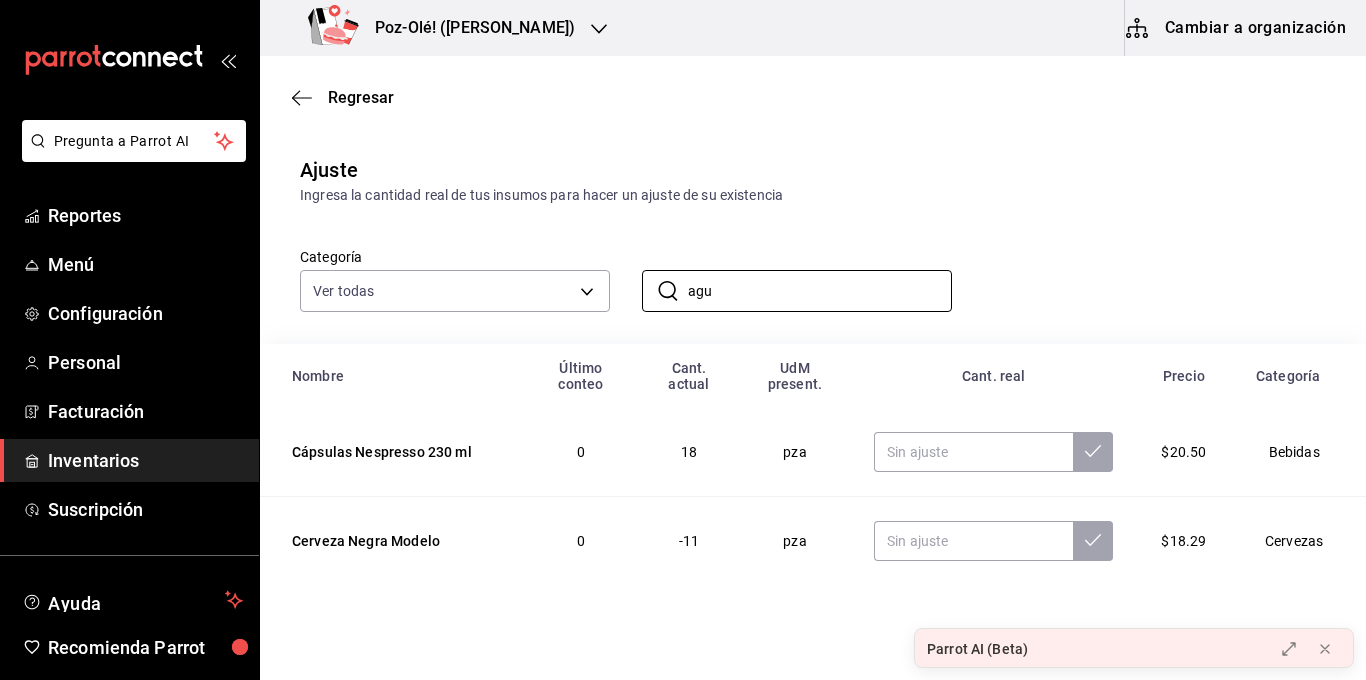 type on "aguacate" 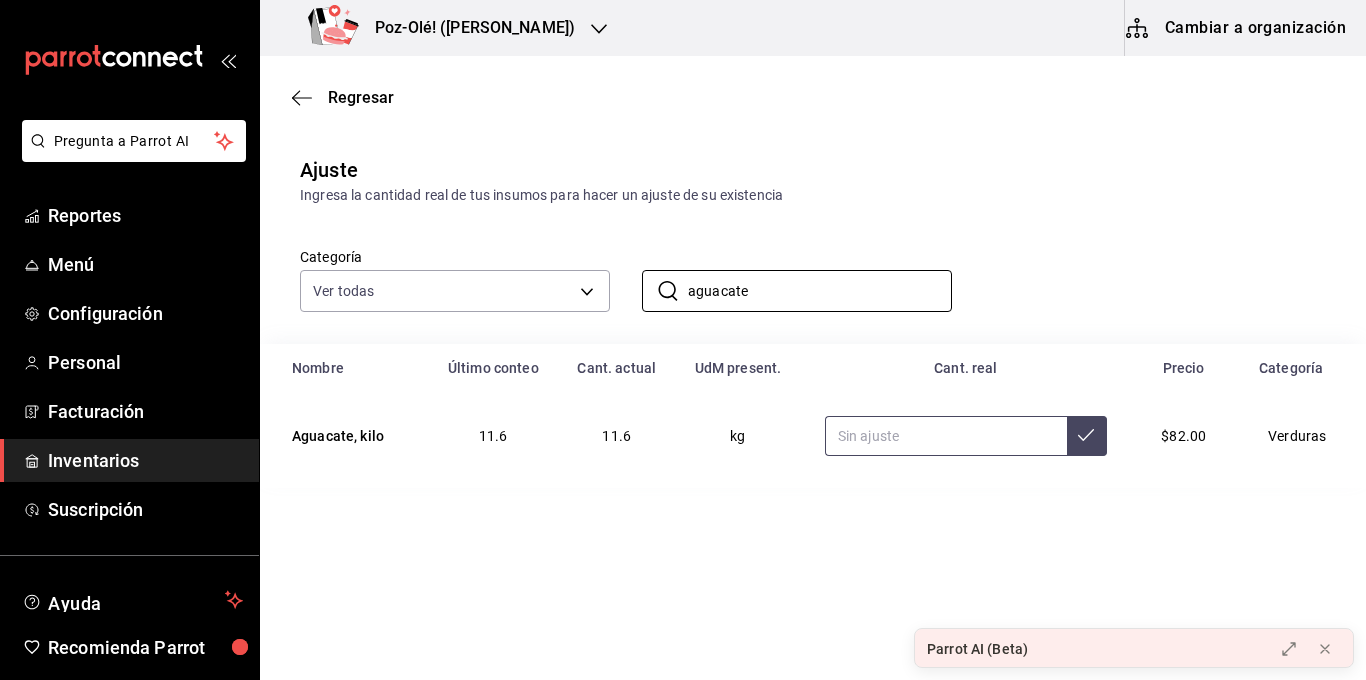 click at bounding box center [946, 436] 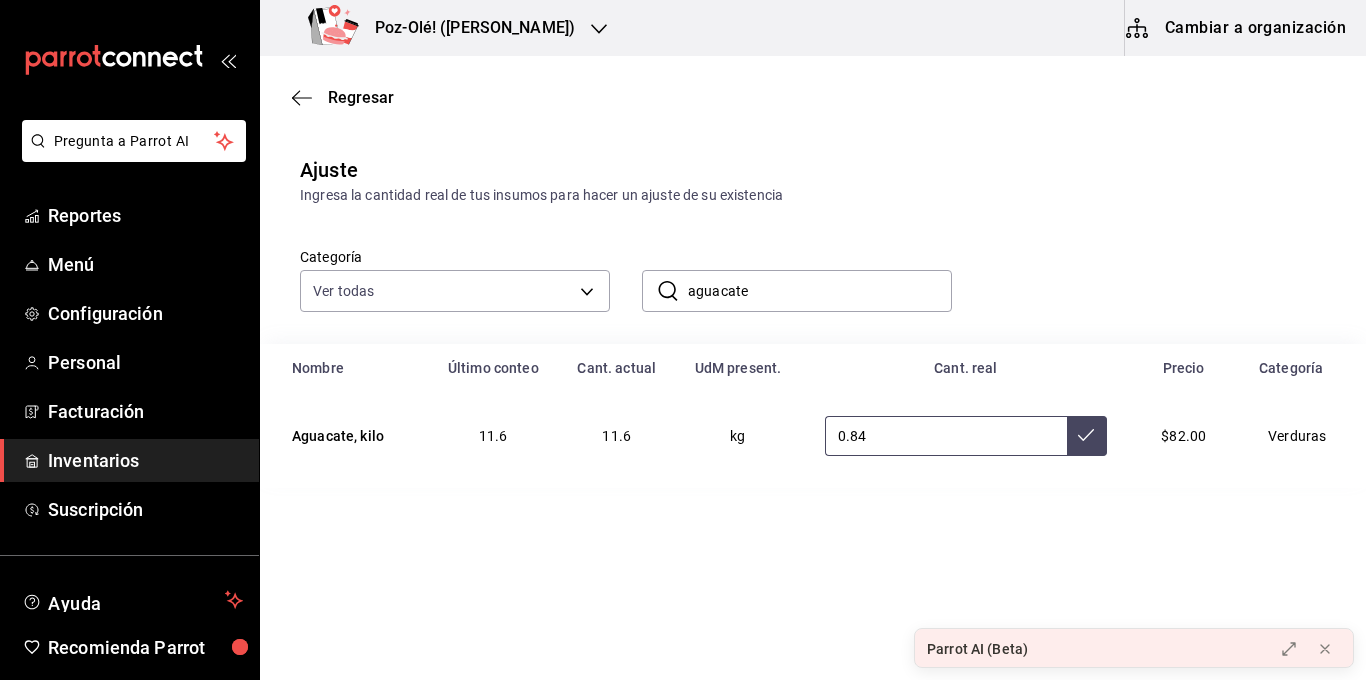type on "0.84" 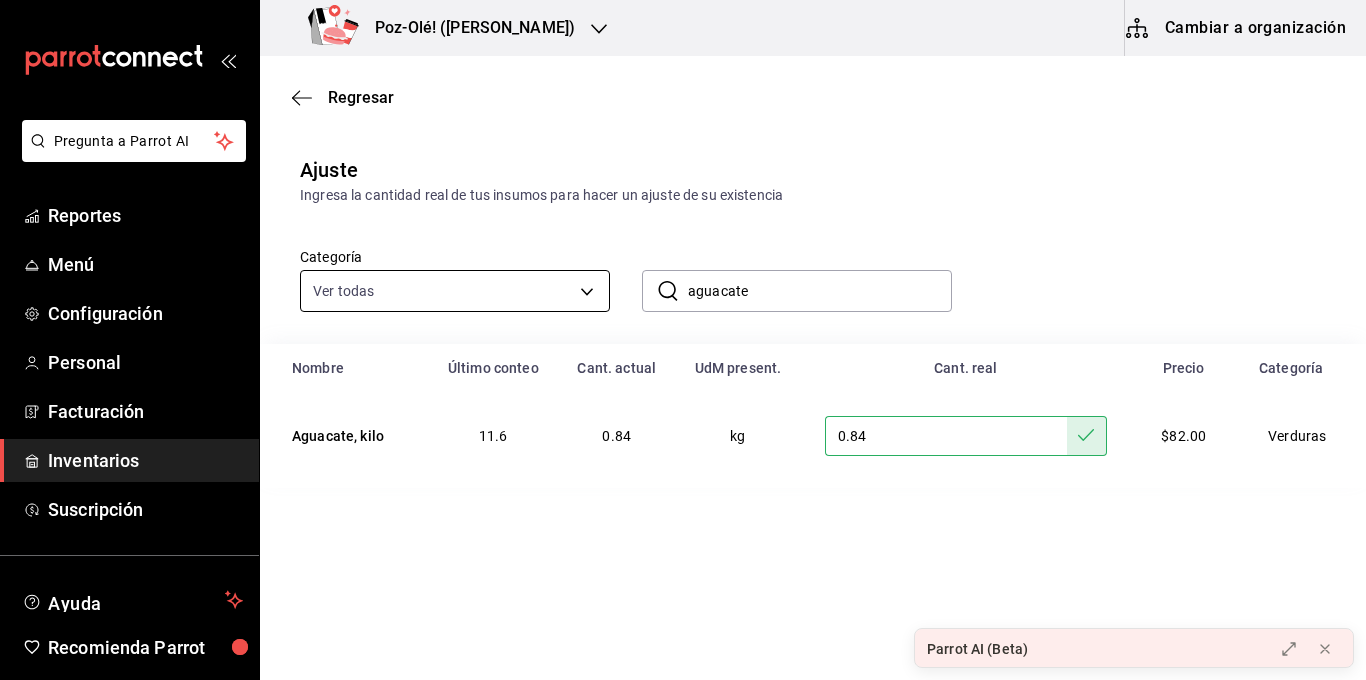 click on "Pregunta a Parrot AI Reportes   Menú   Configuración   Personal   Facturación   Inventarios   Suscripción   Ayuda Recomienda Parrot   [PERSON_NAME] [PERSON_NAME]   Sugerir nueva función   Poz-Olé! ([PERSON_NAME]) Cambiar a organización Regresar Ajuste Ingresa la cantidad real de tus insumos para hacer un ajuste de su existencia Categoría Ver todas d676893f-1eff-4afc-89d5-be7931405371,64c67766-f765-4080-8c3b-6b73adc83a6f,5c5041bb-a5f2-4fee-a852-9518eaaaed63,a9ecc625-3e6e-4f3a-af89-b6f5851c2aa6,664a98cc-303f-4457-ad6a-208424c1b37e,36a74587-1017-4fd3-9202-a42460c92c41,6f6df9d1-7af3-447f-bdad-717510cfd3a0,5edf9950-3e7b-46be-983e-759299c0bd72,a0016c89-fc40-4d14-a13f-f79d9adf0461,641e80c7-81a0-4fcb-acf7-bf130a73799a,7c441fcf-f04e-4a9e-887d-7e4510957efa ​ aguacate ​ Nombre Último conteo Cant. actual [GEOGRAPHIC_DATA] present. Cant. real Precio Categoría Aguacate, kilo 11.6 0.84 kg 0.84 $82.00 Verduras GANA 1 MES GRATIS EN TU SUSCRIPCIÓN AQUÍ Parrot AI (Beta) Pregunta a Parrot AI Reportes   Menú   Configuración   Personal" at bounding box center (683, 283) 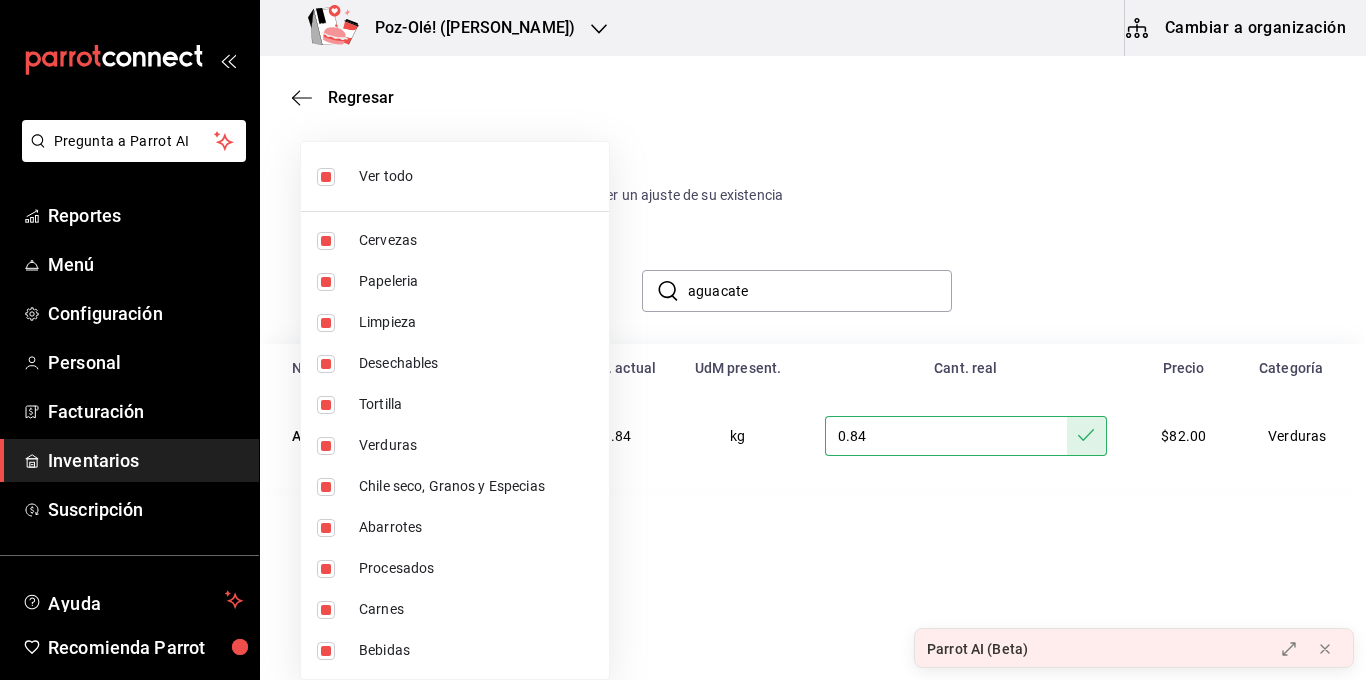 click at bounding box center [683, 340] 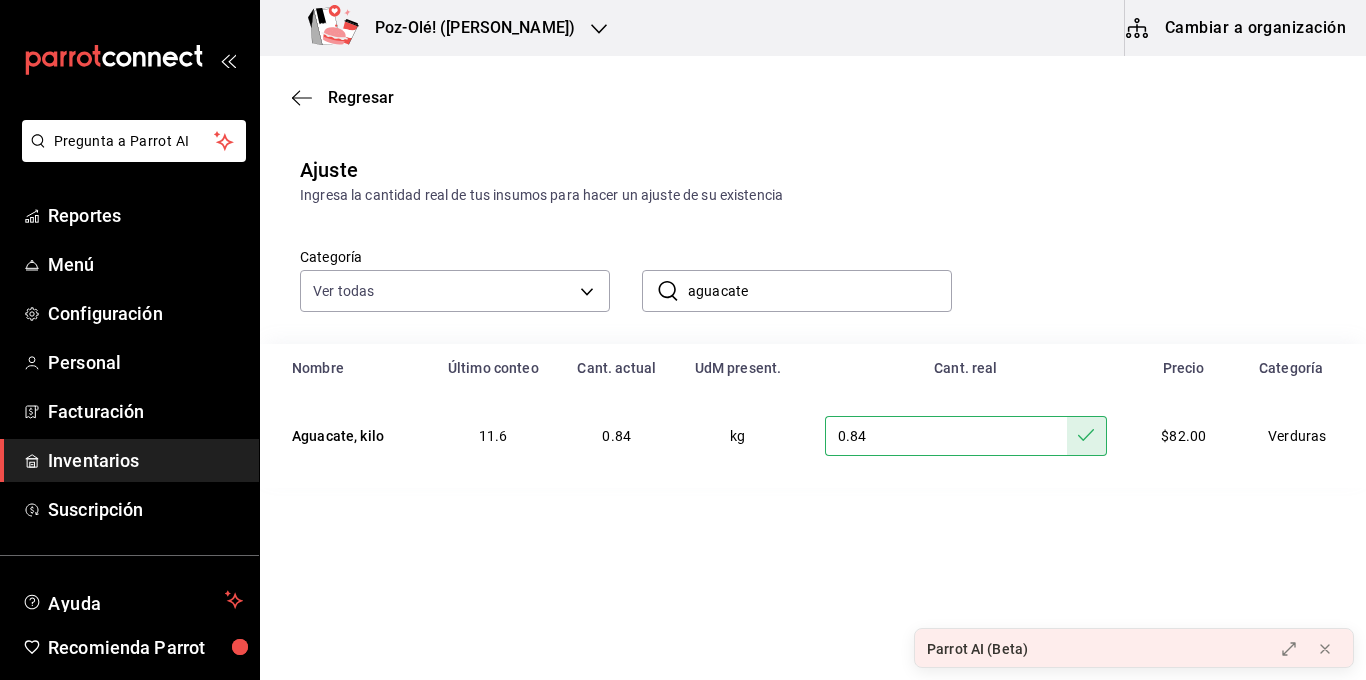 click on "aguacate" at bounding box center (820, 291) 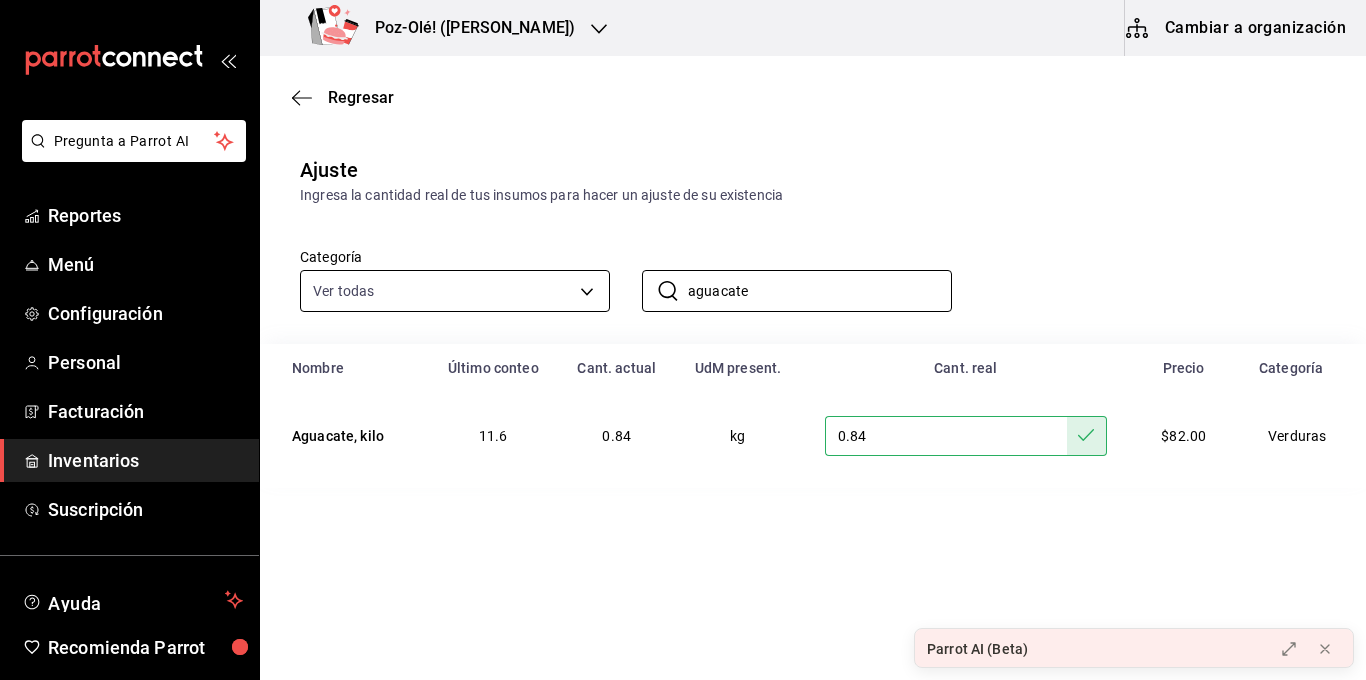 click on "Pregunta a Parrot AI Reportes   Menú   Configuración   Personal   Facturación   Inventarios   Suscripción   Ayuda Recomienda Parrot   [PERSON_NAME] [PERSON_NAME]   Sugerir nueva función   Poz-Olé! ([PERSON_NAME]) Cambiar a organización Regresar Ajuste Ingresa la cantidad real de tus insumos para hacer un ajuste de su existencia Categoría Ver todas d676893f-1eff-4afc-89d5-be7931405371,64c67766-f765-4080-8c3b-6b73adc83a6f,5c5041bb-a5f2-4fee-a852-9518eaaaed63,a9ecc625-3e6e-4f3a-af89-b6f5851c2aa6,664a98cc-303f-4457-ad6a-208424c1b37e,36a74587-1017-4fd3-9202-a42460c92c41,6f6df9d1-7af3-447f-bdad-717510cfd3a0,5edf9950-3e7b-46be-983e-759299c0bd72,a0016c89-fc40-4d14-a13f-f79d9adf0461,641e80c7-81a0-4fcb-acf7-bf130a73799a,7c441fcf-f04e-4a9e-887d-7e4510957efa ​ aguacate ​ Nombre Último conteo Cant. actual [GEOGRAPHIC_DATA] present. Cant. real Precio Categoría Aguacate, kilo 11.6 0.84 kg 0.84 $82.00 Verduras GANA 1 MES GRATIS EN TU SUSCRIPCIÓN AQUÍ Parrot AI (Beta) Pregunta a Parrot AI Reportes   Menú   Configuración   Personal" at bounding box center [683, 283] 